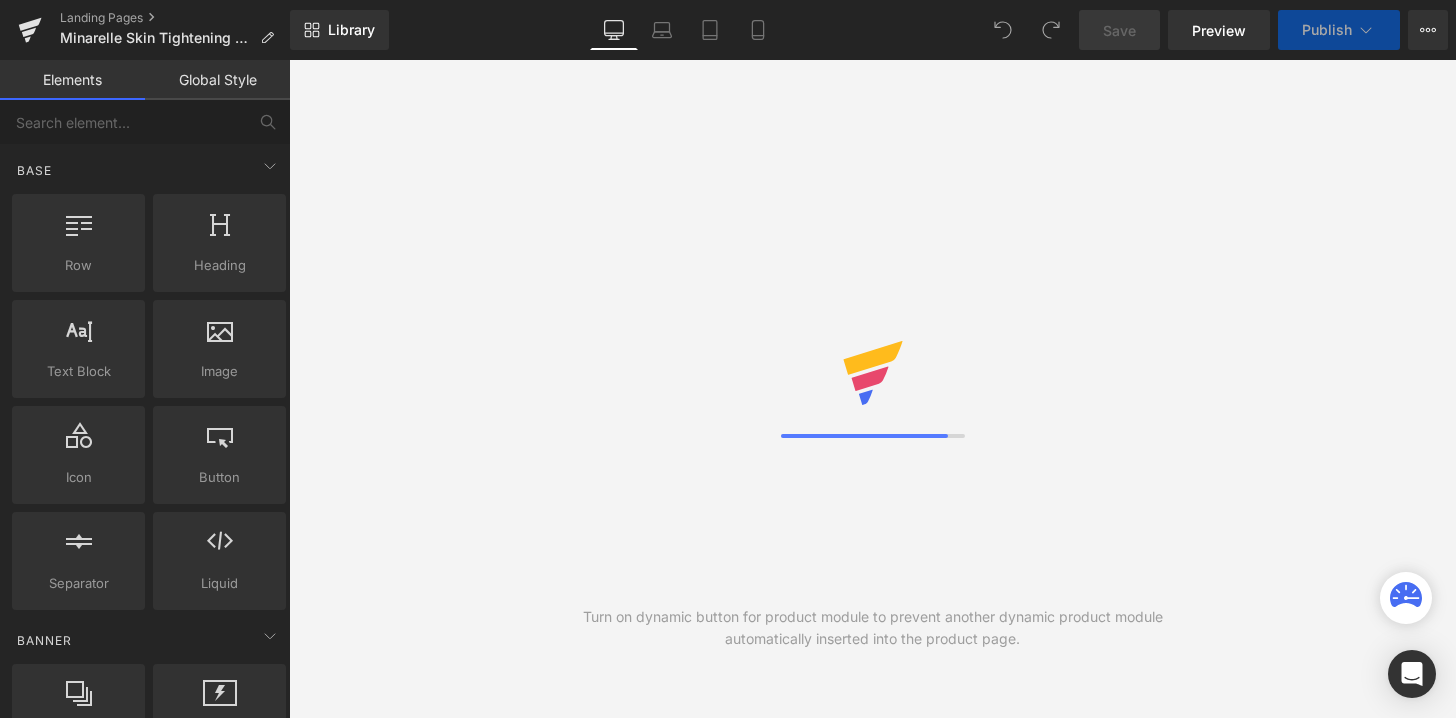 scroll, scrollTop: 0, scrollLeft: 0, axis: both 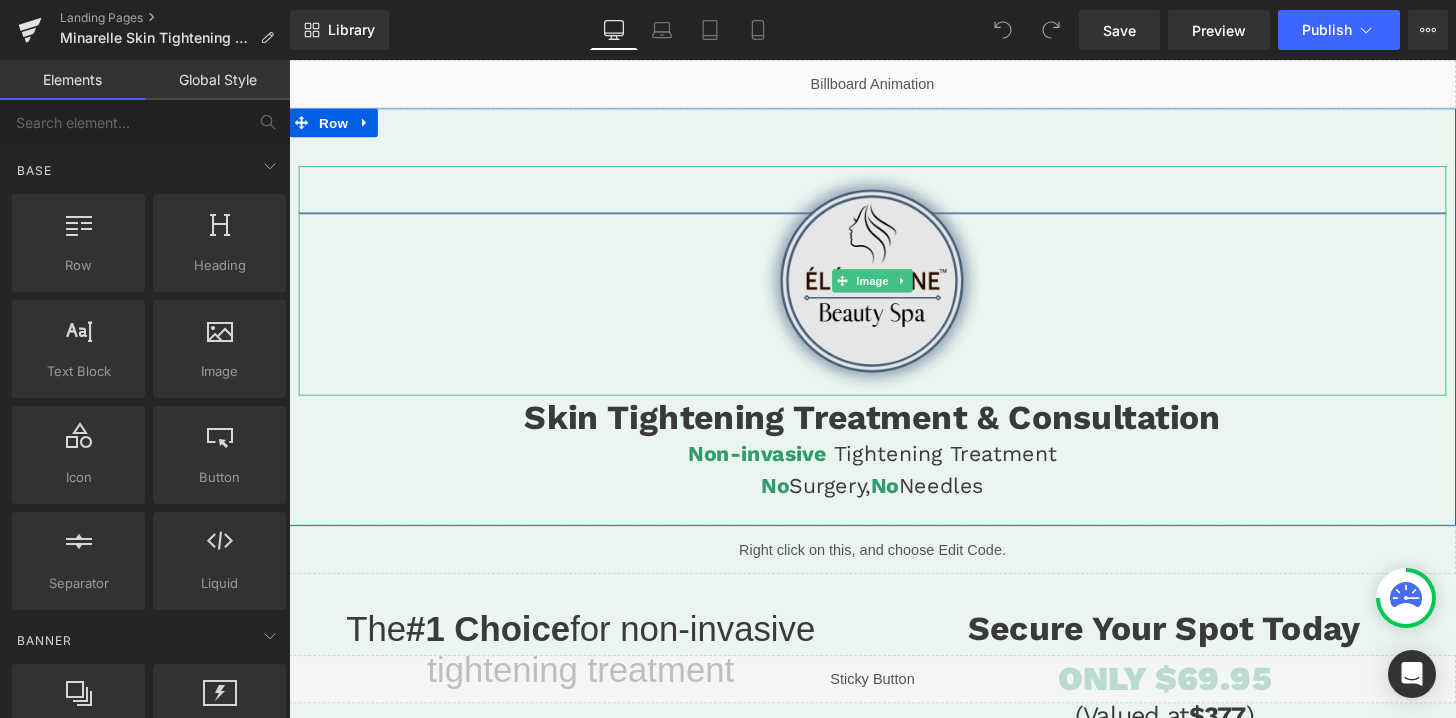 click at bounding box center (894, 289) 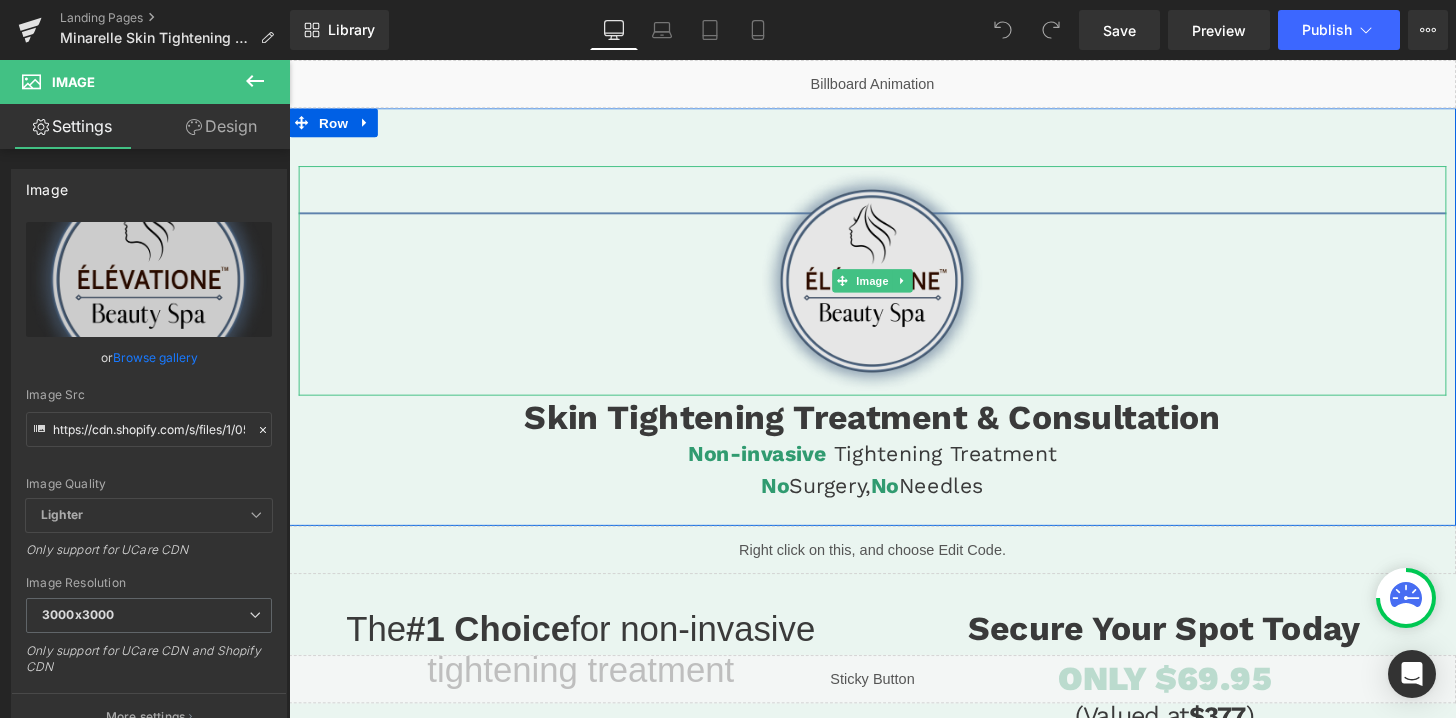 click at bounding box center [894, 289] 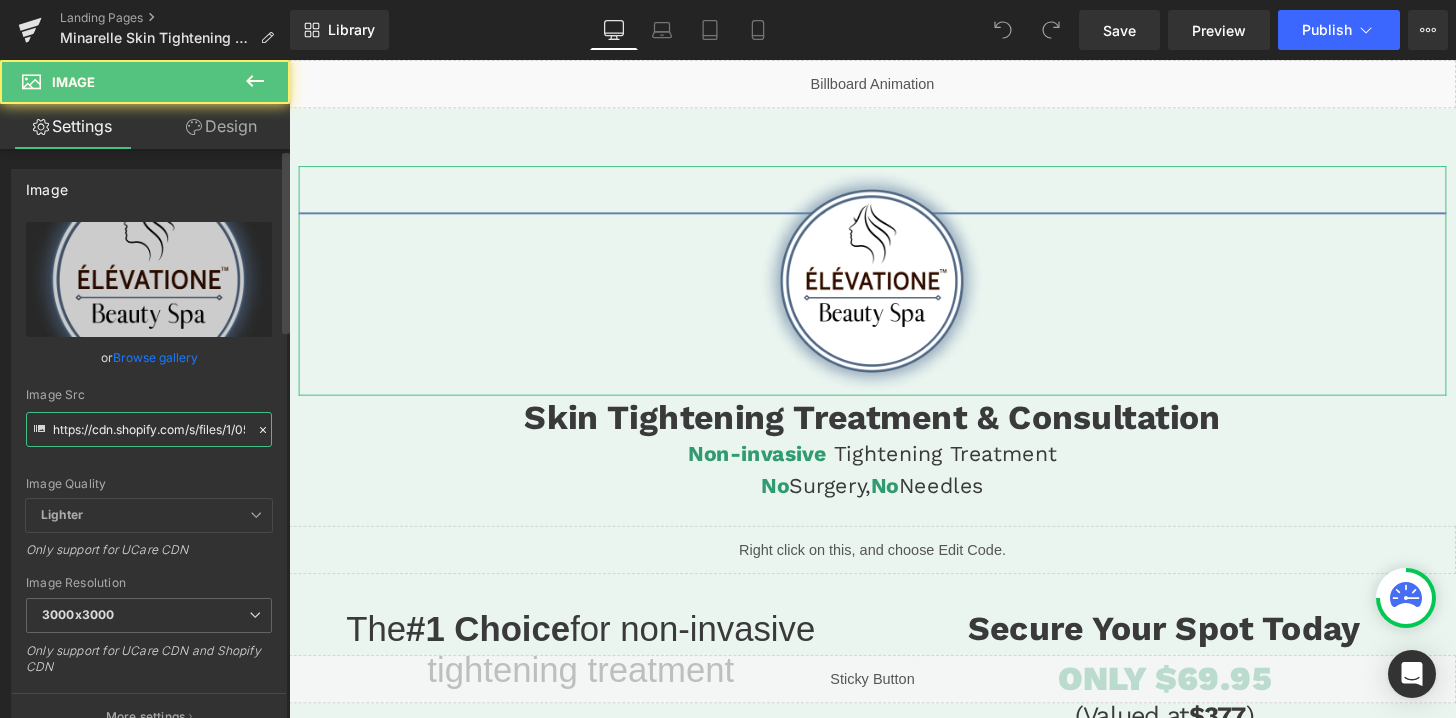 click on "https://cdn.shopify.com/s/files/1/0570/4895/7112/files/Elevatione_Logo_3000x3000.png?v=1665594963" at bounding box center [149, 429] 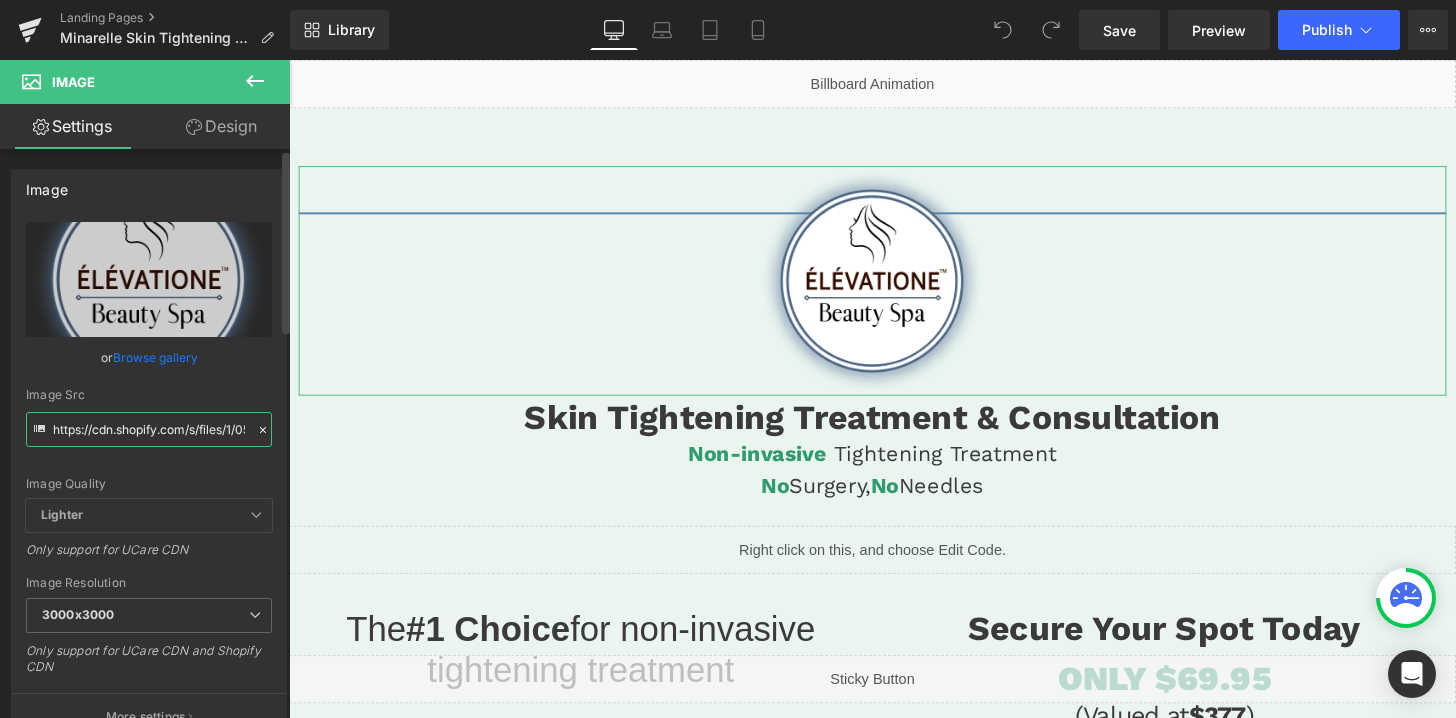 click on "https://cdn.shopify.com/s/files/1/0570/4895/7112/files/Elevatione_Logo_3000x3000.png?v=1665594963" at bounding box center [149, 429] 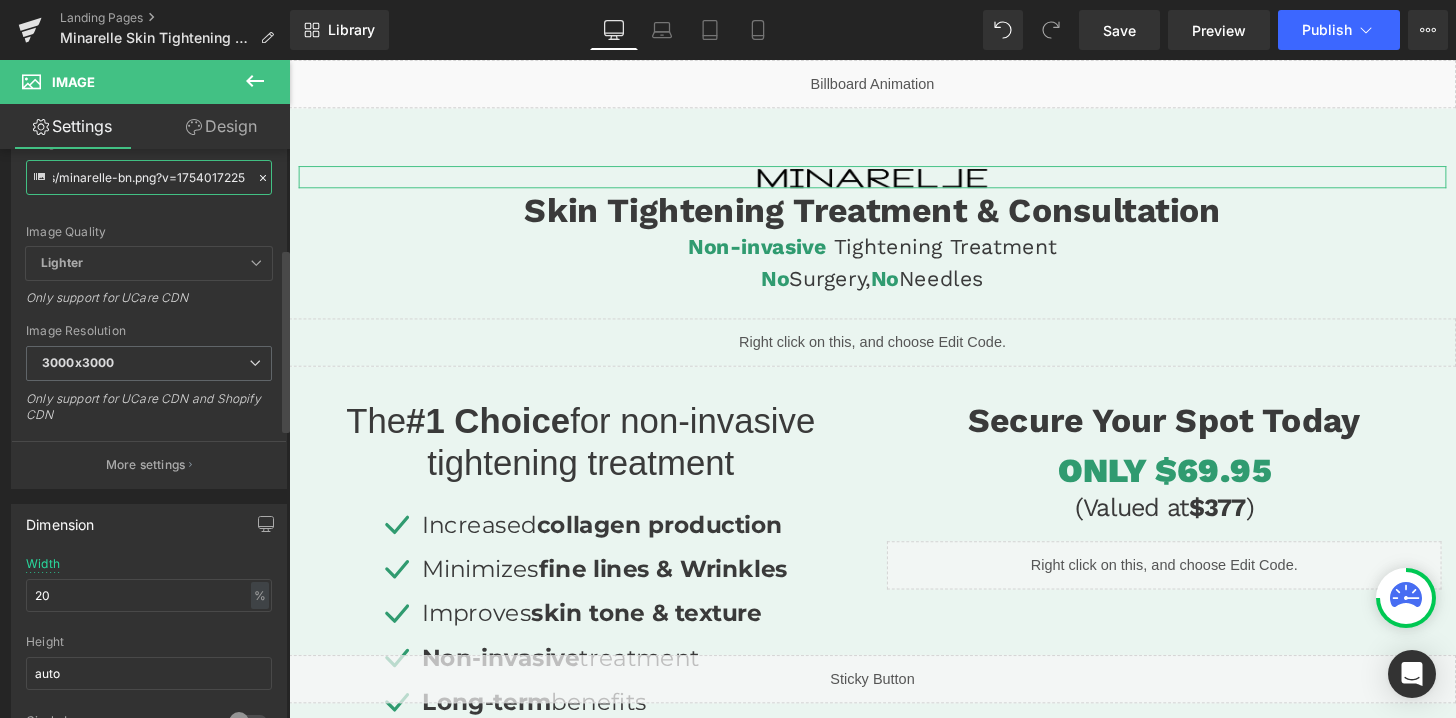 scroll, scrollTop: 307, scrollLeft: 0, axis: vertical 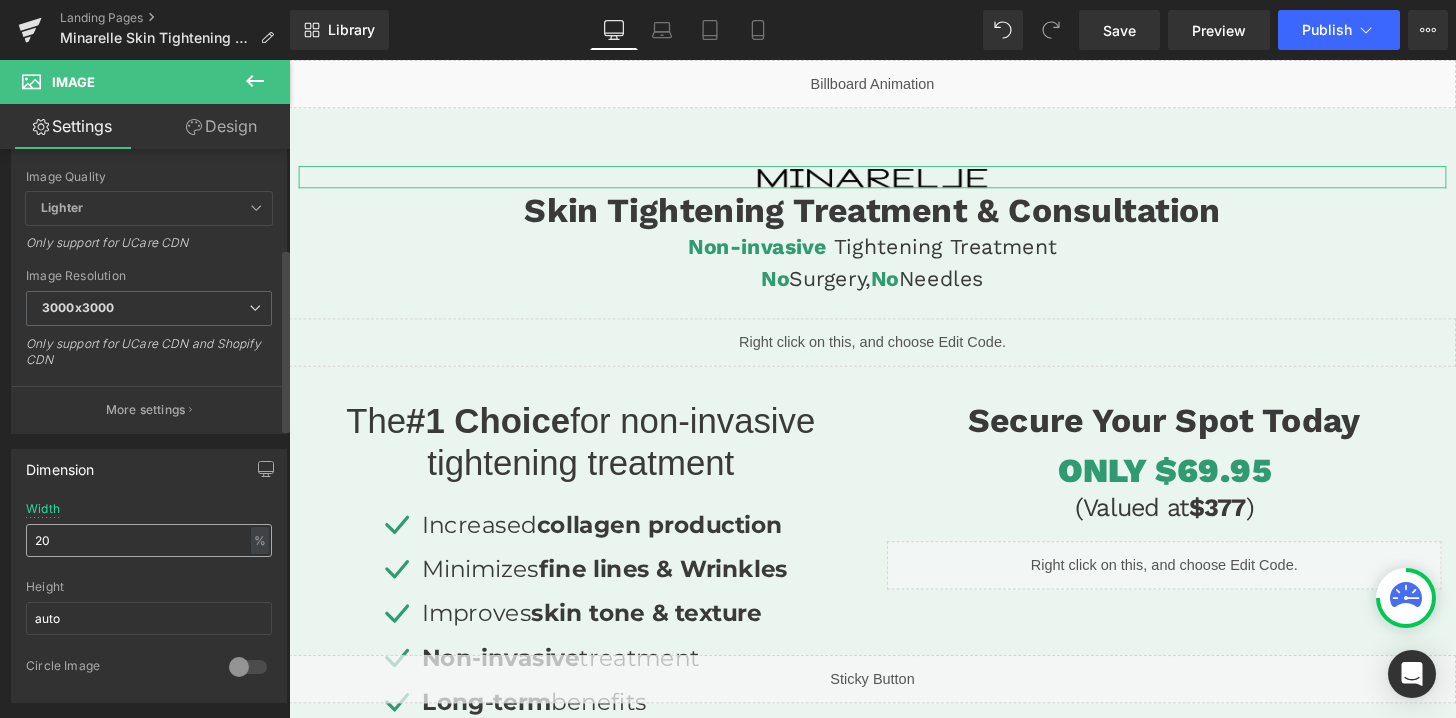 type on "https://cdn.shopify.com/s/files/1/0570/4895/7112/files/minarelle-bn_3000x3000.png?v=1754017225" 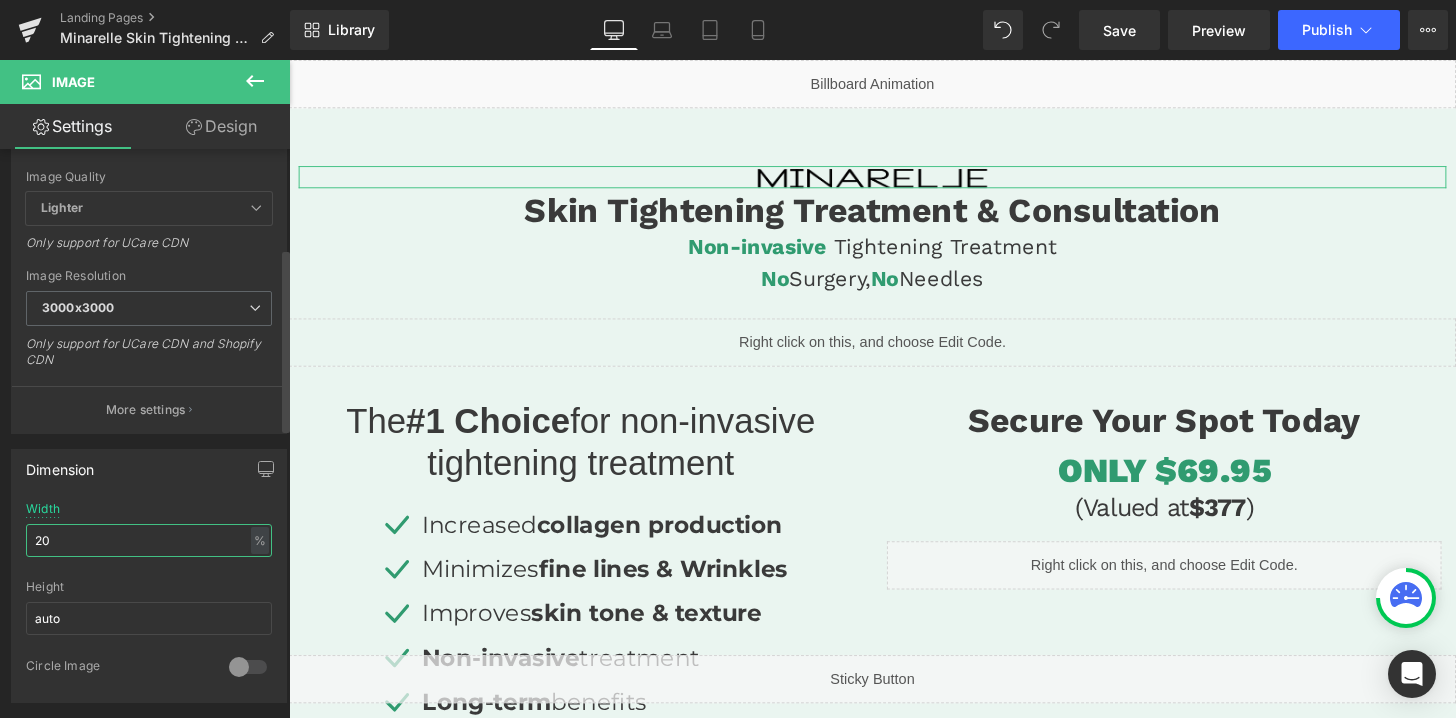 click on "20" at bounding box center (149, 540) 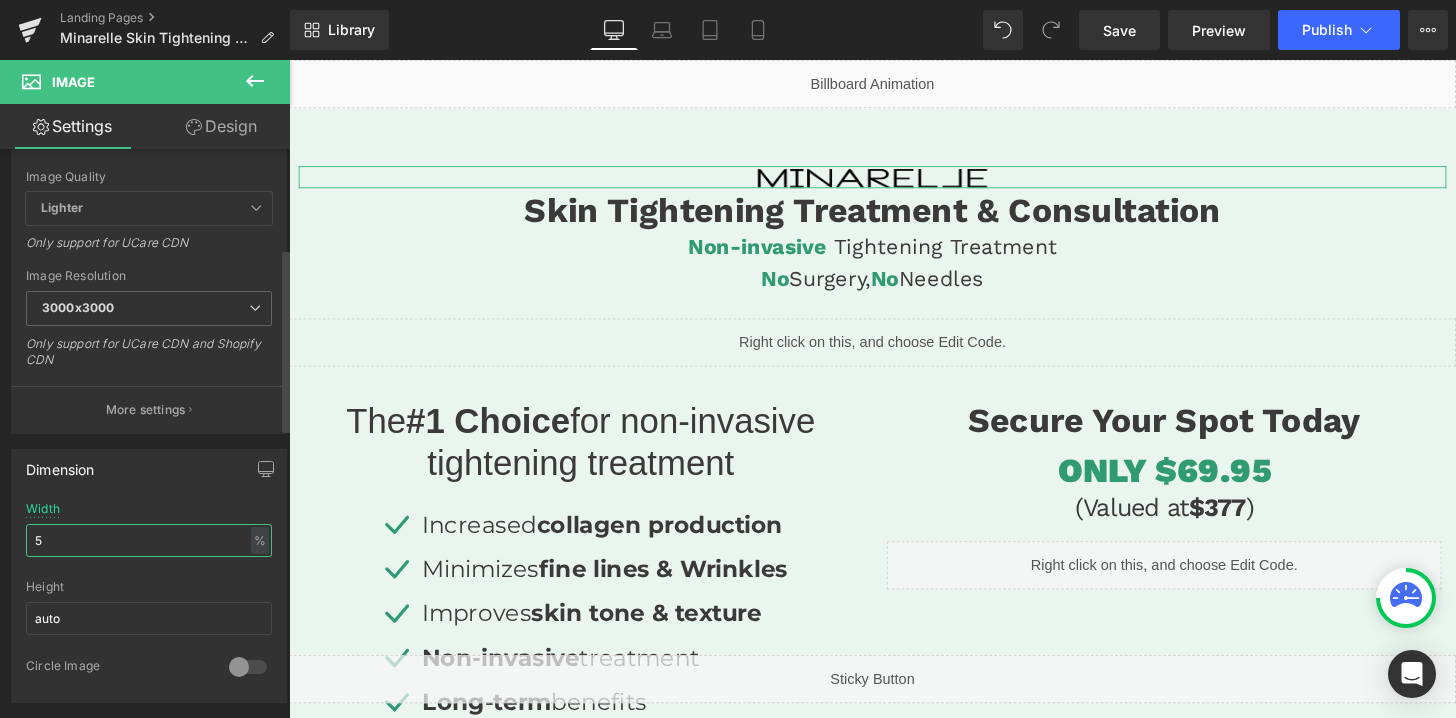 type on "50" 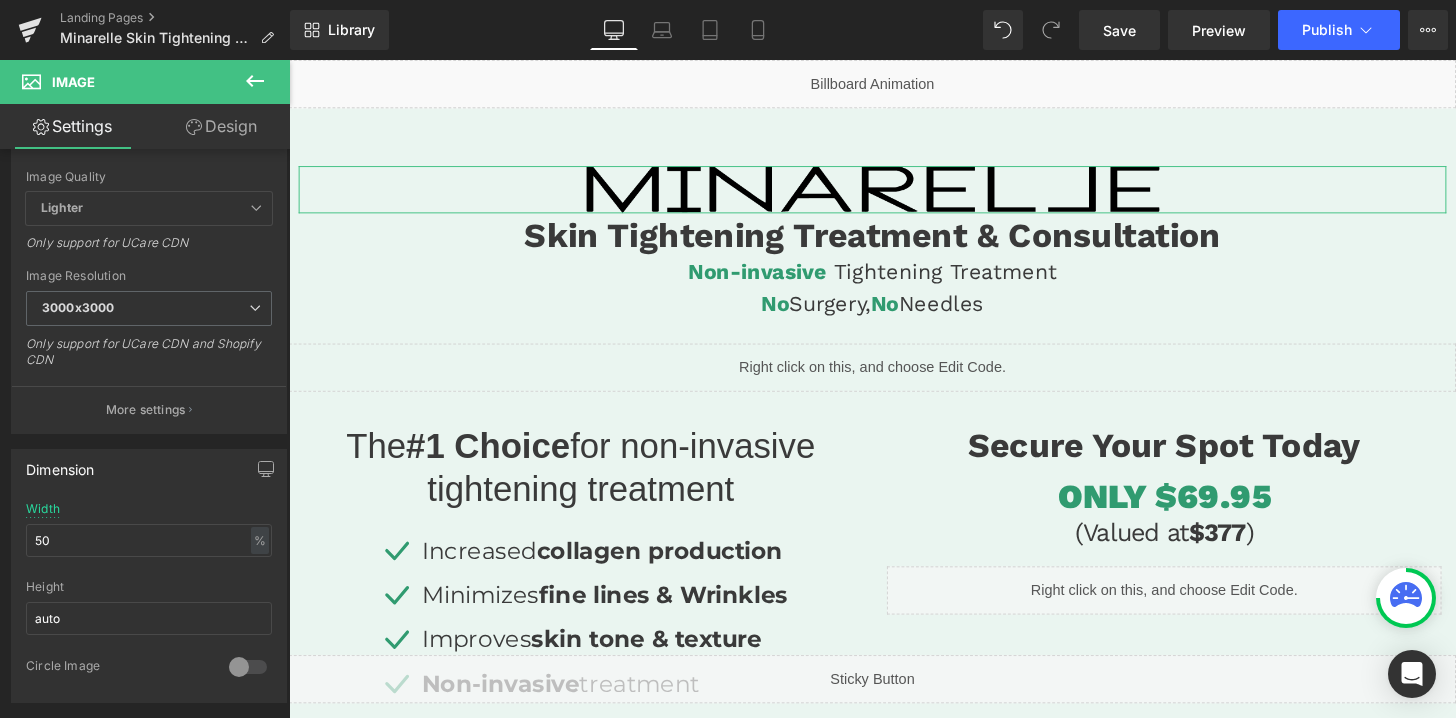 click on "Design" at bounding box center (221, 126) 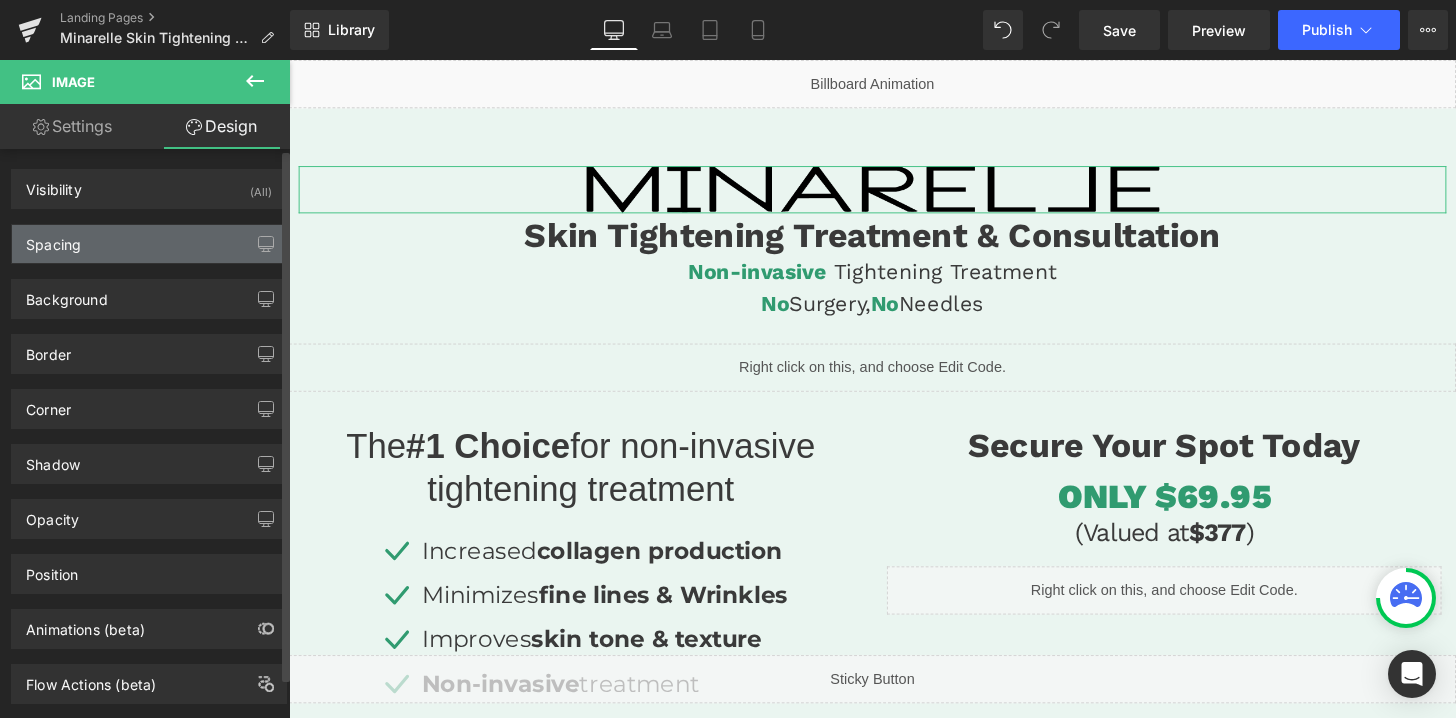 click on "Spacing" at bounding box center (149, 244) 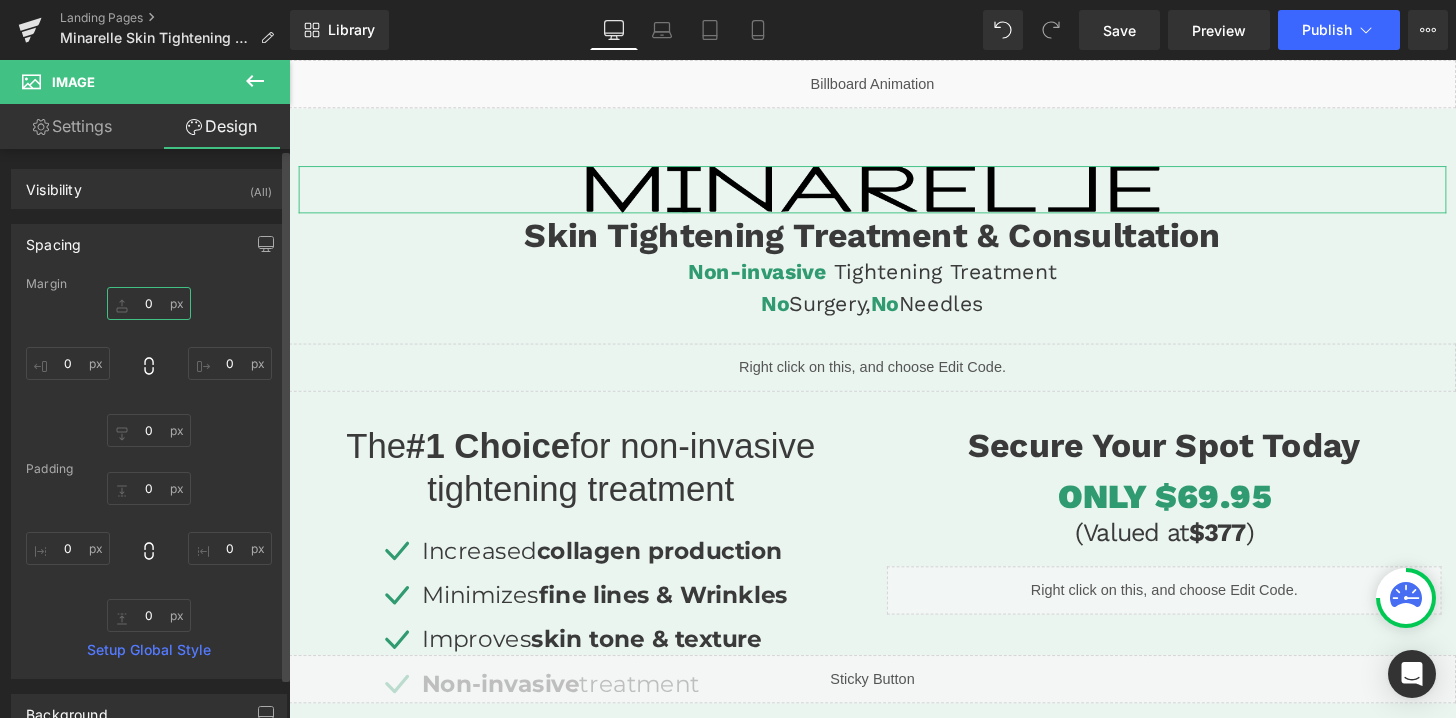 click on "0" at bounding box center [149, 303] 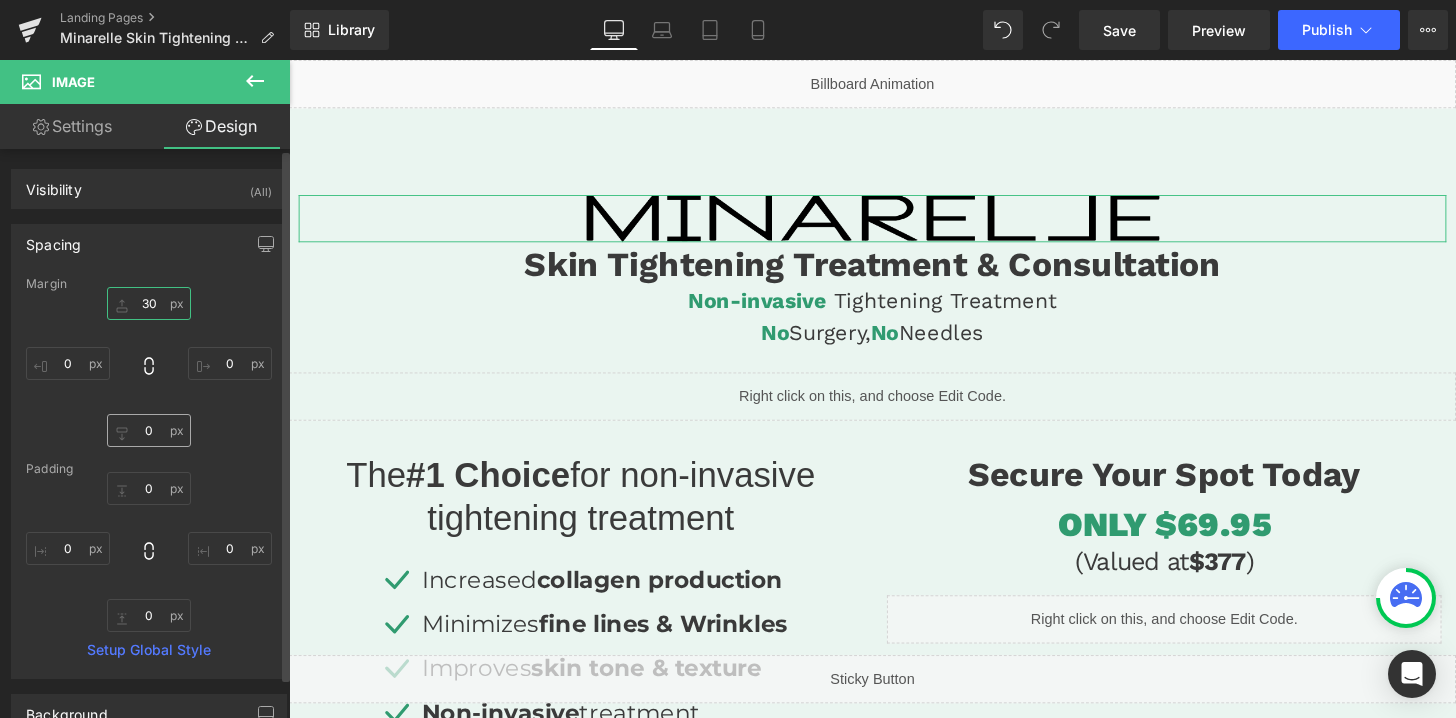 type on "30" 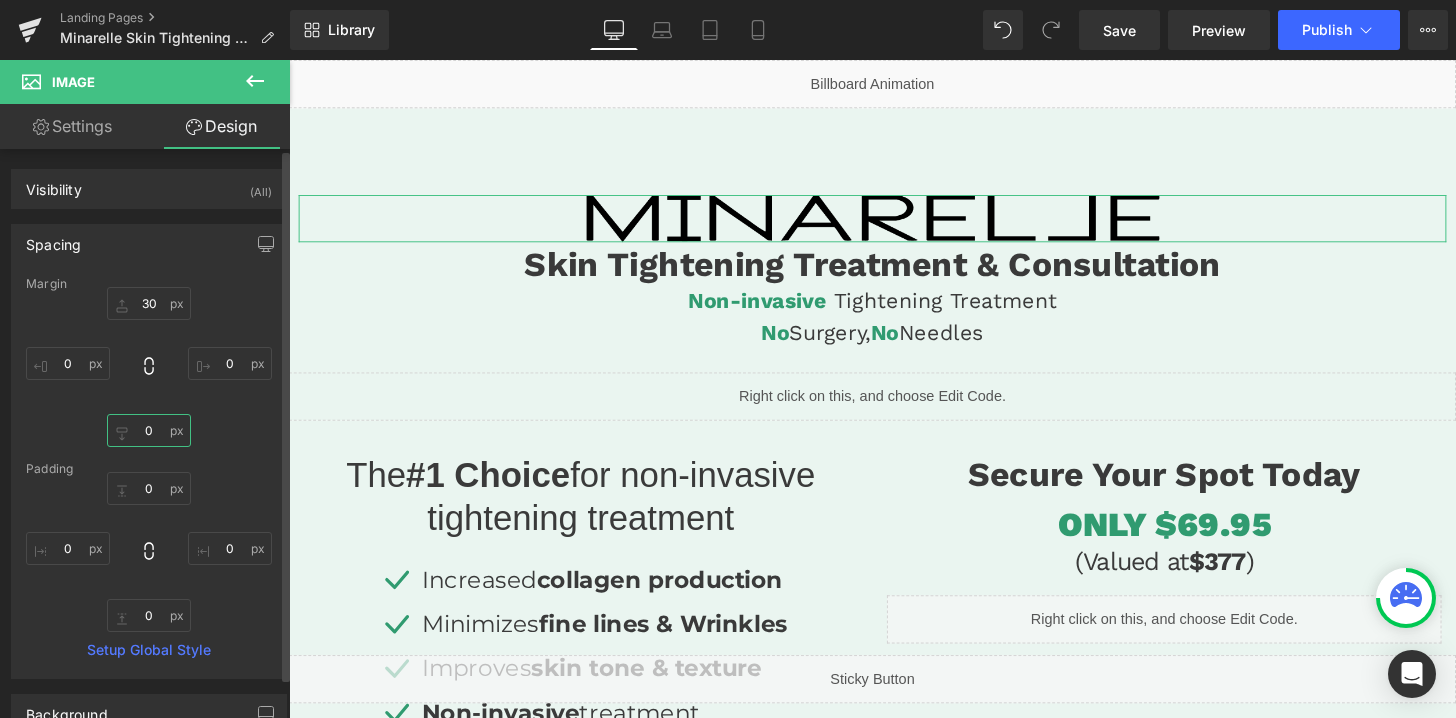 click on "0" at bounding box center [149, 430] 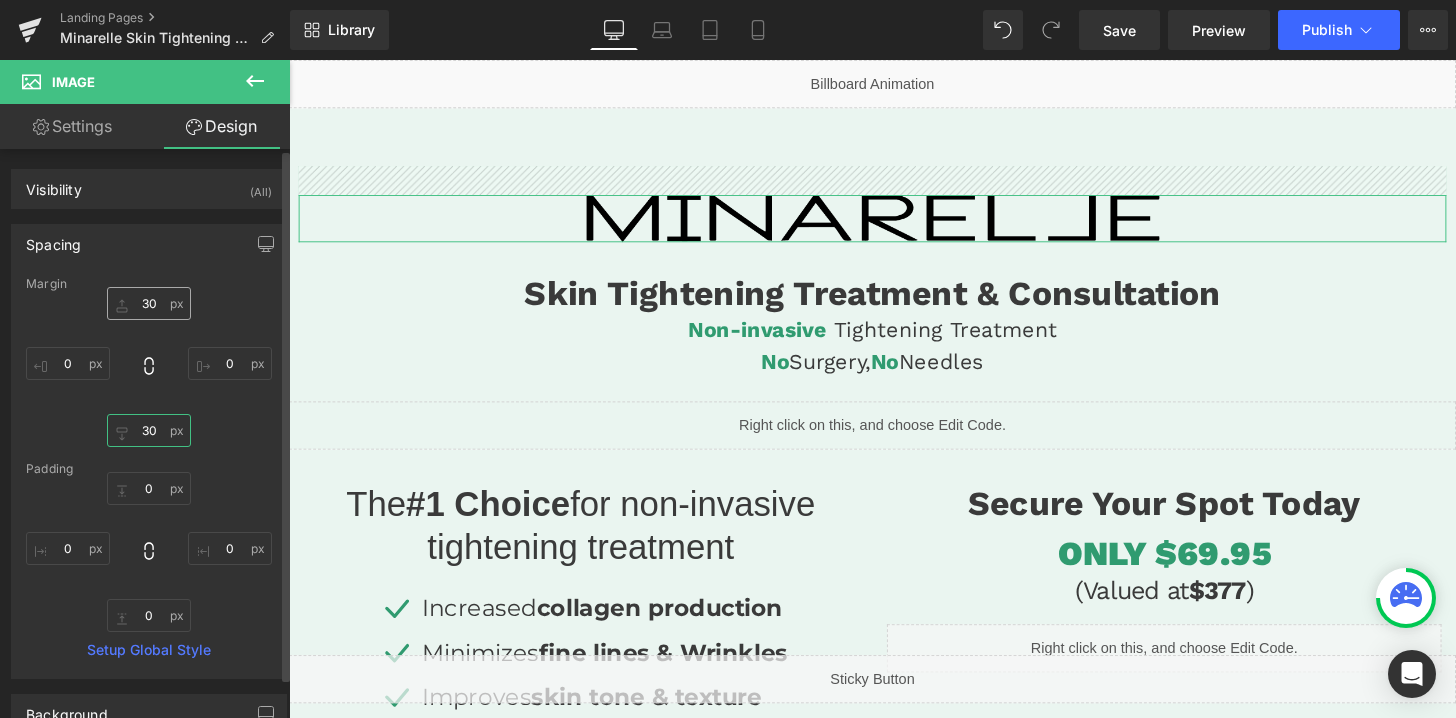 type on "30" 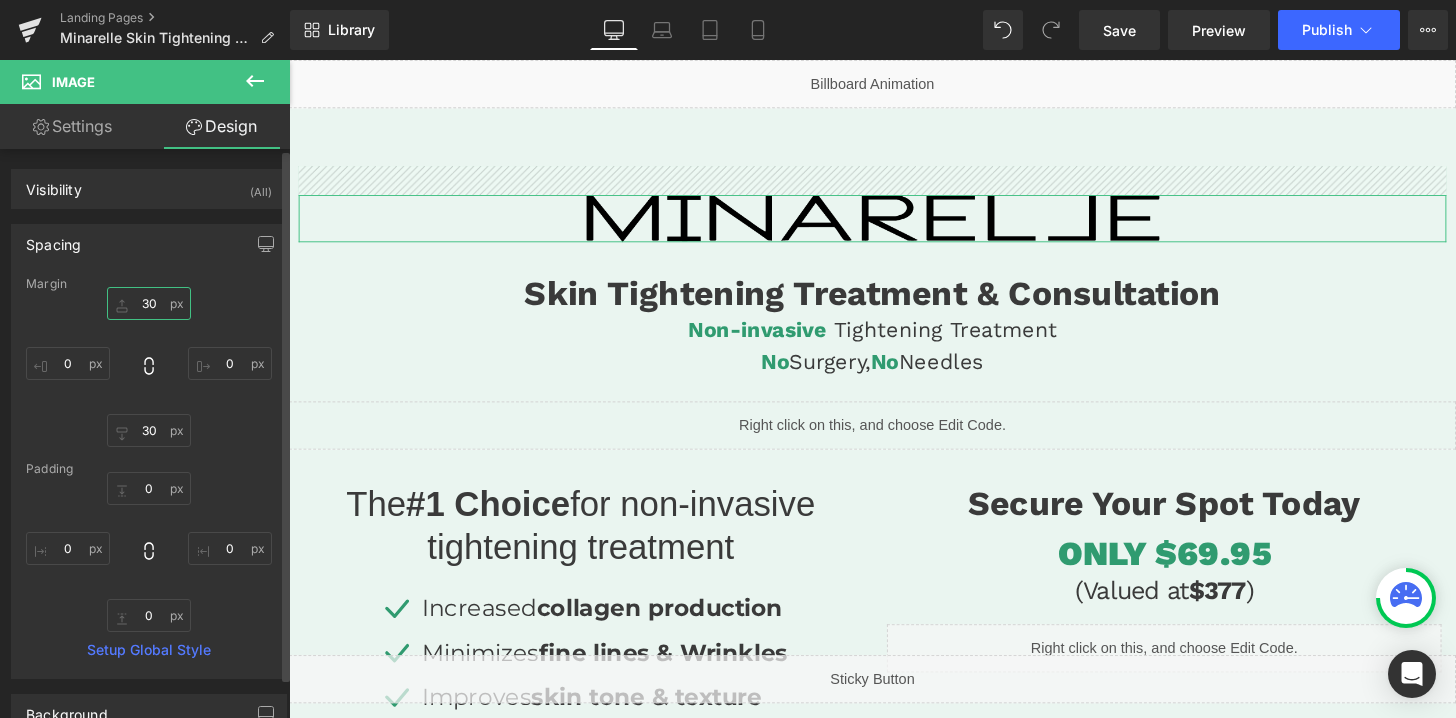 click on "30" at bounding box center [149, 303] 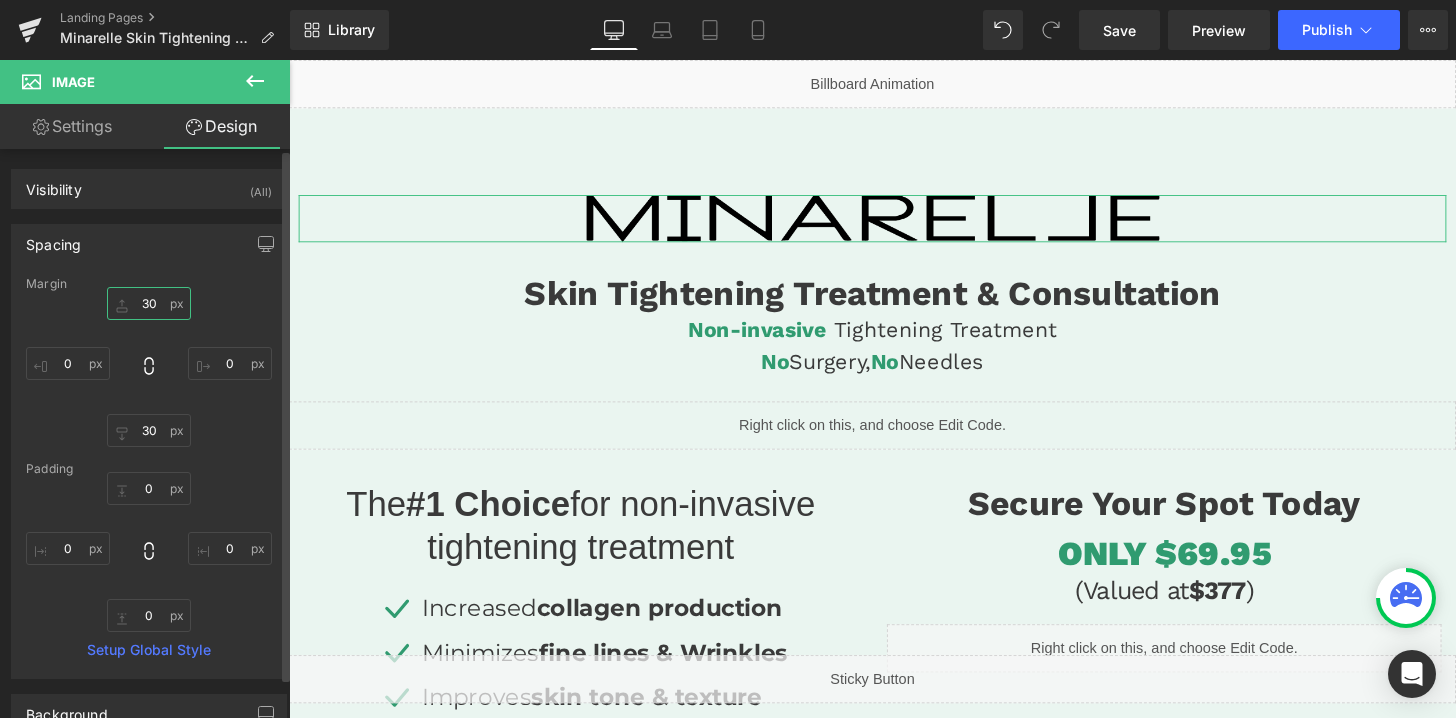 type on "0" 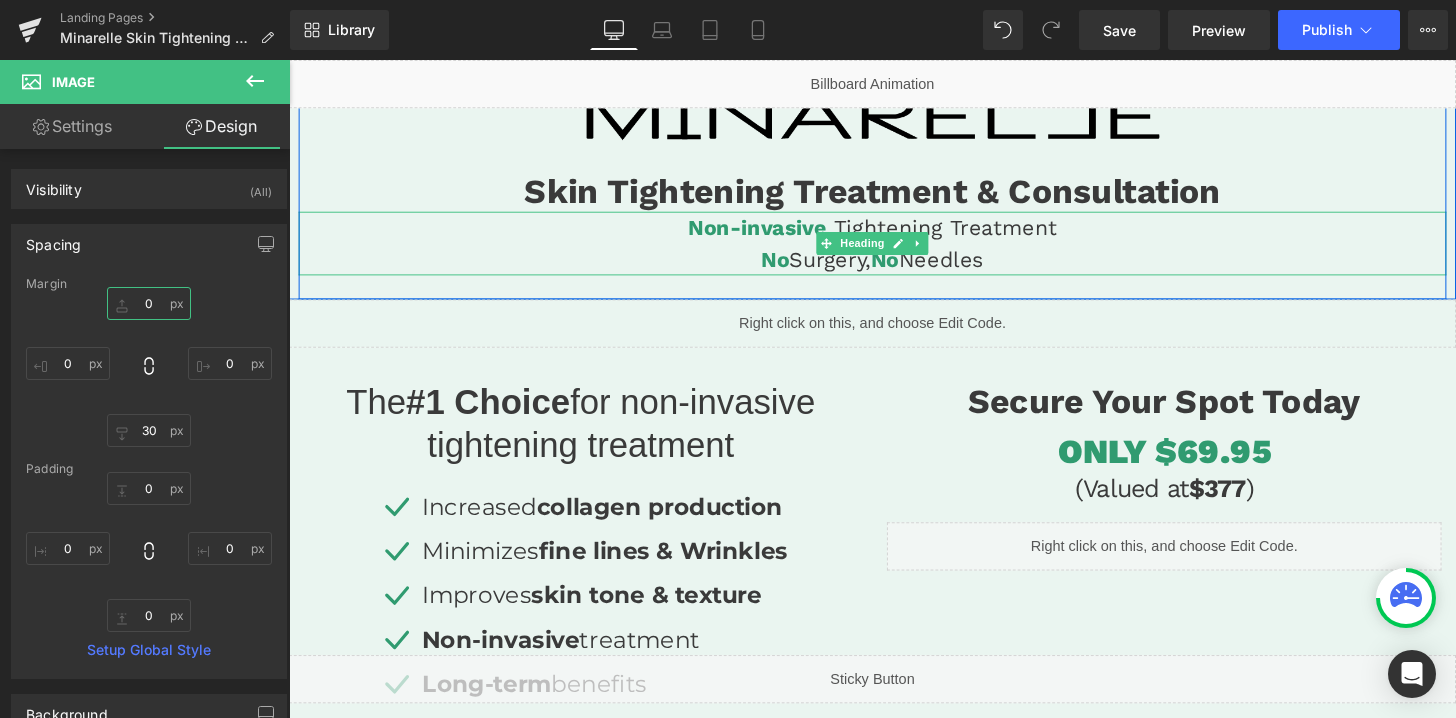 scroll, scrollTop: 106, scrollLeft: 0, axis: vertical 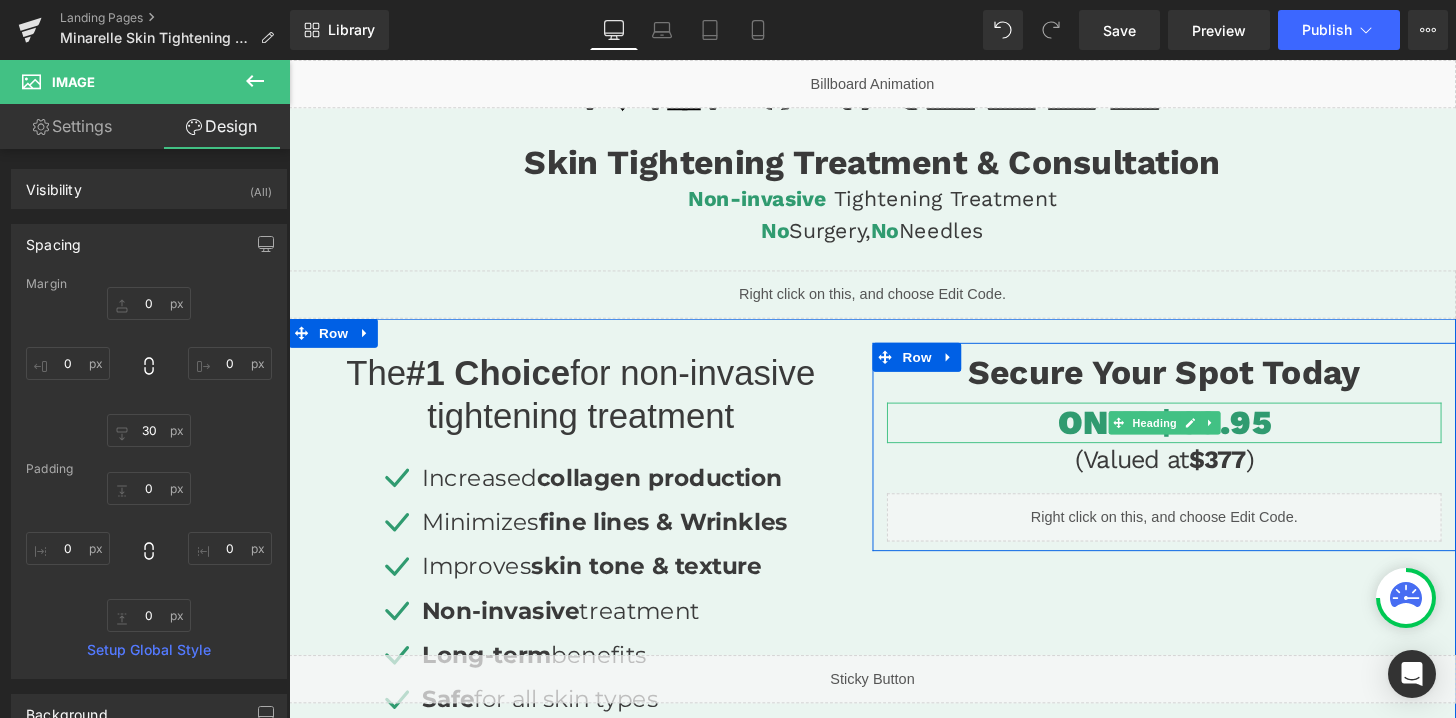 click on "ONLY $69.95" at bounding box center (1196, 436) 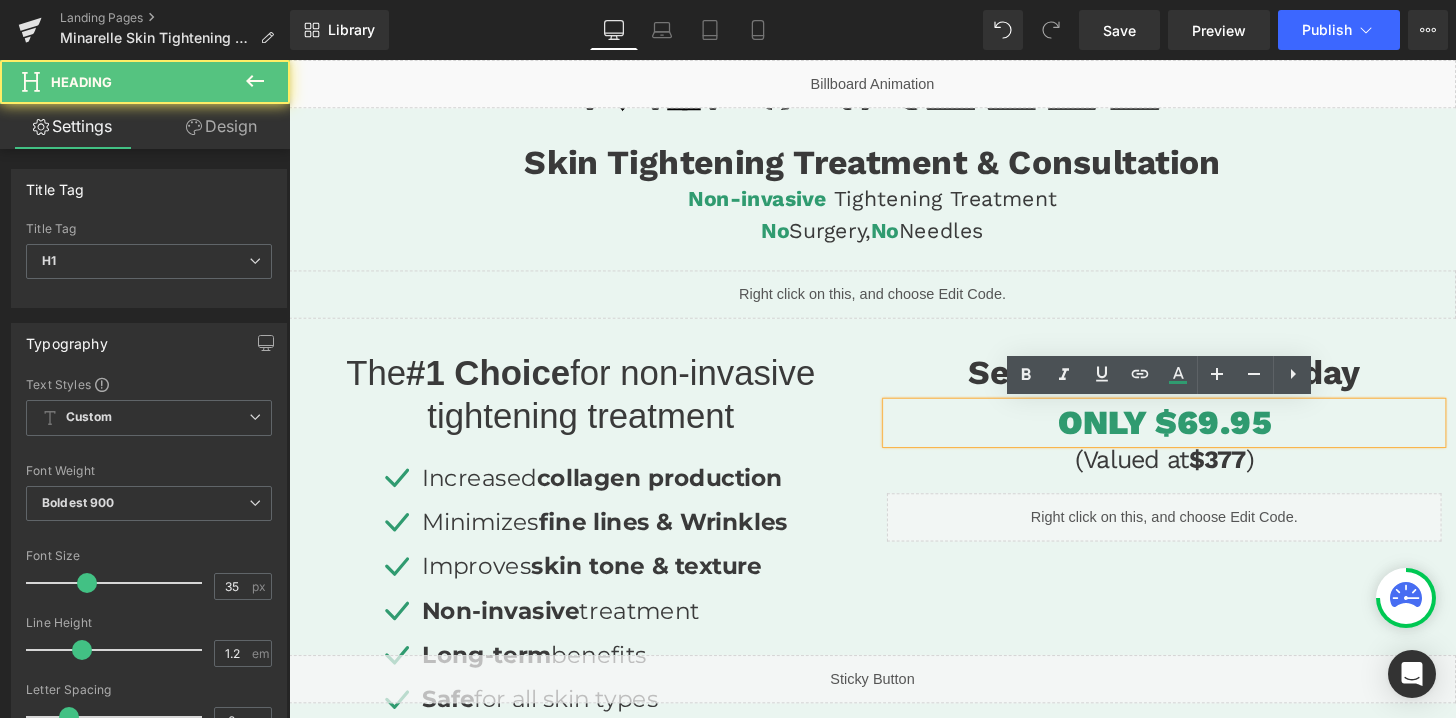 click on "ONLY $69.95" at bounding box center [1196, 436] 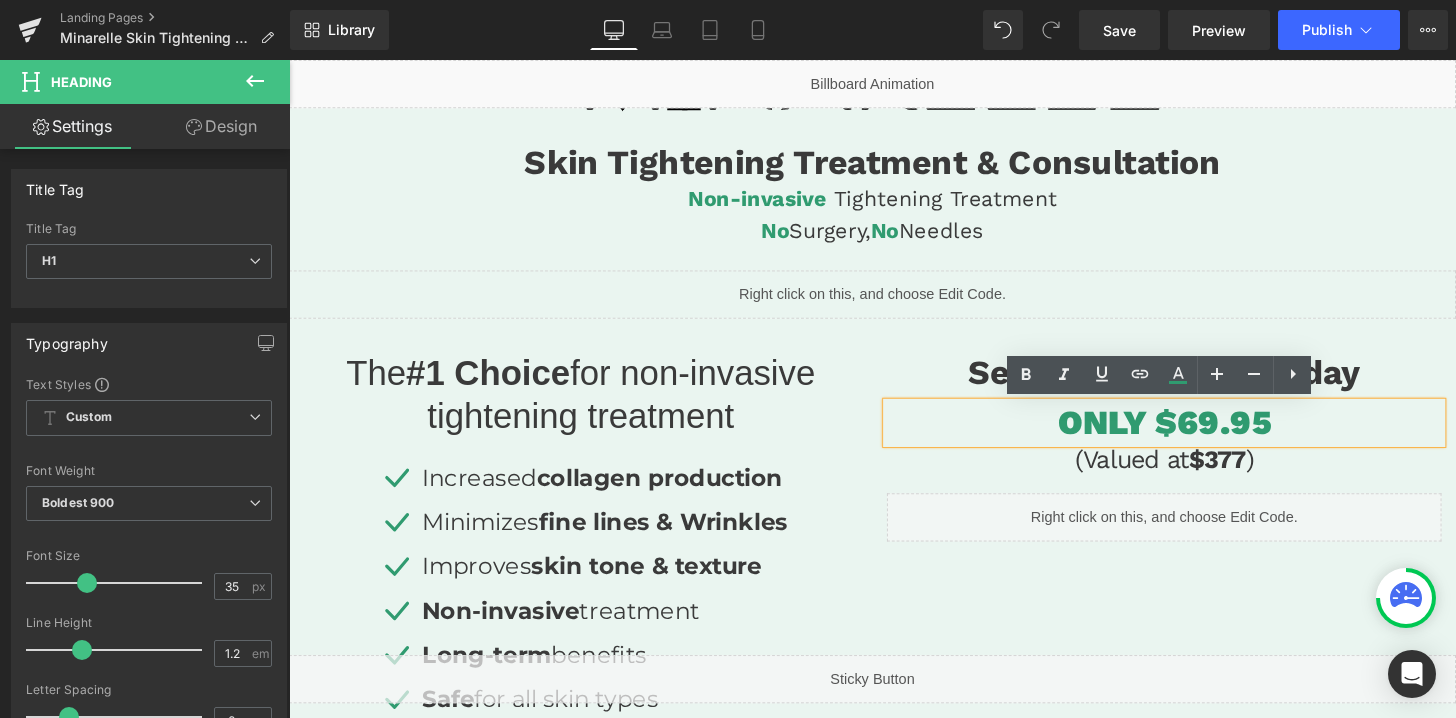 type 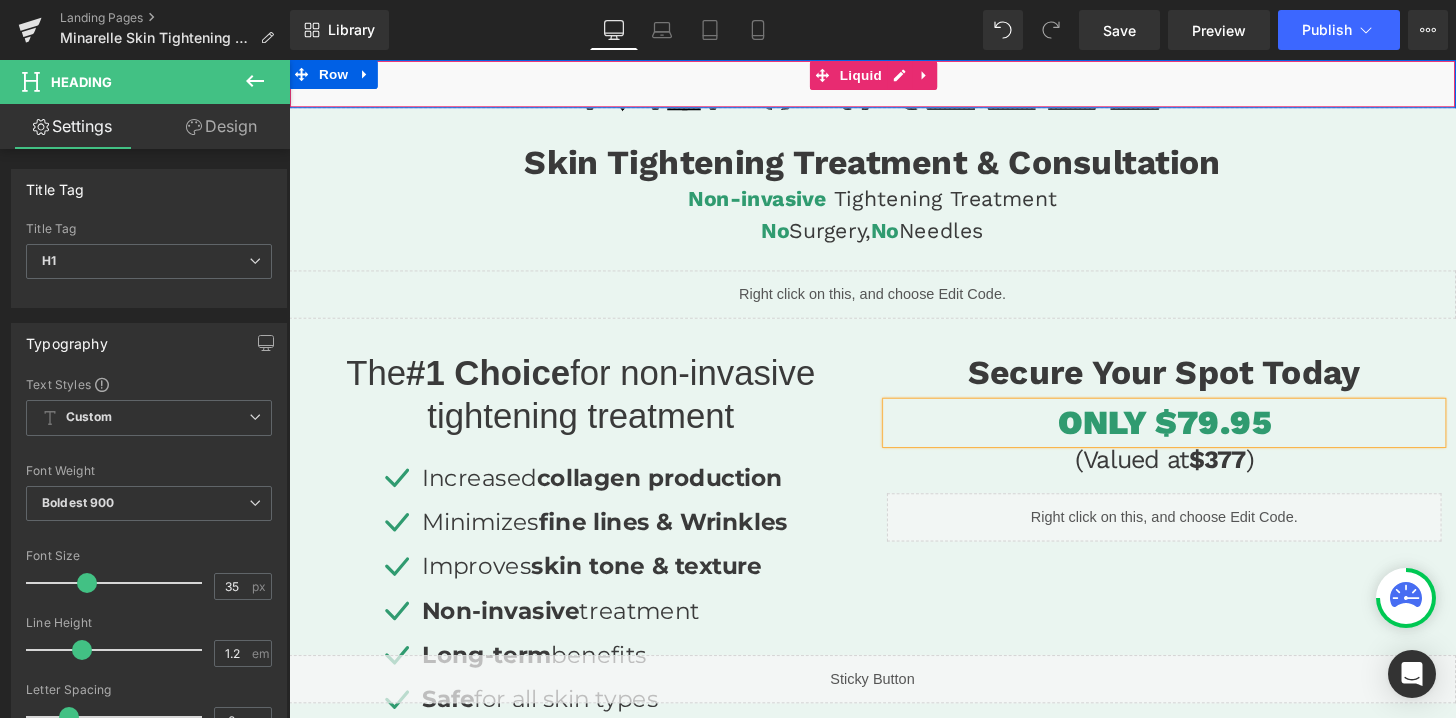 click on "Liquid" at bounding box center [894, 85] 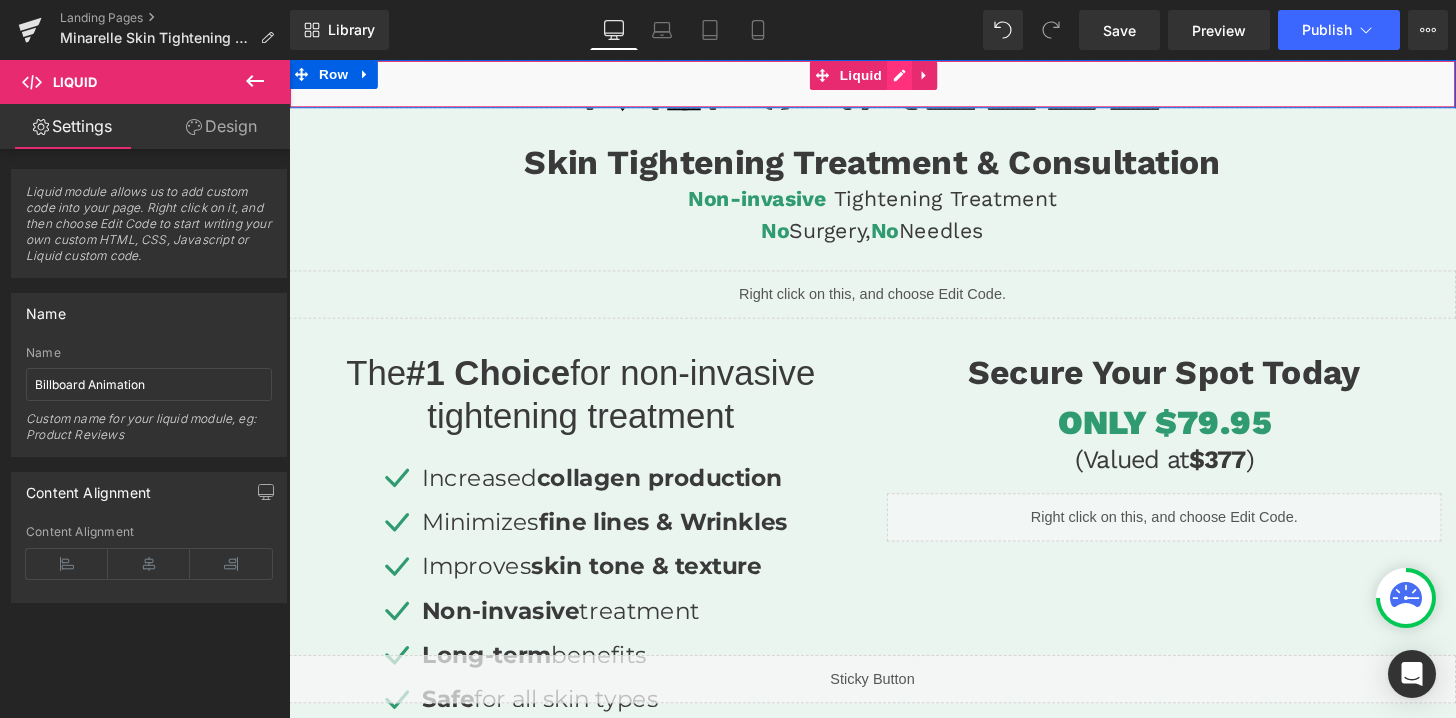click on "Liquid" at bounding box center [894, 85] 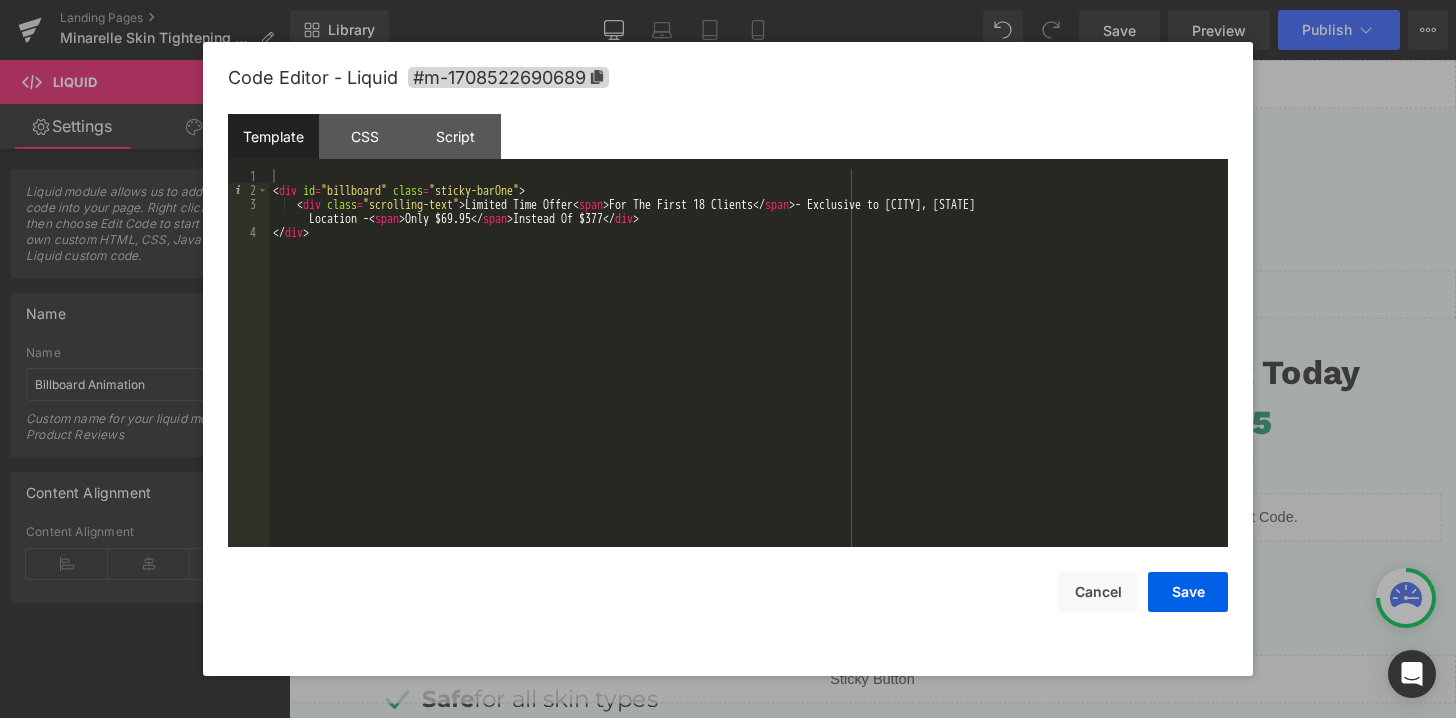 click on "< div   id = "billboard"   class = "sticky-barOne" >       < div   class = "scrolling-text" > Limited Time Offer  < span > For The First 18 Clients </ span >  - Exclusive to West Palm Beach, FL         Location -  < span > Only $69.95 </ span >  Instead Of $377 </ div > </ div >" at bounding box center [748, 372] 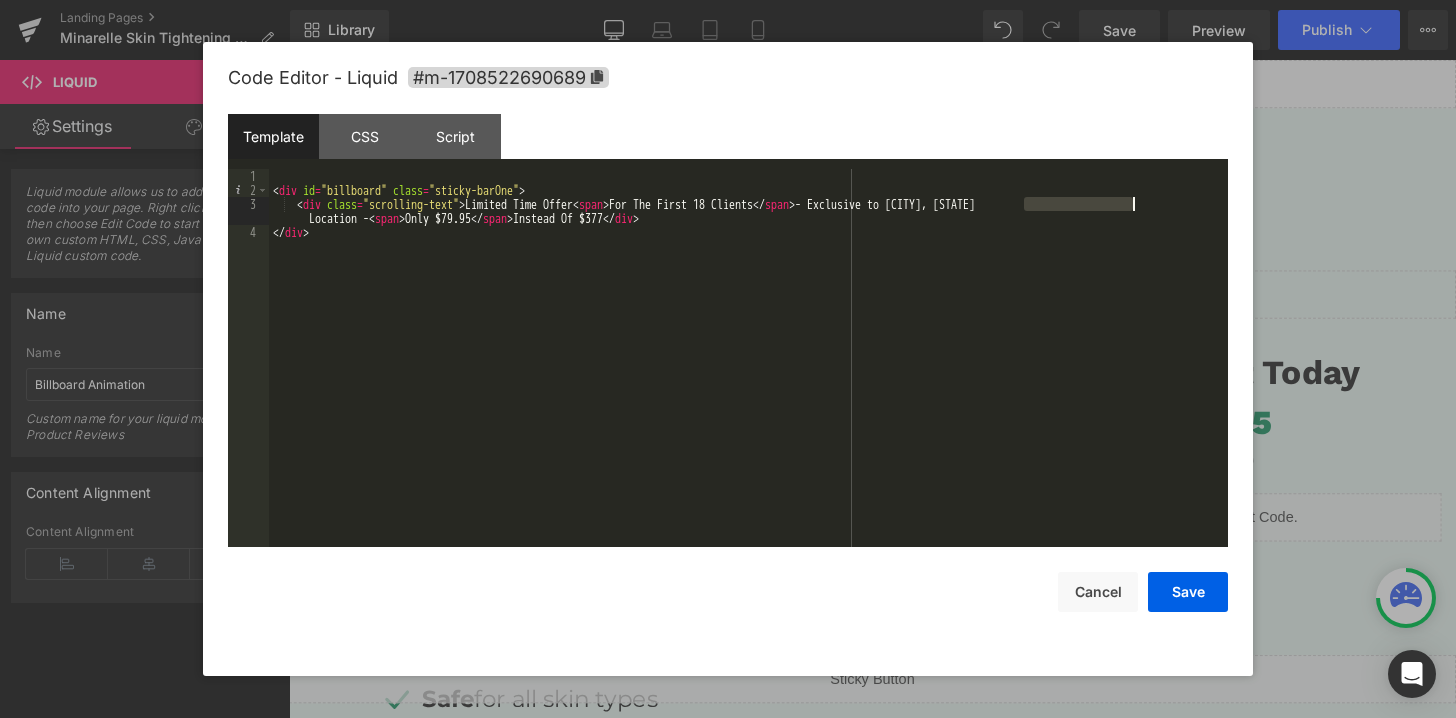 drag, startPoint x: 1026, startPoint y: 201, endPoint x: 1131, endPoint y: 201, distance: 105 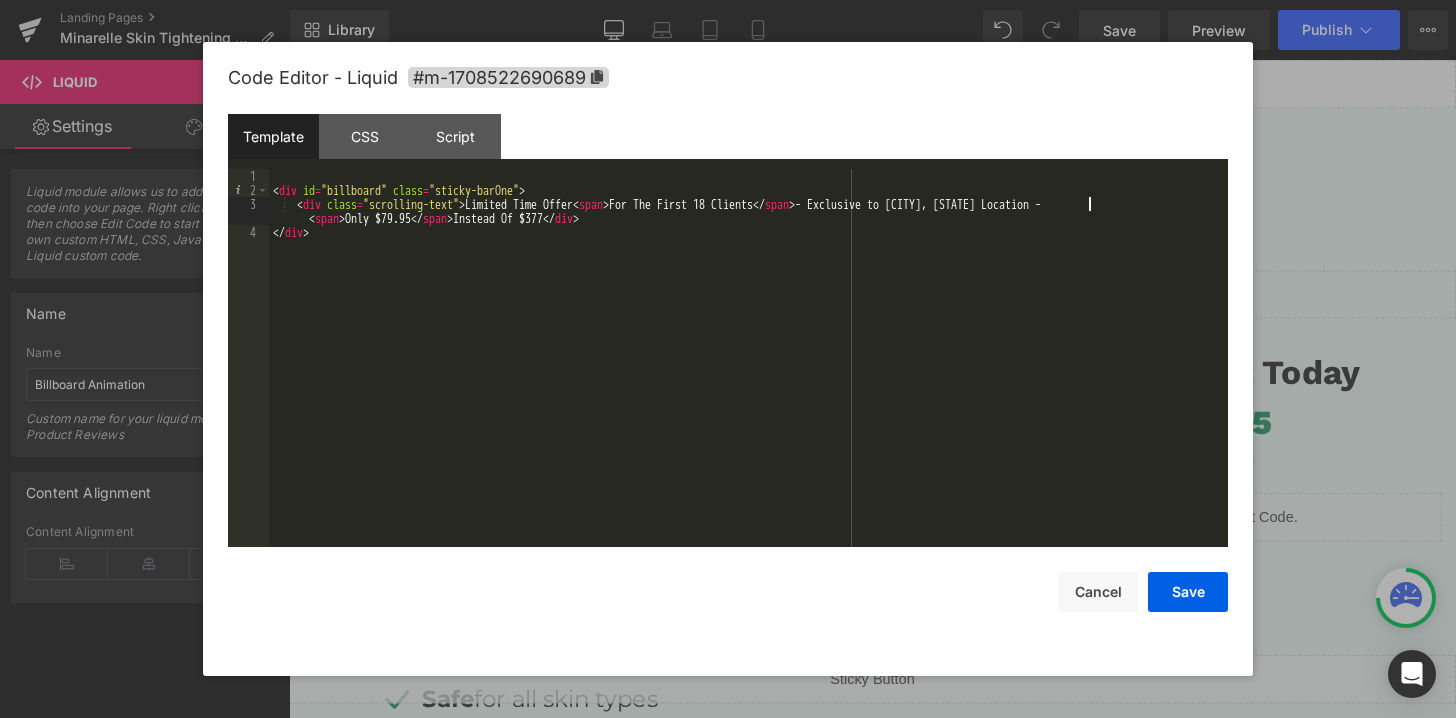 click on "< div   id = "billboard"   class = "sticky-barOne" >       < div   class = "scrolling-text" > Limited Time Offer  < span > For The First 18 Clients </ span >  - Exclusive to Arlington, FL Location -         < span > Only $79.95 </ span >  Instead Of $377 </ div > </ div >" at bounding box center (748, 372) 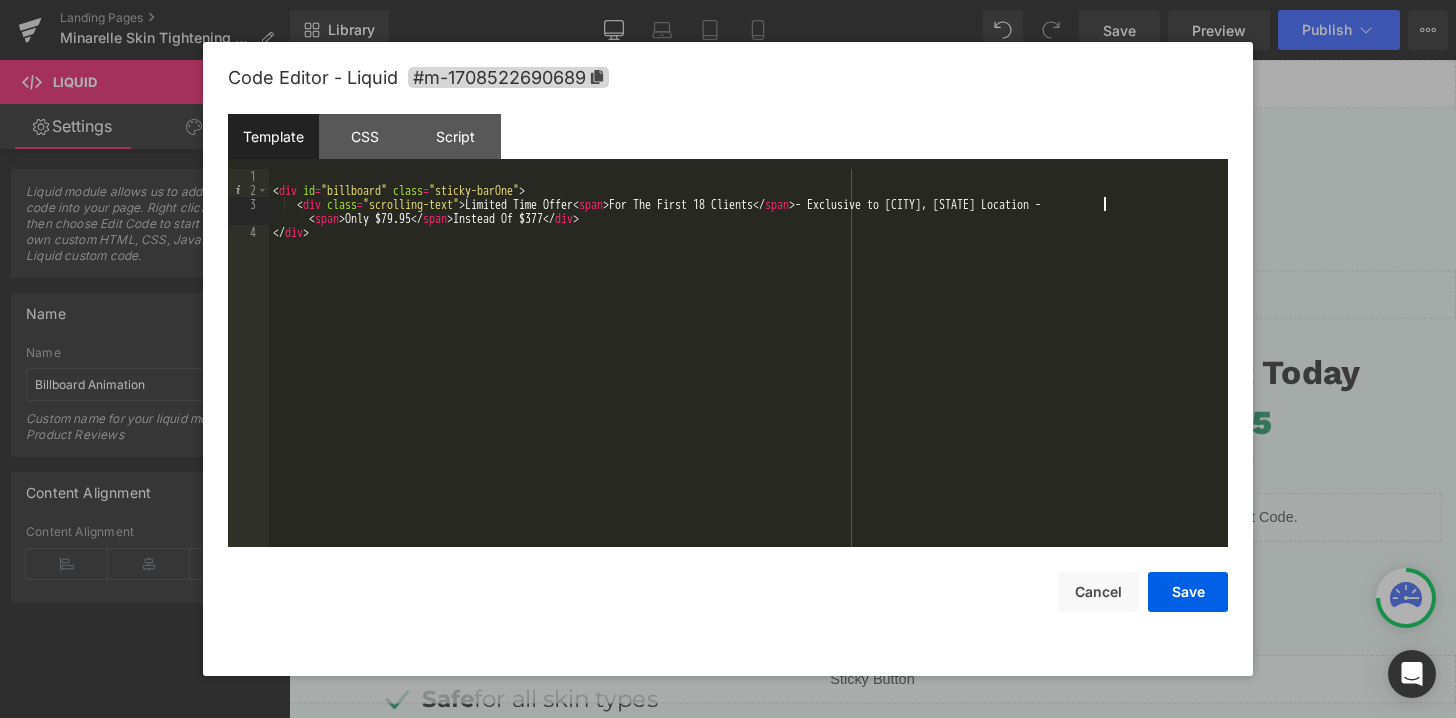 type 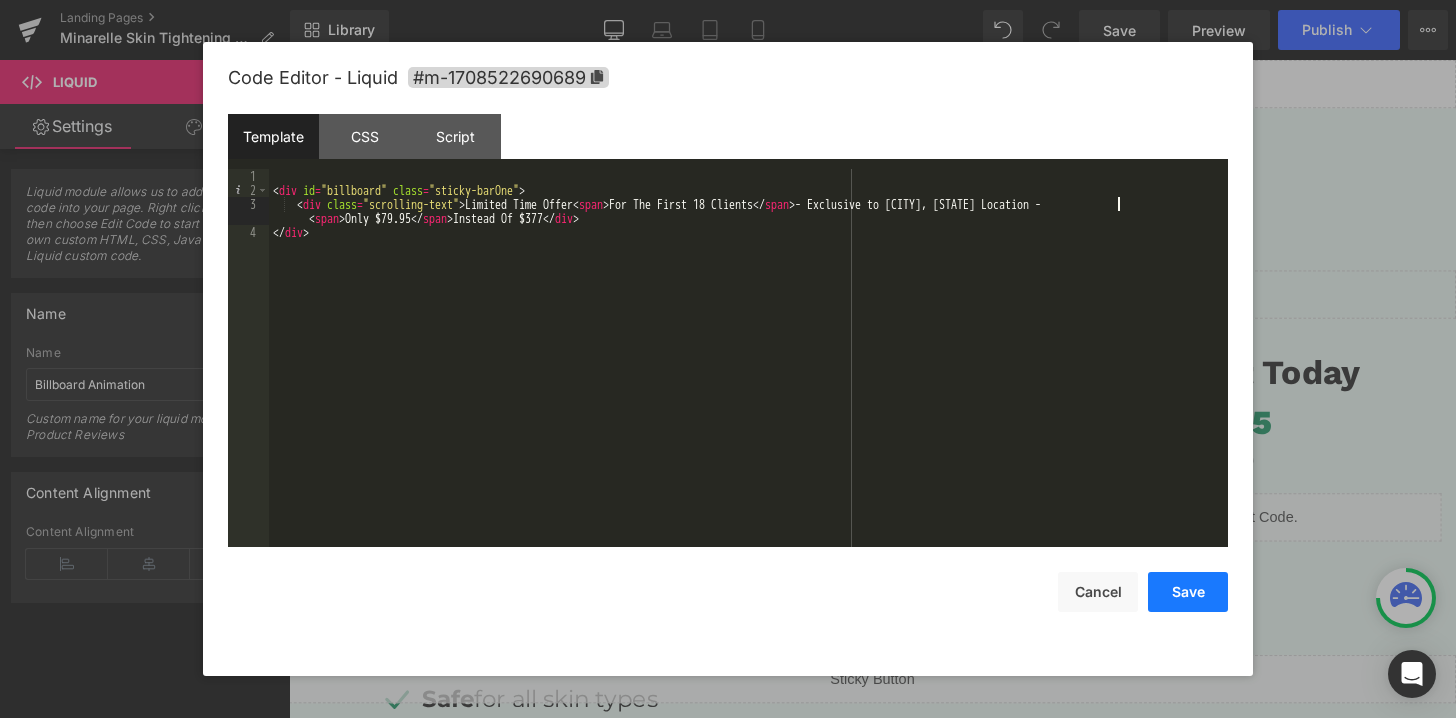 click on "Save" at bounding box center [1188, 592] 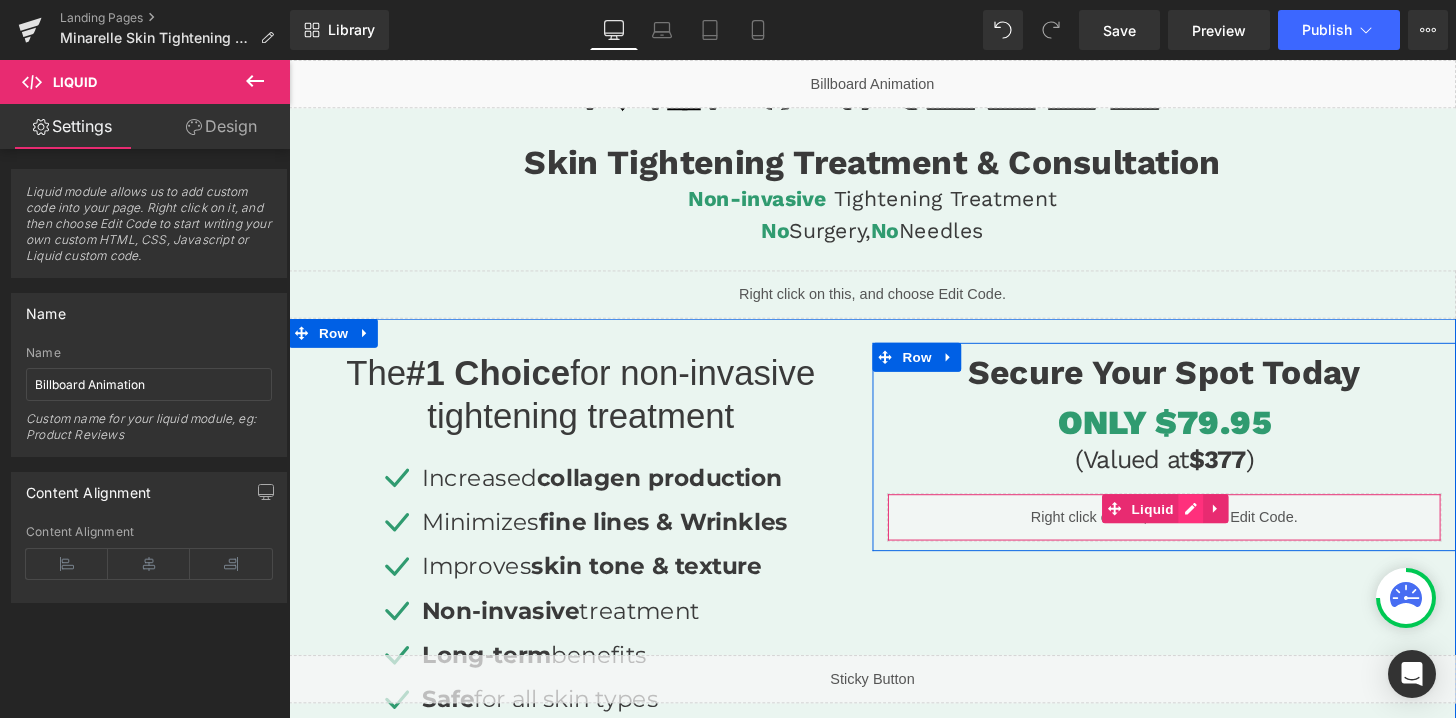 click on "Liquid" at bounding box center [1196, 534] 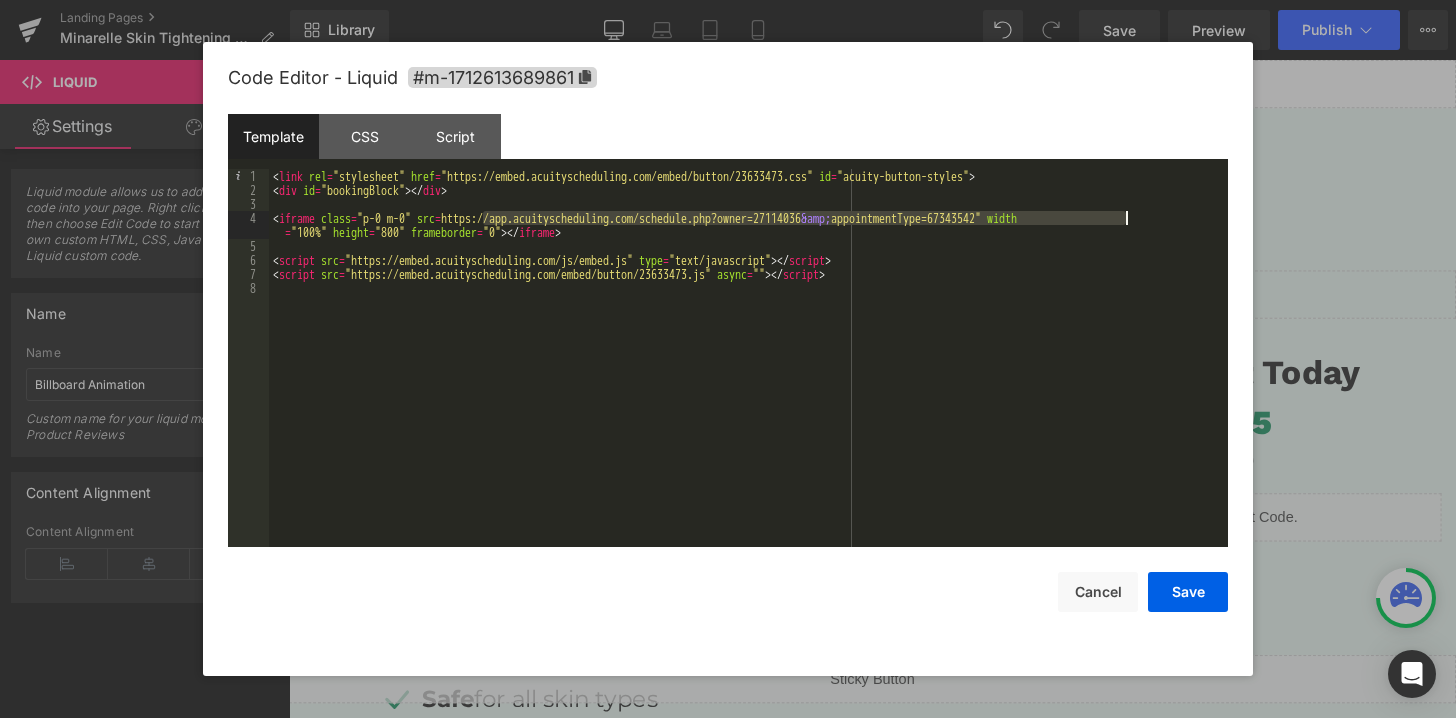 drag, startPoint x: 484, startPoint y: 217, endPoint x: 1127, endPoint y: 223, distance: 643.028 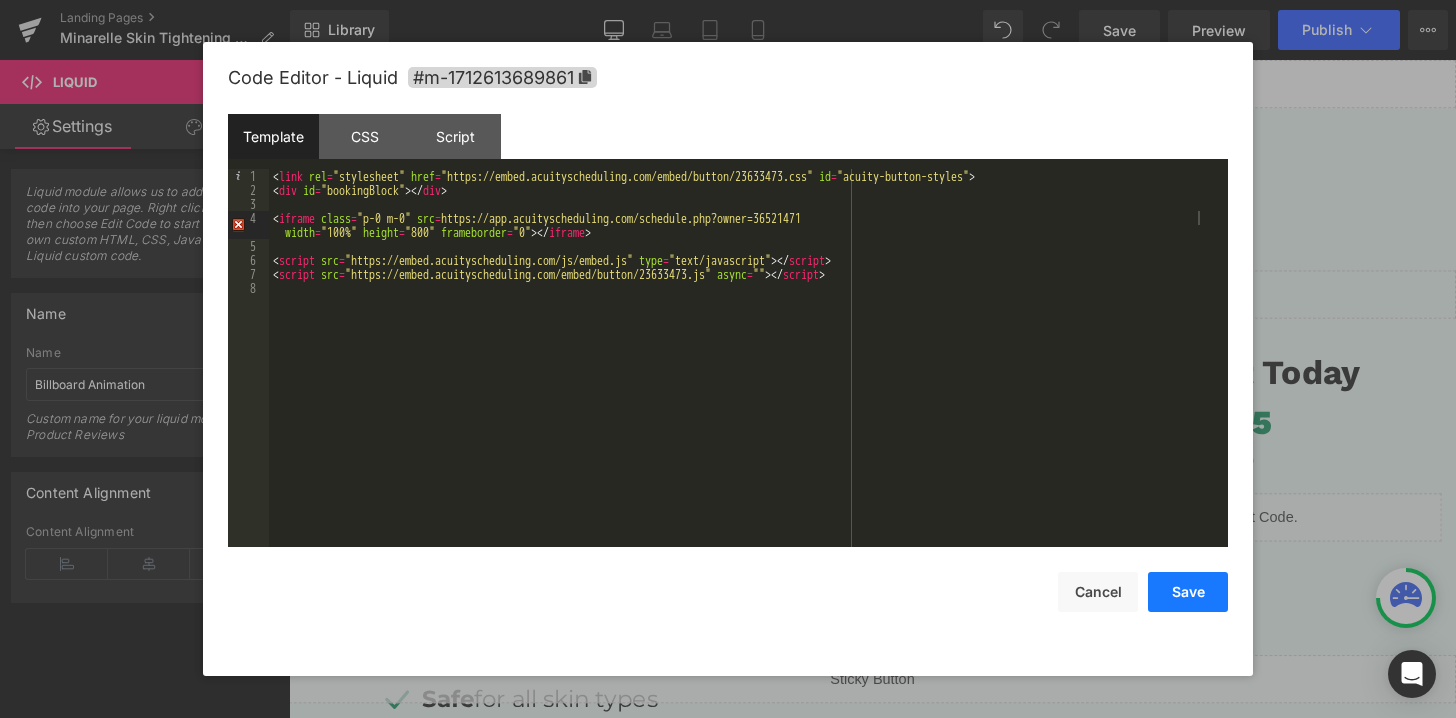 click on "Save" at bounding box center [1188, 592] 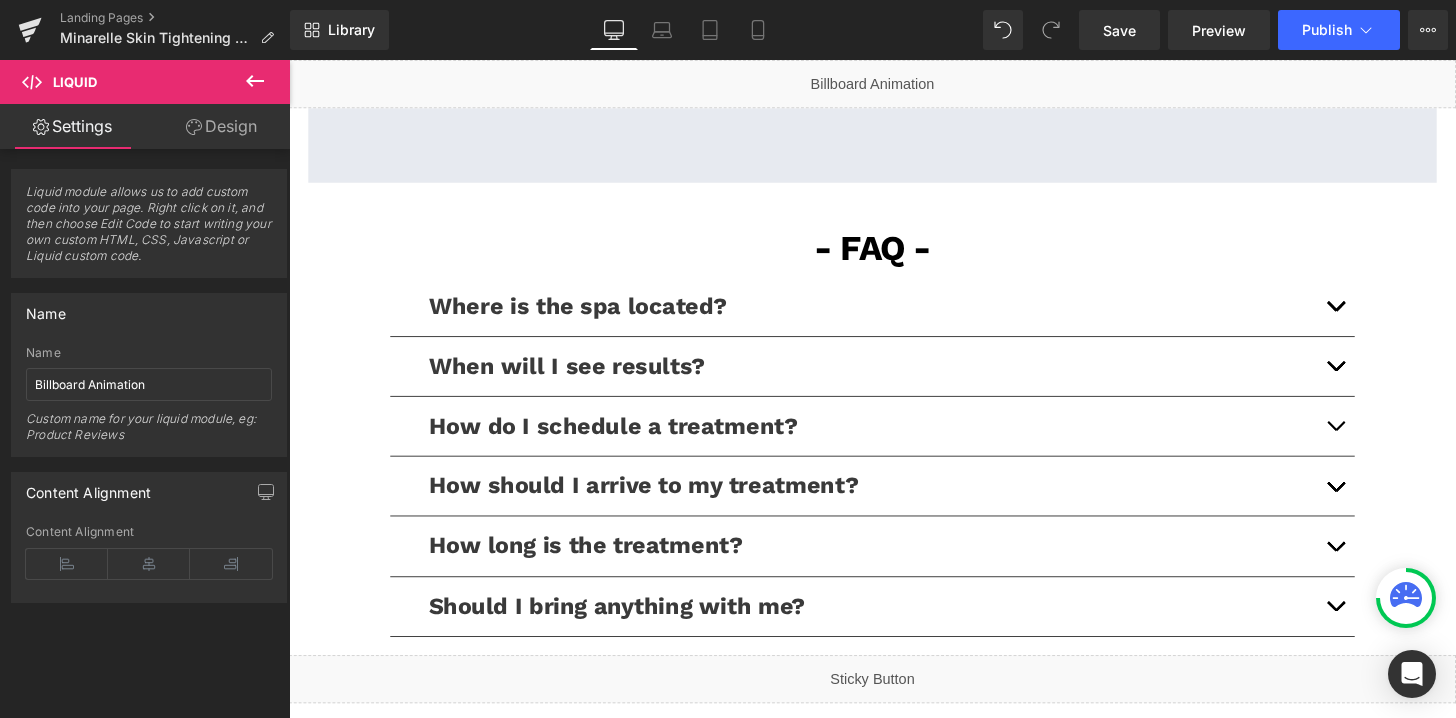 scroll, scrollTop: 4254, scrollLeft: 0, axis: vertical 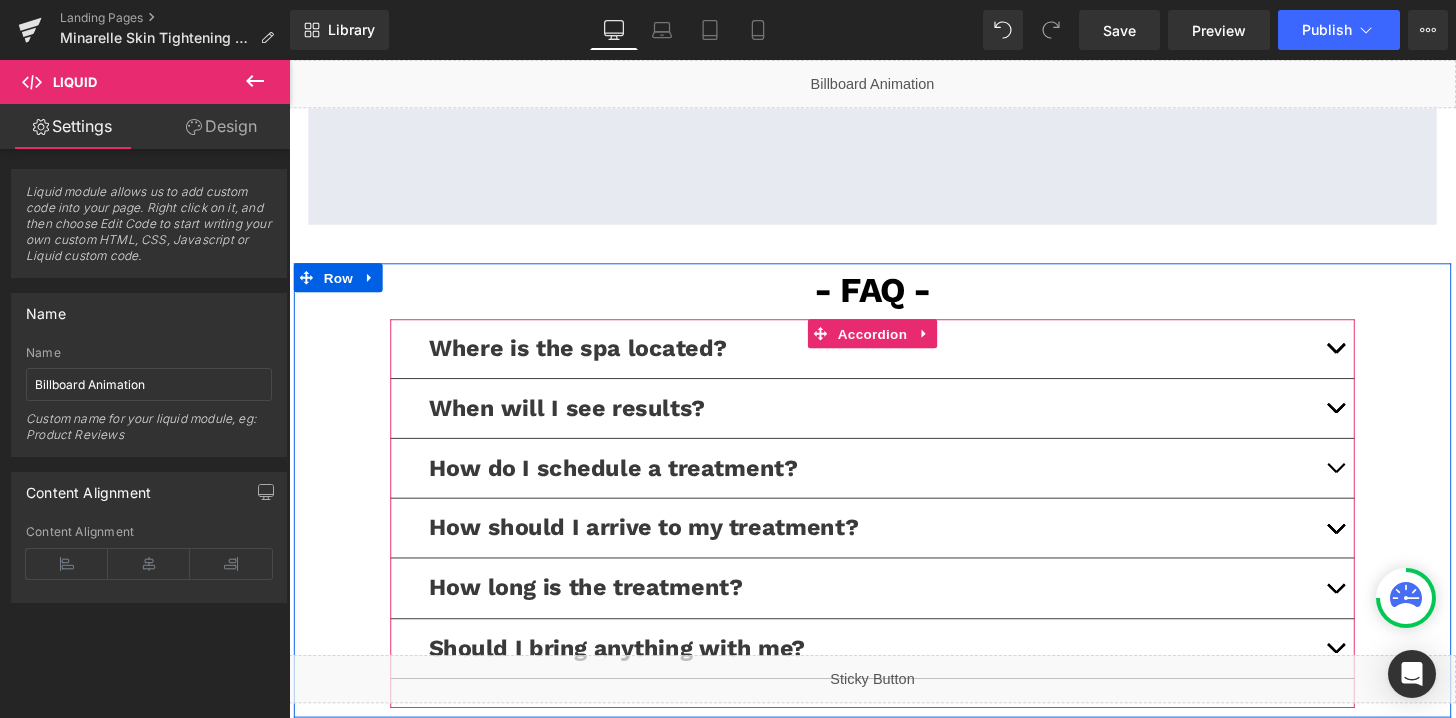 click at bounding box center (1374, 364) 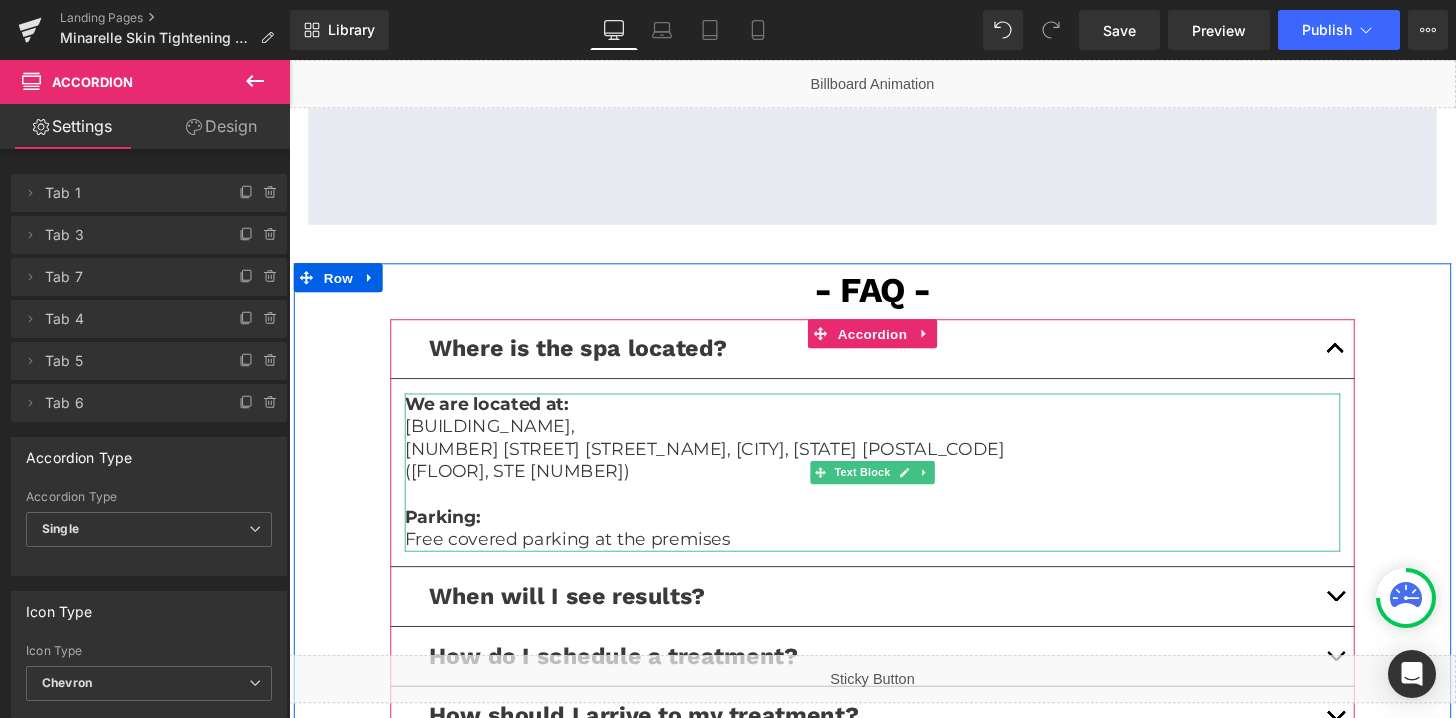 click on "Free covered parking at the premises" at bounding box center [894, 557] 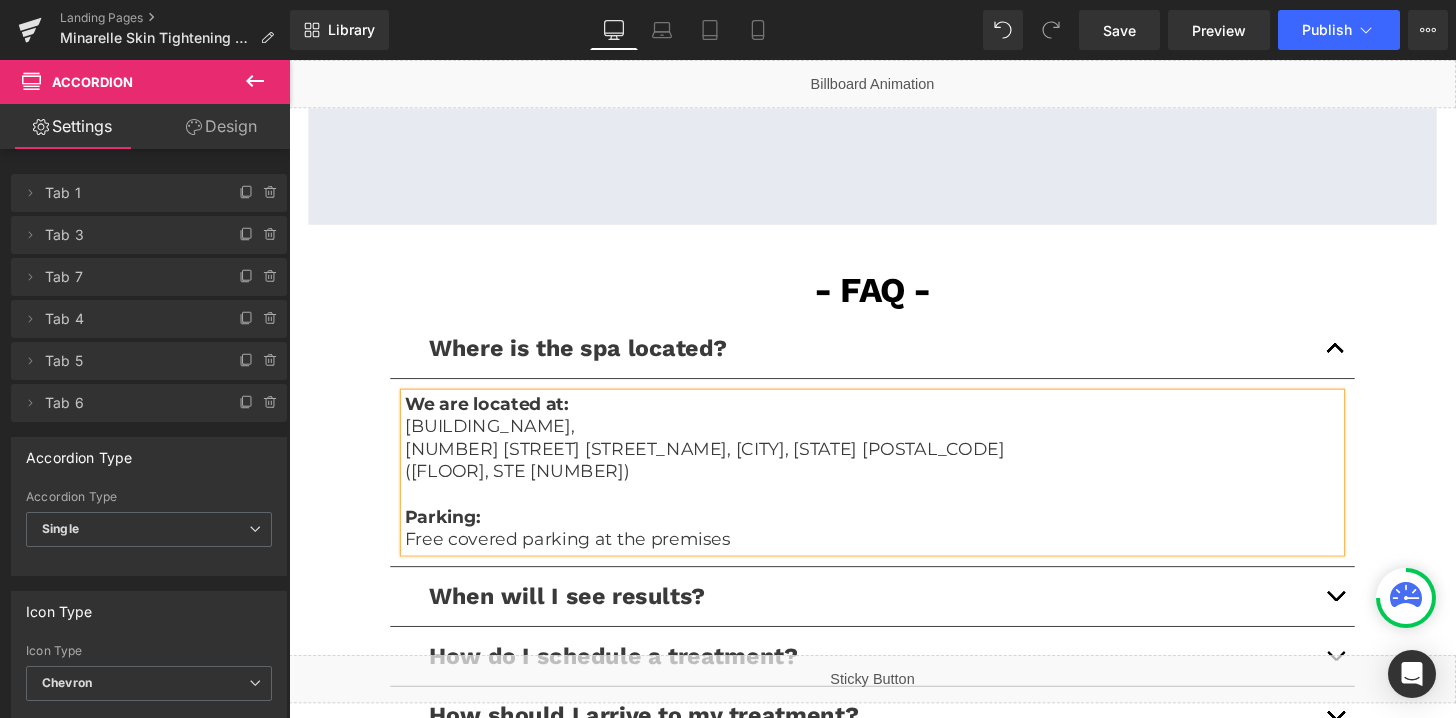 click on "Free covered parking at the premises" at bounding box center [894, 557] 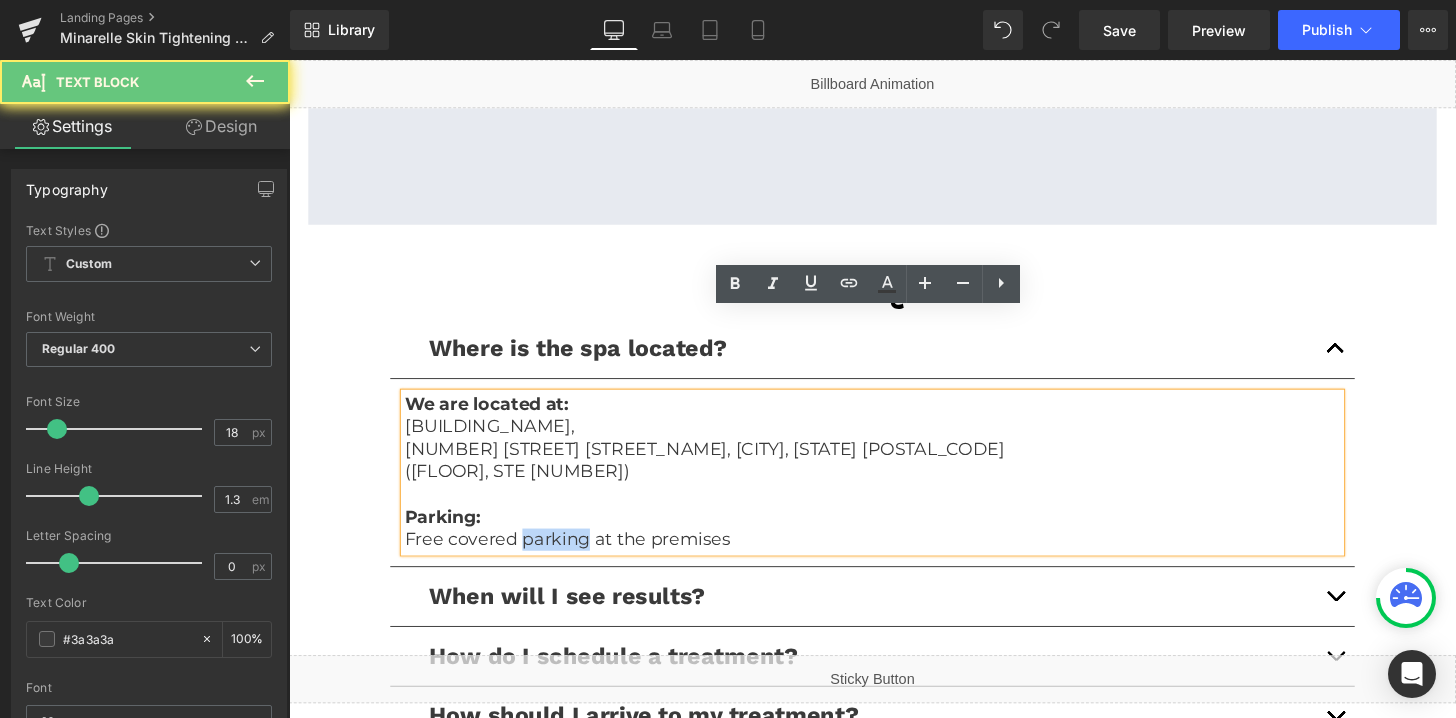 click on "Free covered parking at the premises" at bounding box center [894, 557] 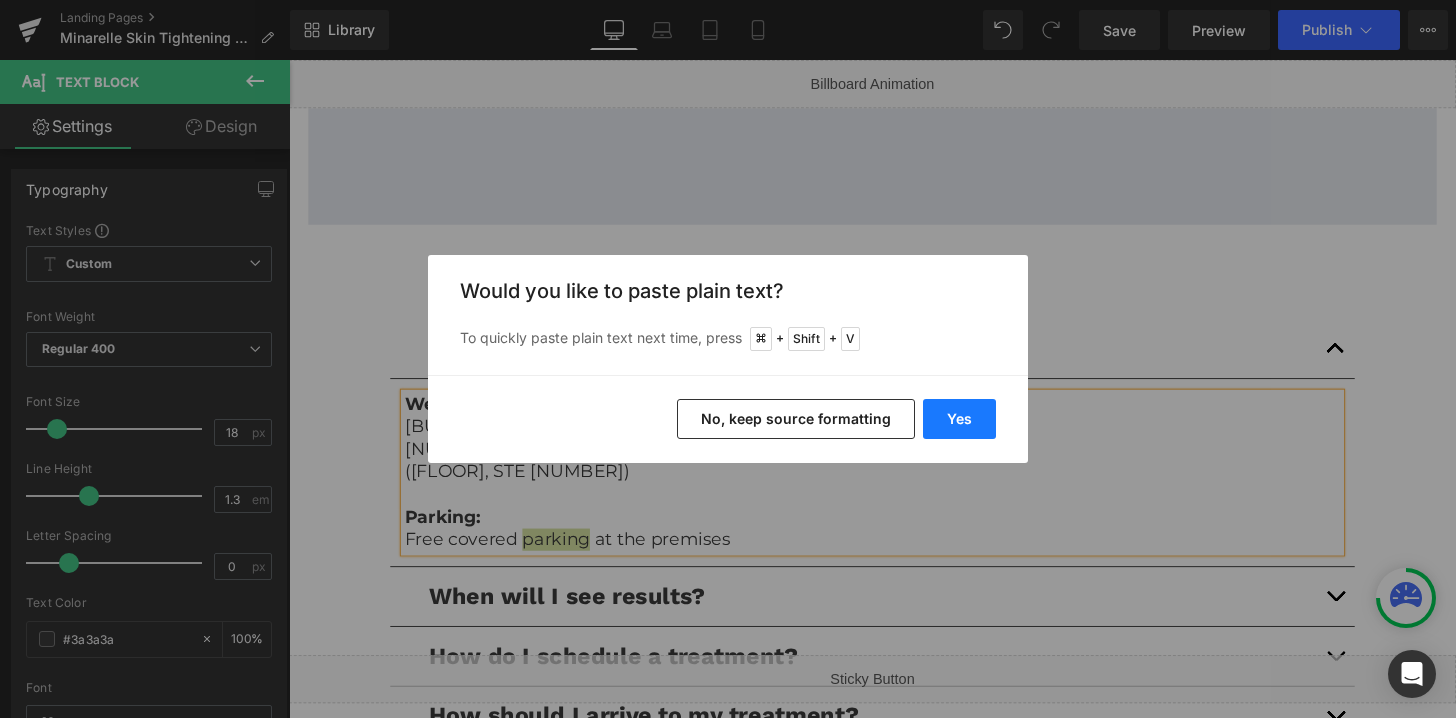 click on "Yes" at bounding box center (959, 419) 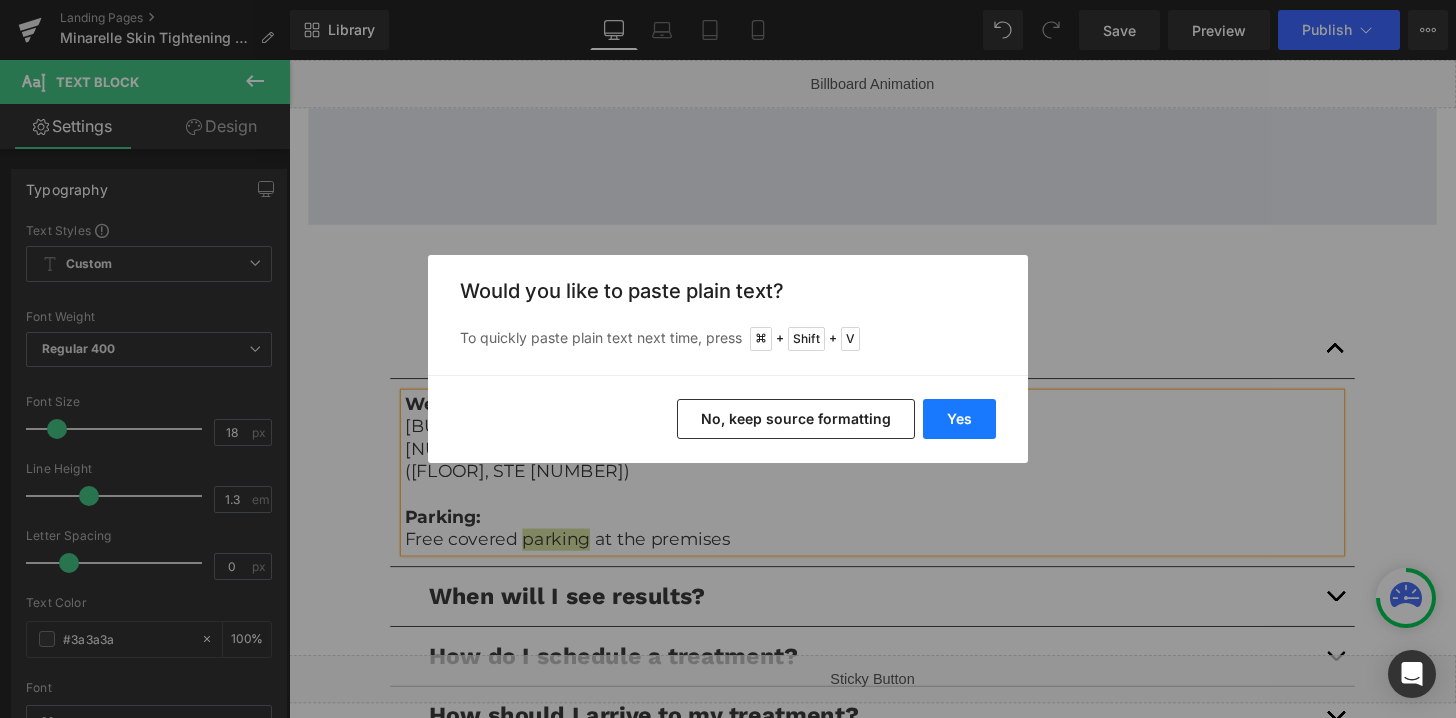type 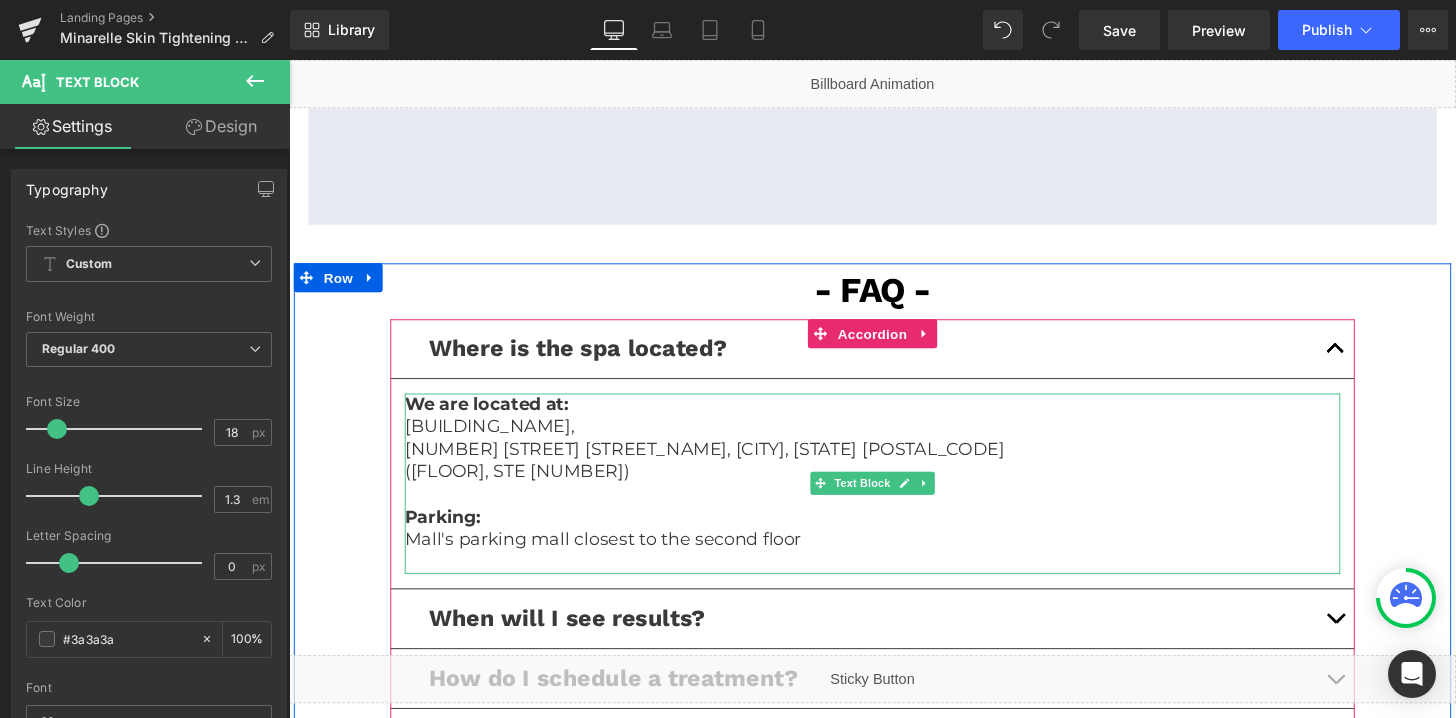 click on "Mall's parking mall closest to the second floor" at bounding box center [894, 557] 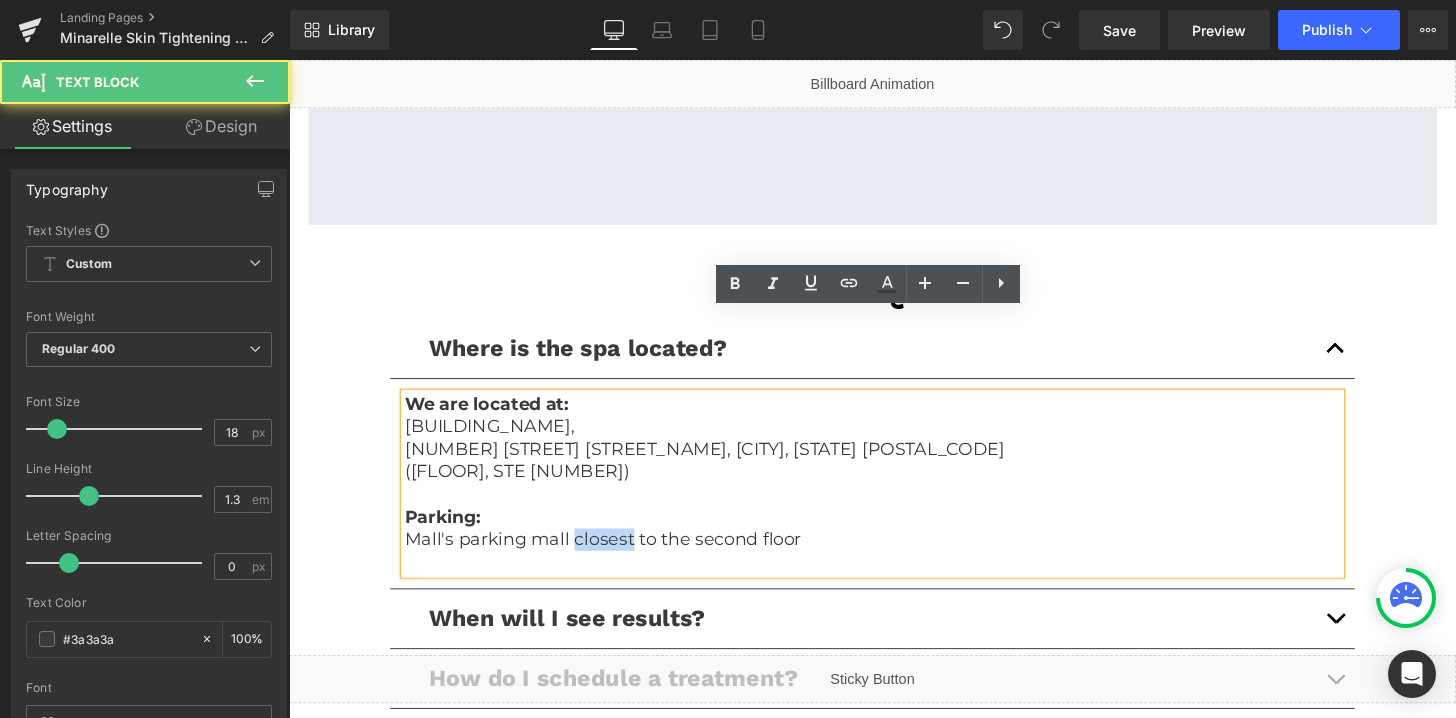 click on "Mall's parking mall closest to the second floor" at bounding box center [894, 557] 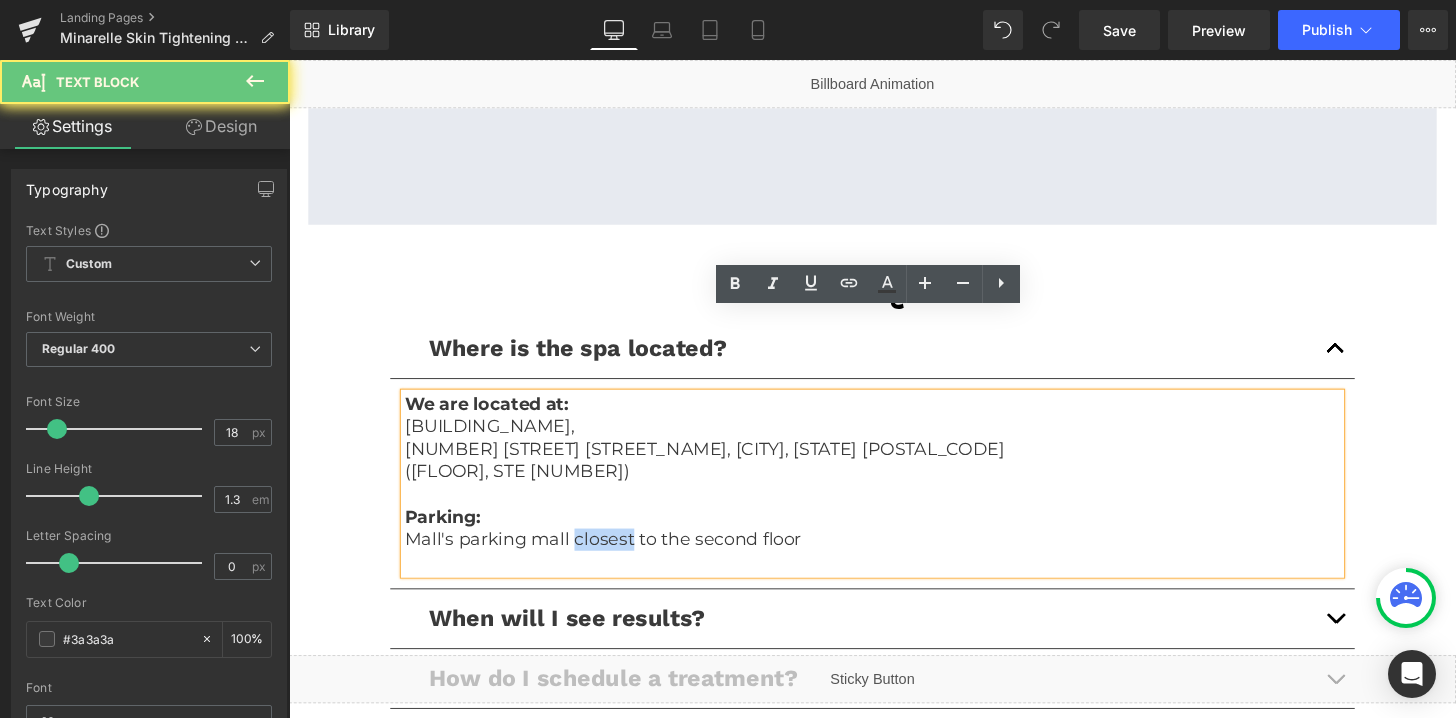 click on "Mall's parking mall closest to the second floor" at bounding box center (894, 557) 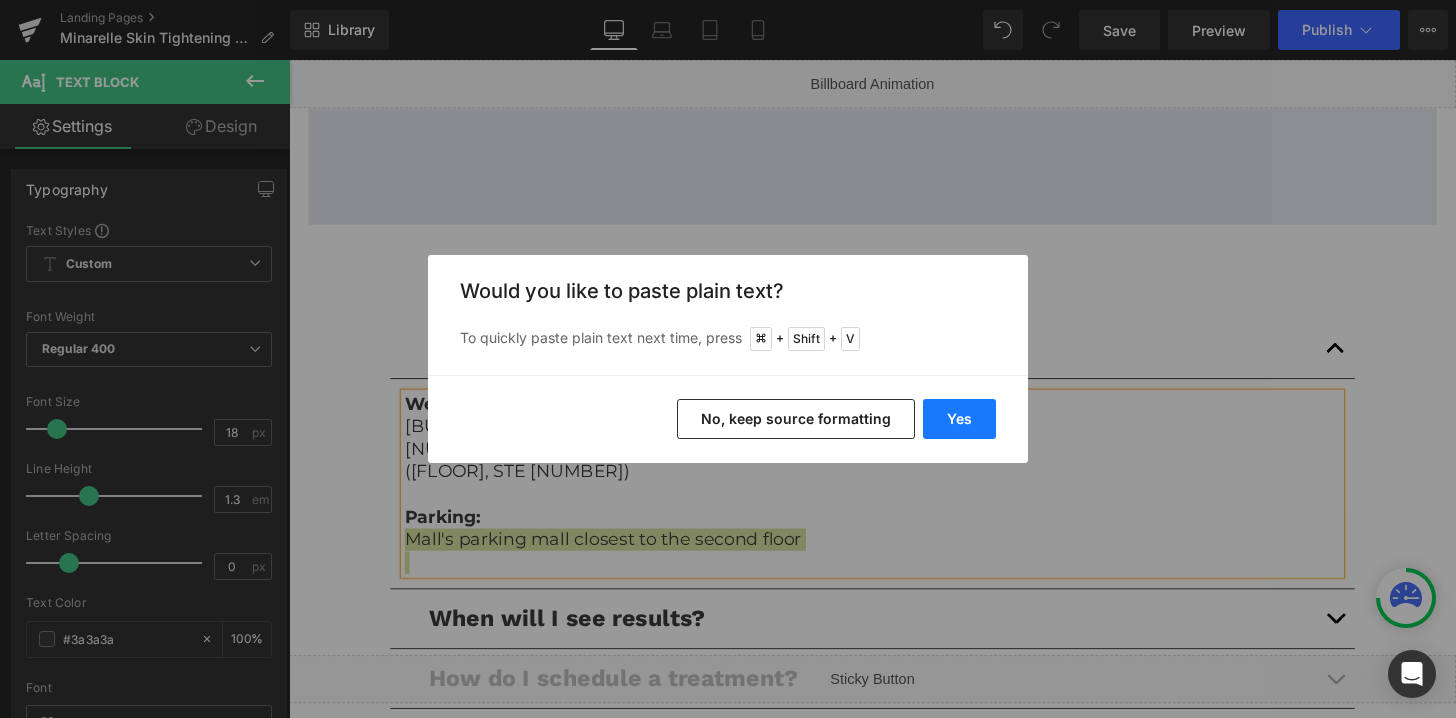 click on "Yes" at bounding box center (959, 419) 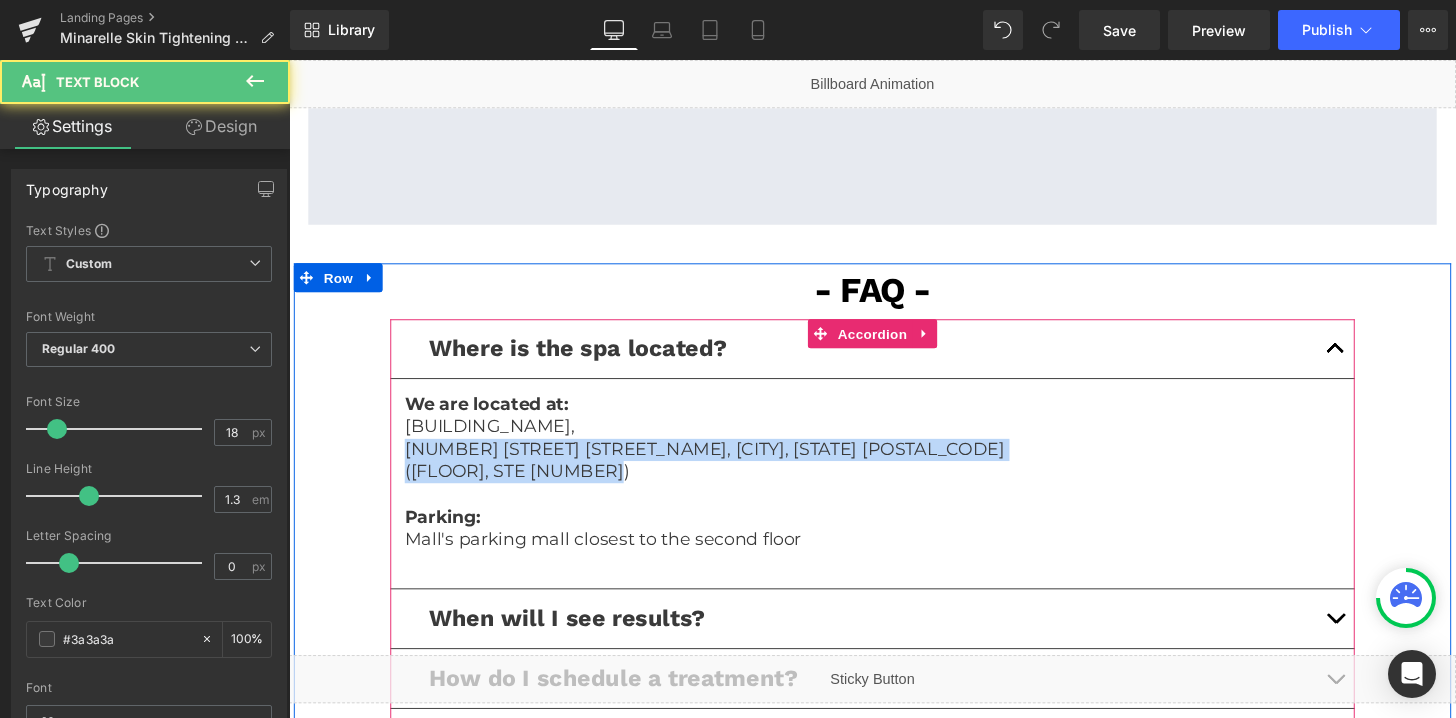 drag, startPoint x: 592, startPoint y: 405, endPoint x: 404, endPoint y: 380, distance: 189.65495 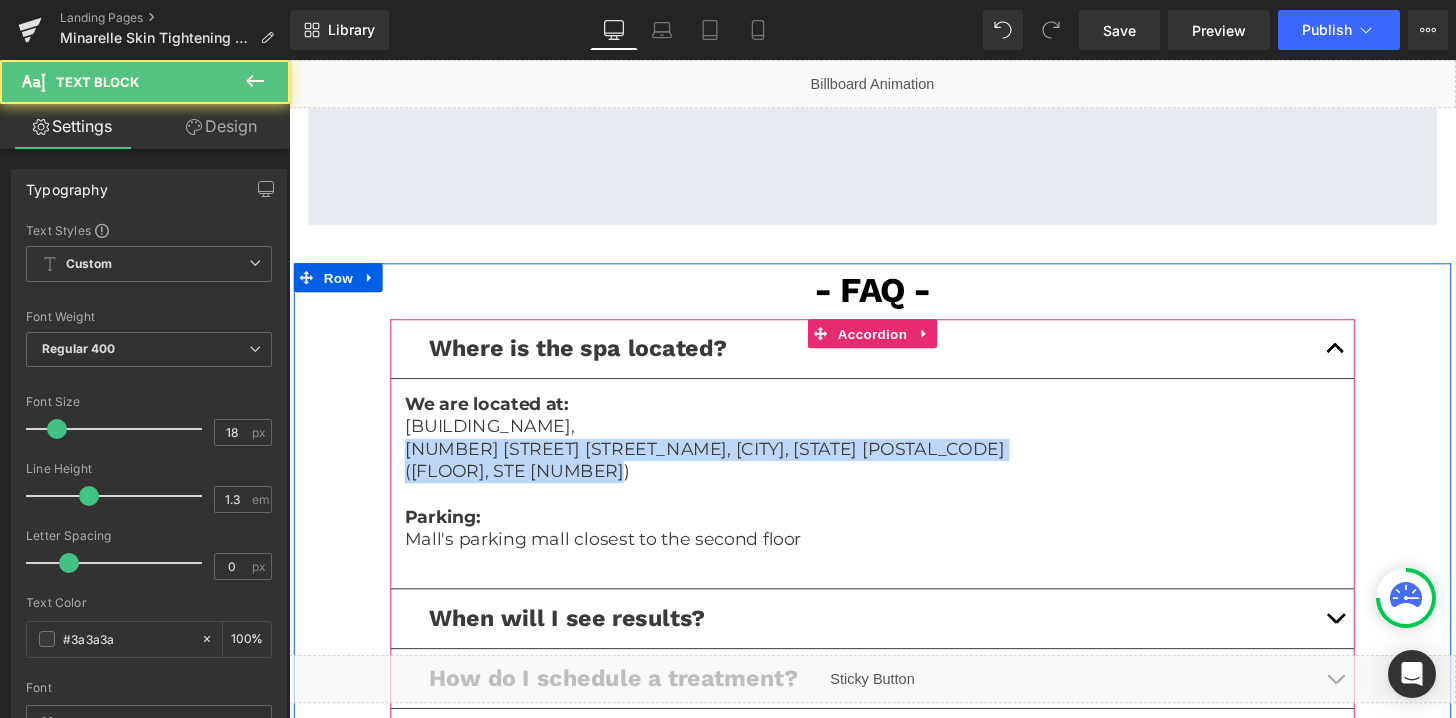 click on "We are located at: Flagler Waterview building, 1515 North Flagler Drive, West Palm Beach, FL 33401 (First Floor, STE 100) Parking: Mall's parking mall closest to the second floor
Text Block" at bounding box center (894, 500) 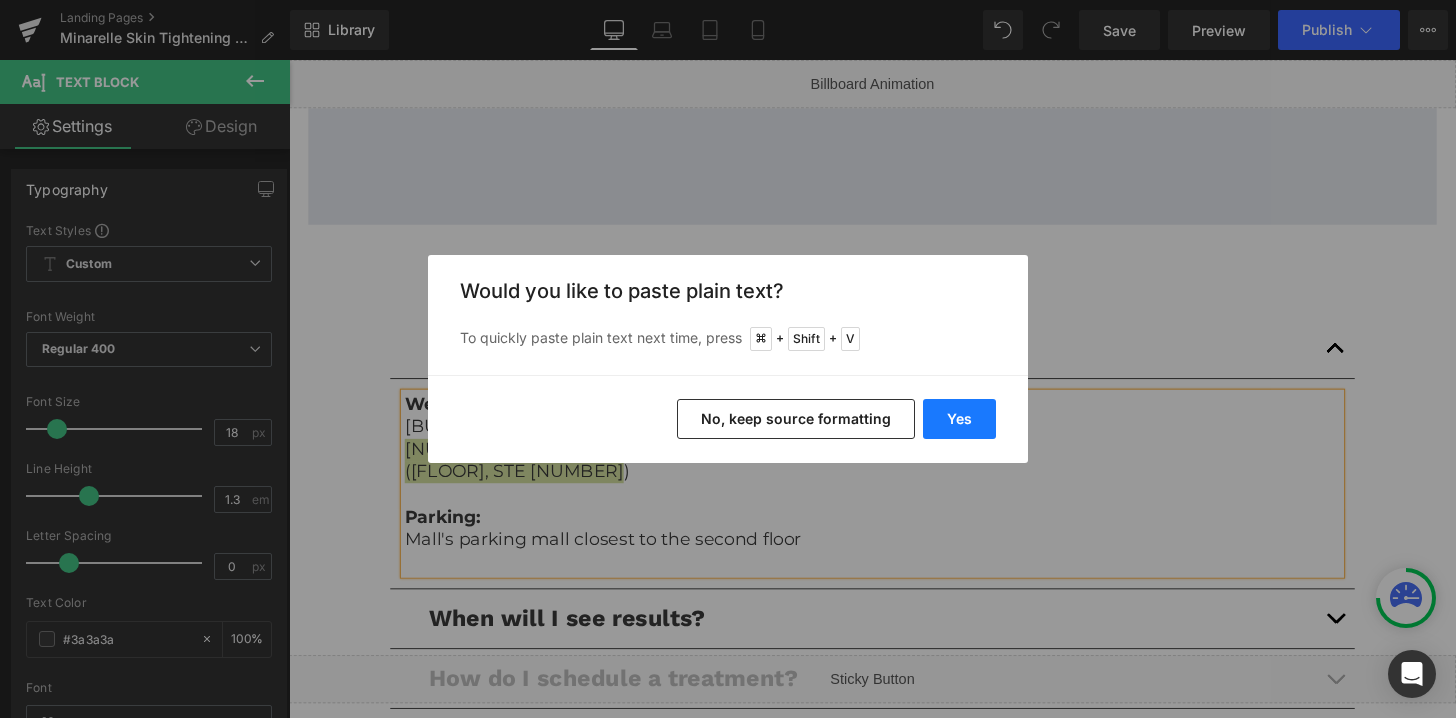 click on "Yes" at bounding box center (959, 419) 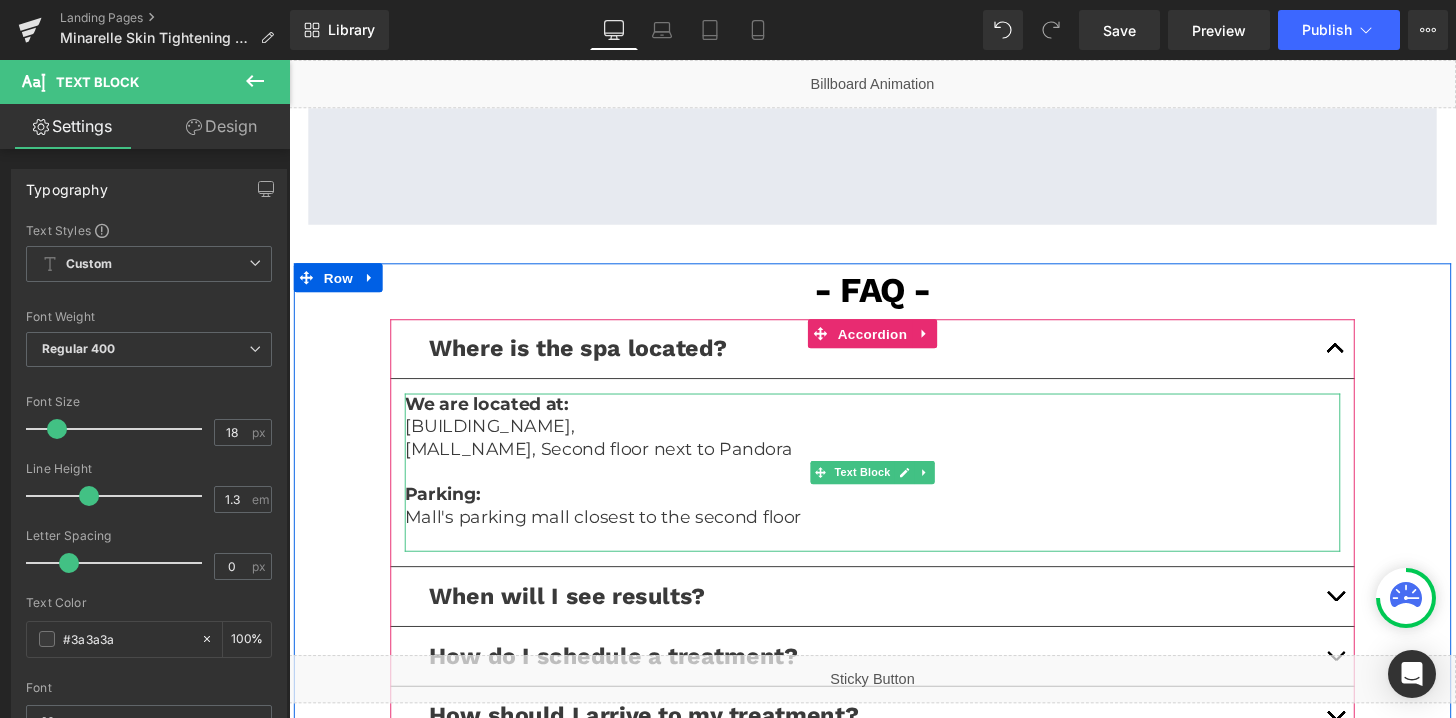 click on "Pentagon Mall, Second floor next to Pandora" at bounding box center [894, 464] 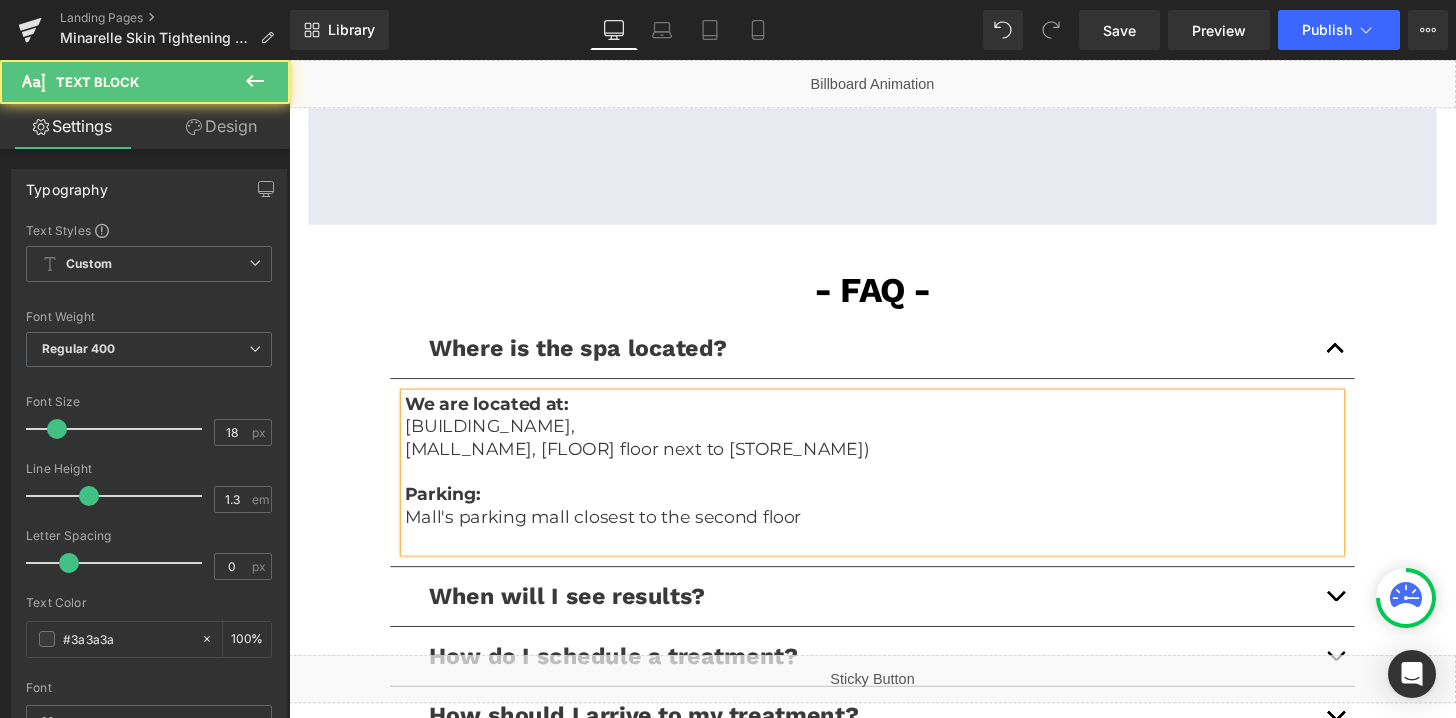 click on "Pentagon Mall, Second floor next to Pandora)" at bounding box center (894, 464) 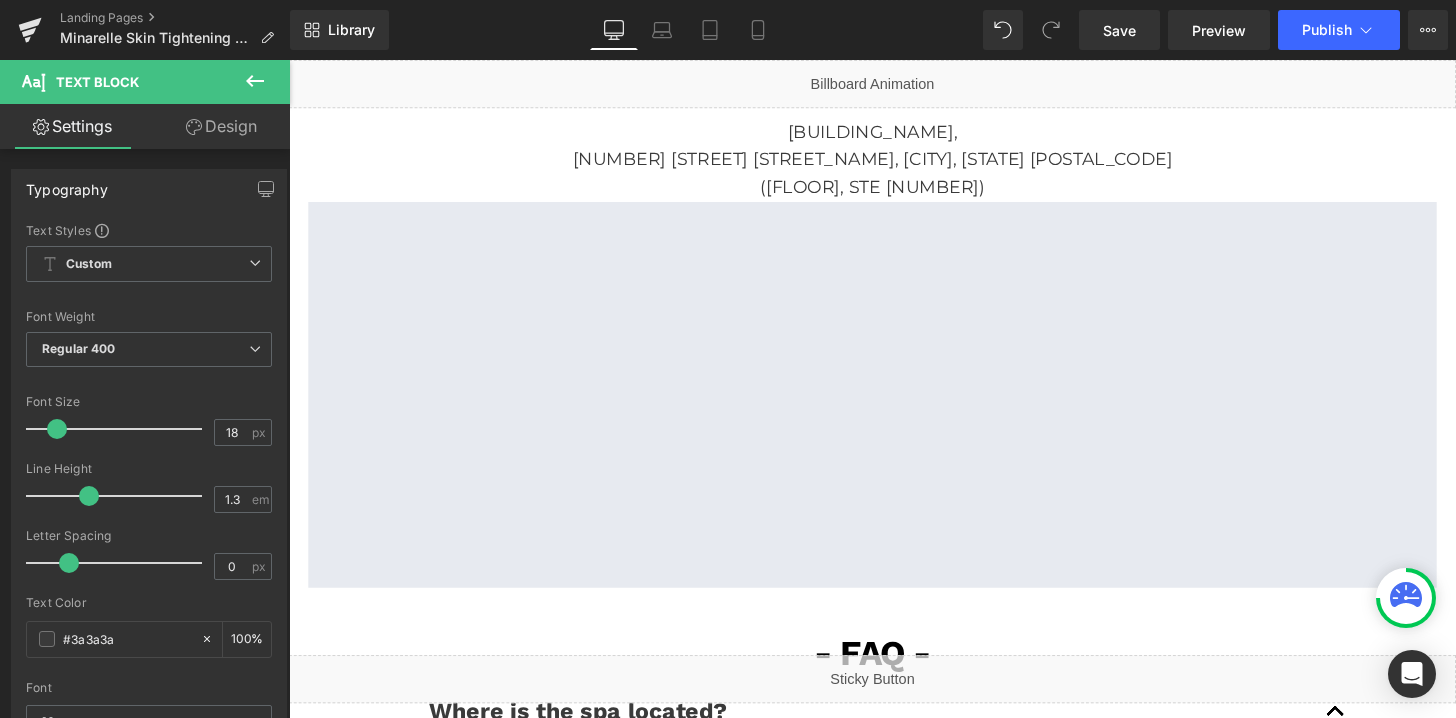 scroll, scrollTop: 3735, scrollLeft: 0, axis: vertical 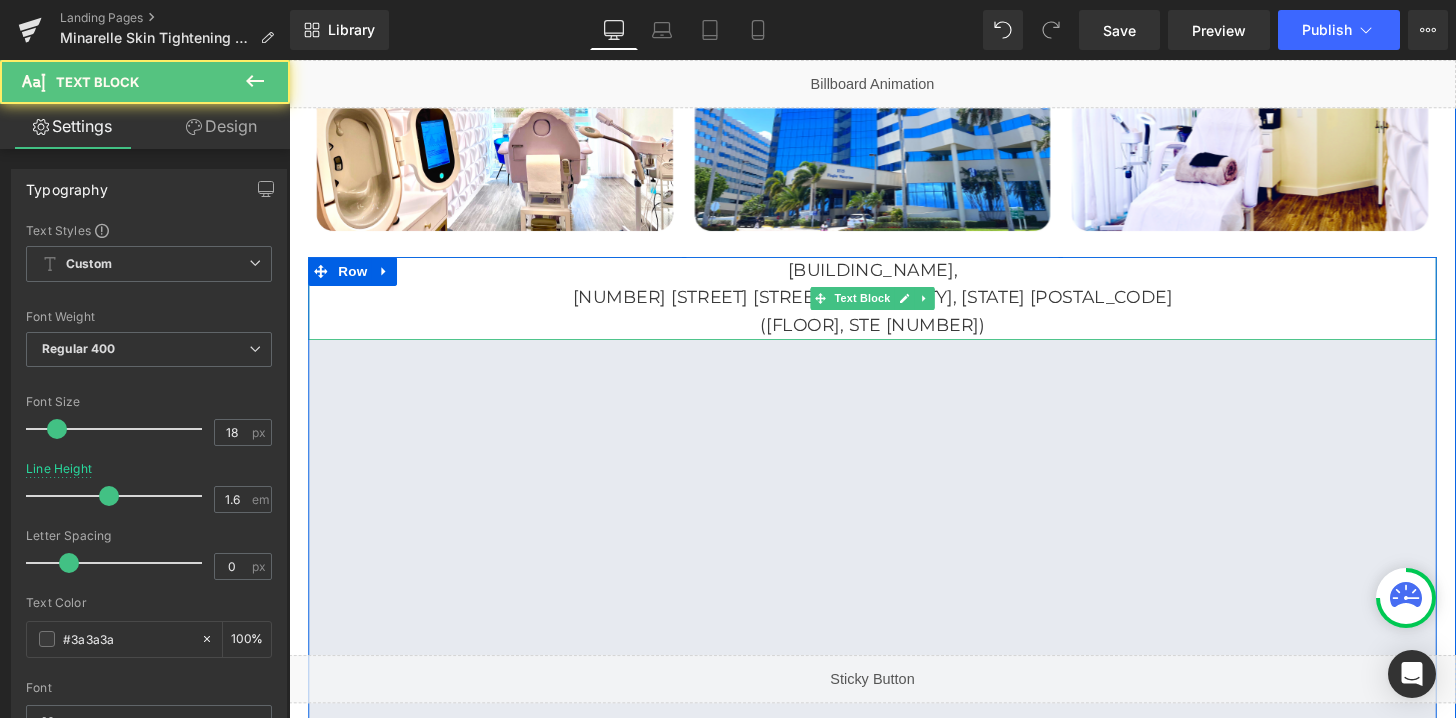 click on "(First Floor, STE 100)" at bounding box center (894, 335) 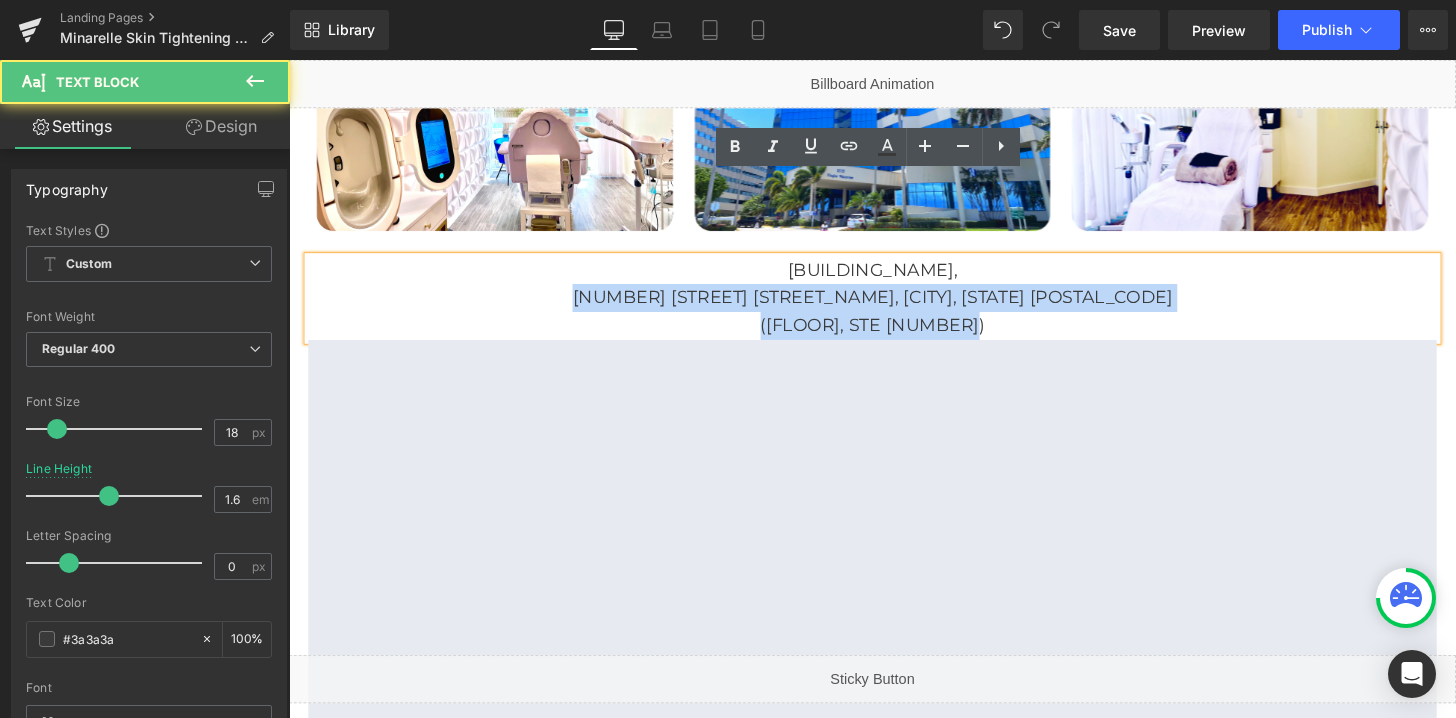 drag, startPoint x: 989, startPoint y: 247, endPoint x: 635, endPoint y: 221, distance: 354.95352 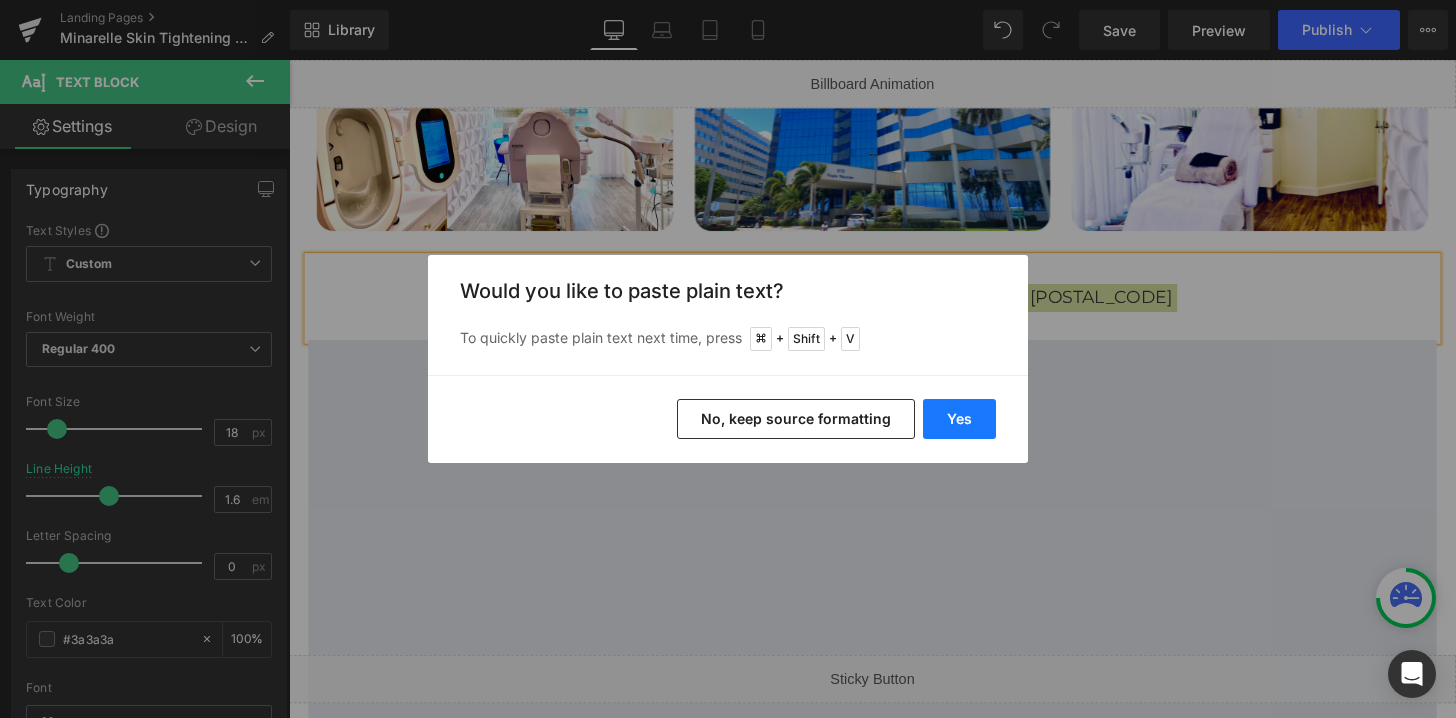 click on "Yes" at bounding box center [959, 419] 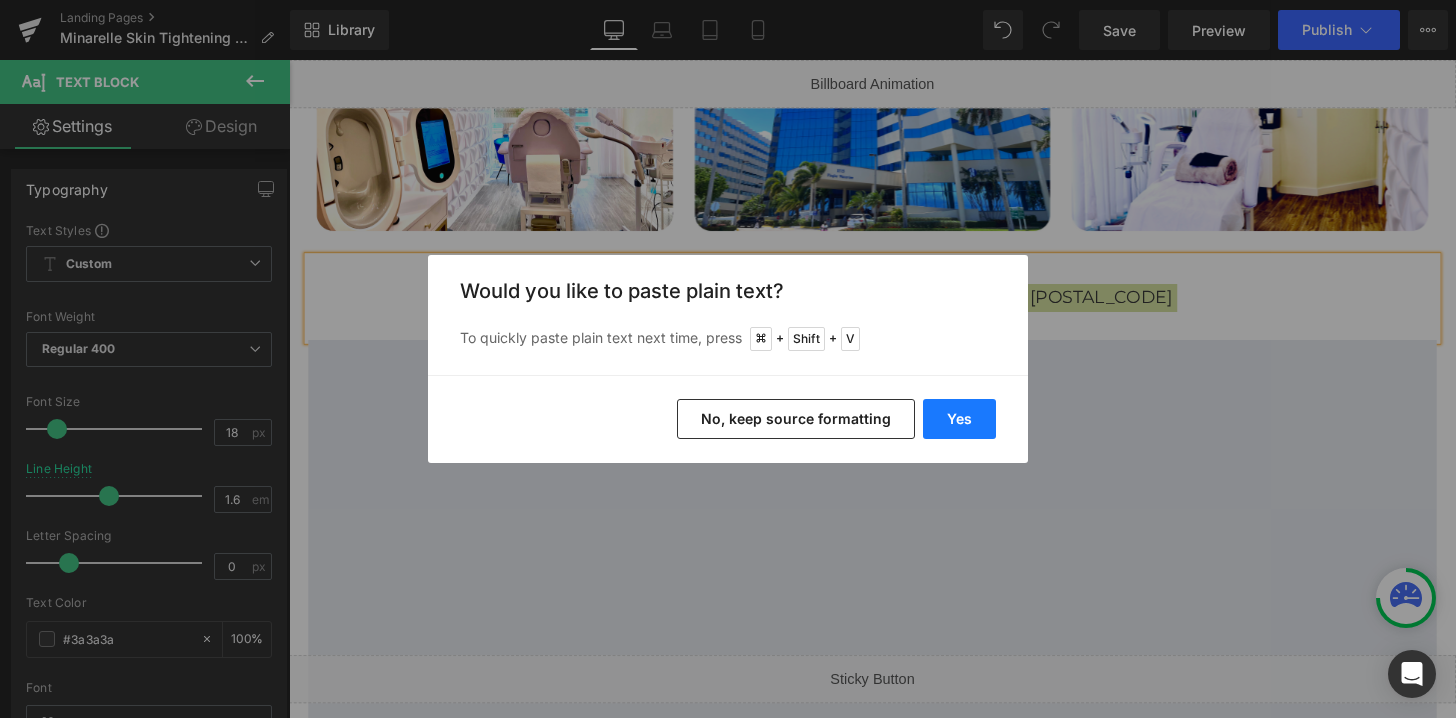 type 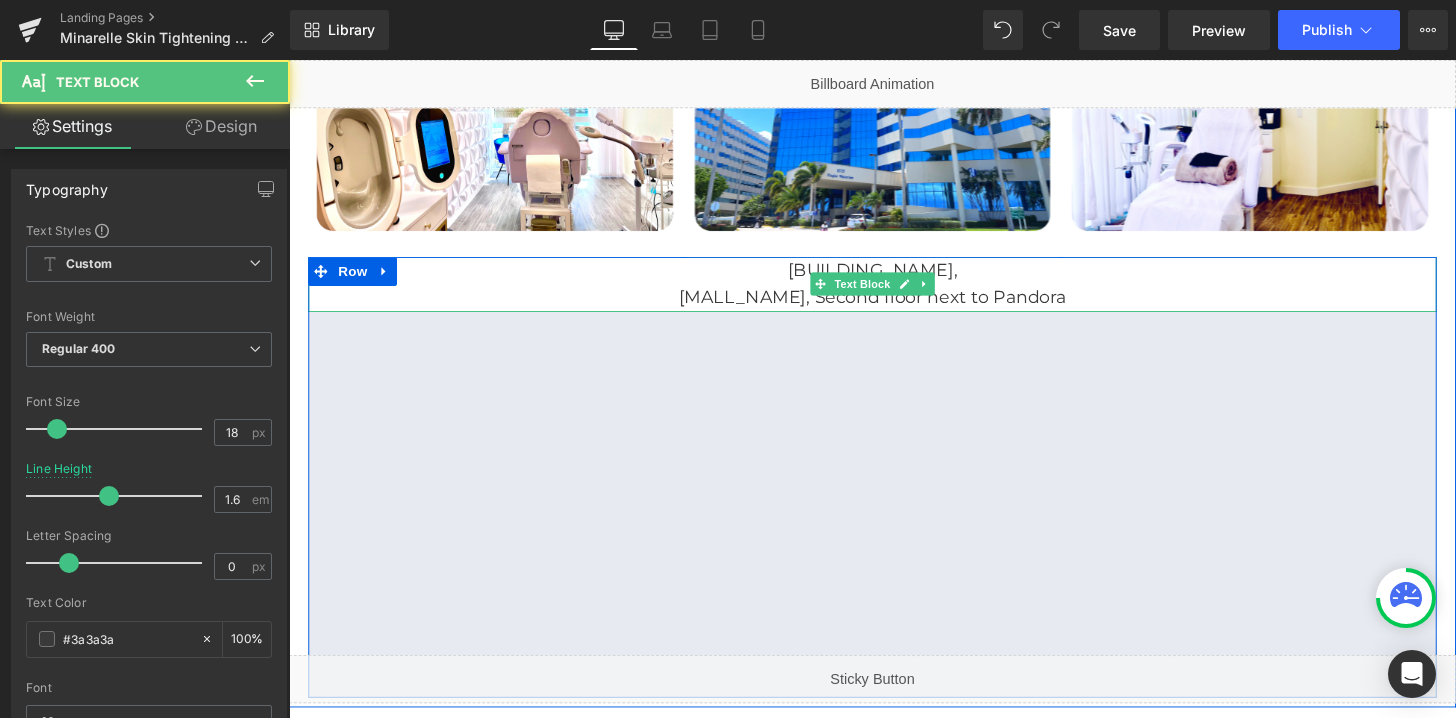 click on "Flagler Waterview Building," at bounding box center (894, 278) 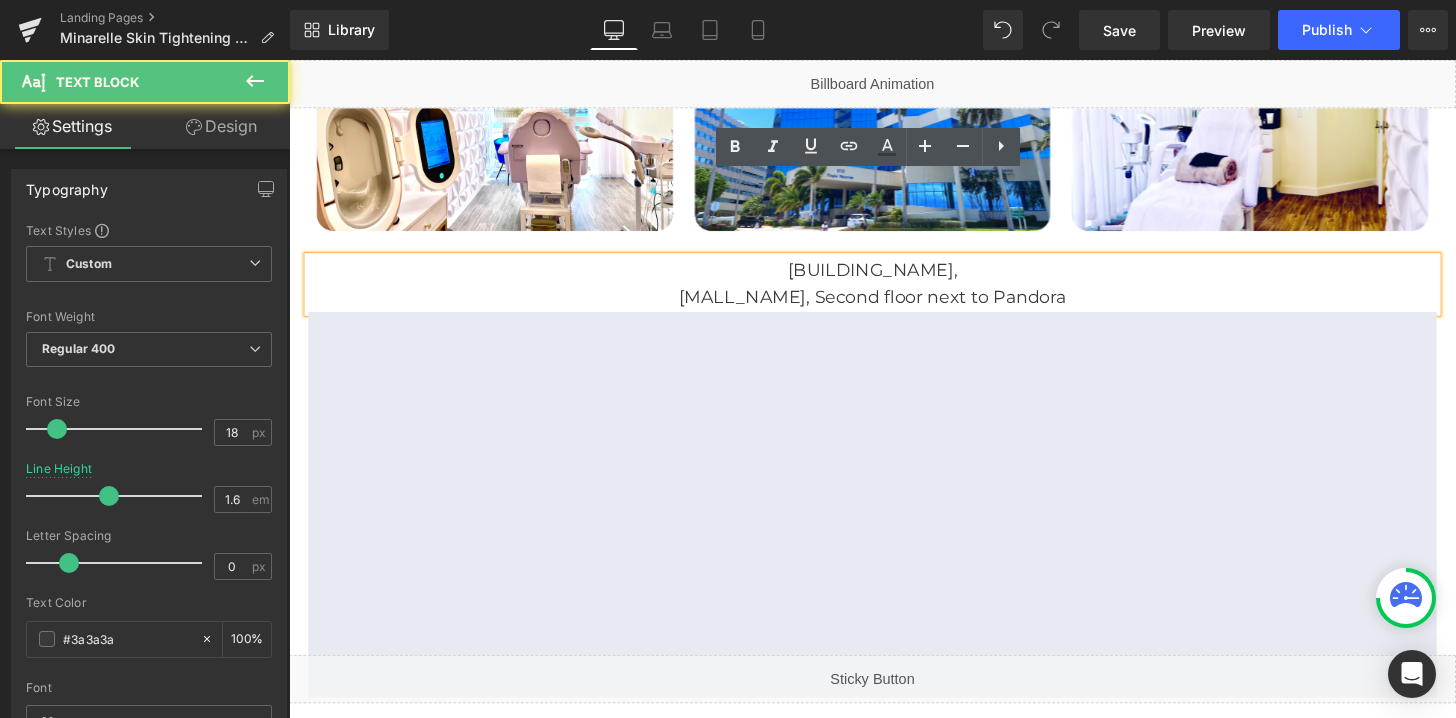 click on "Flagler Waterview Building," at bounding box center (894, 278) 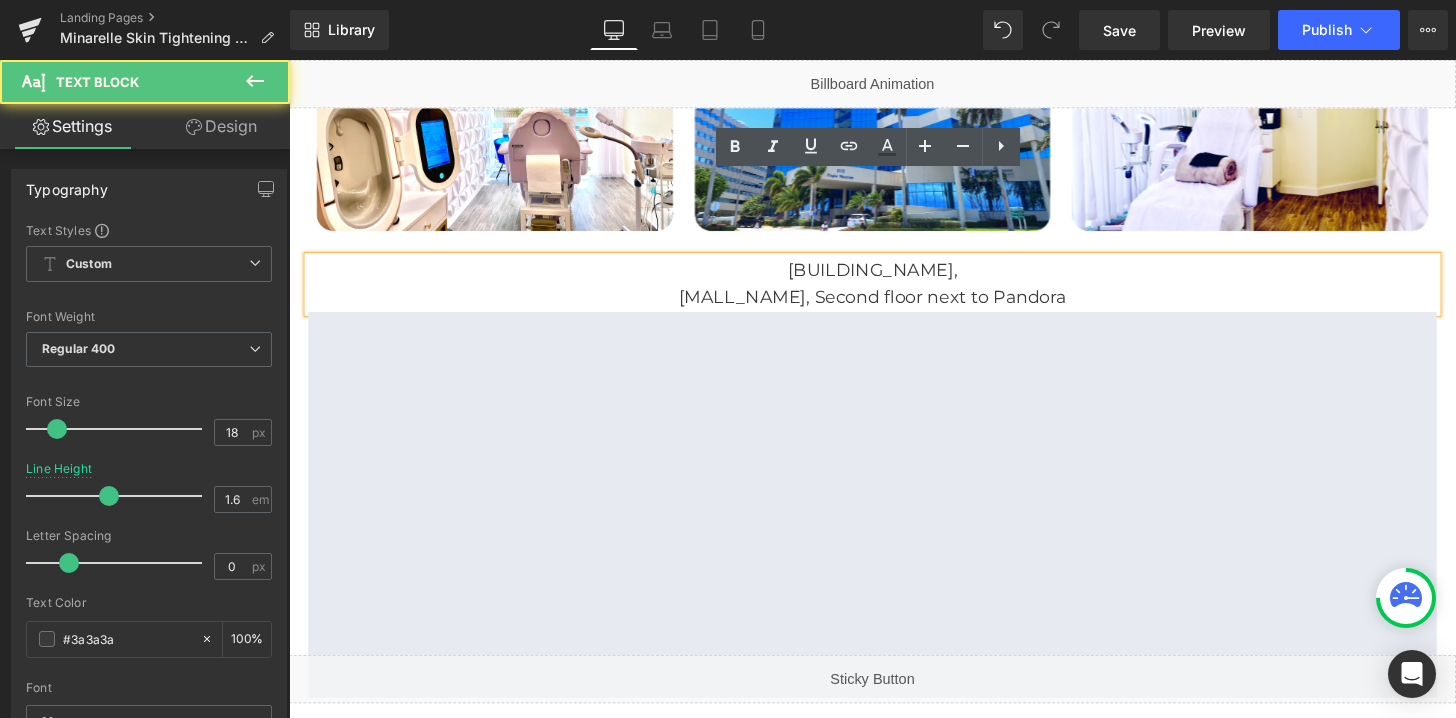 click on "Flagler Waterview Building," at bounding box center (894, 278) 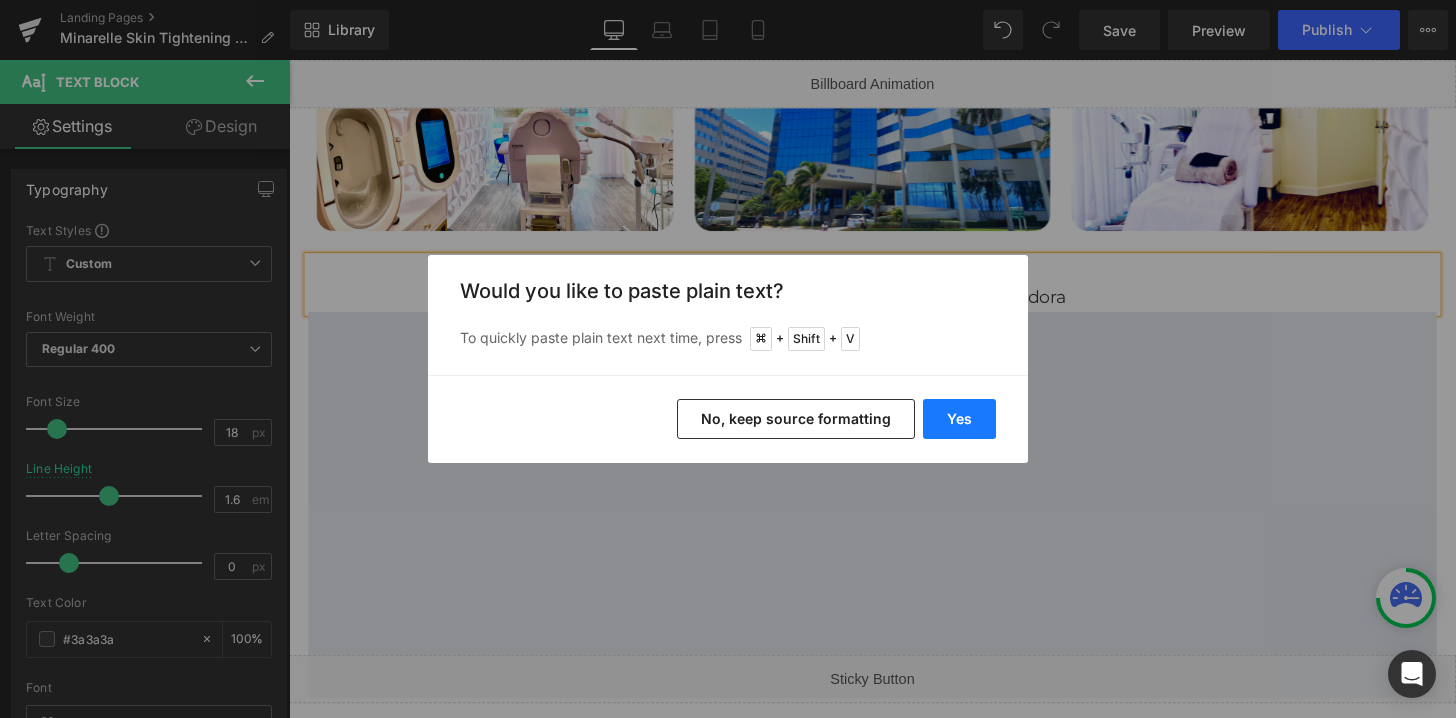 click on "Yes" at bounding box center (959, 419) 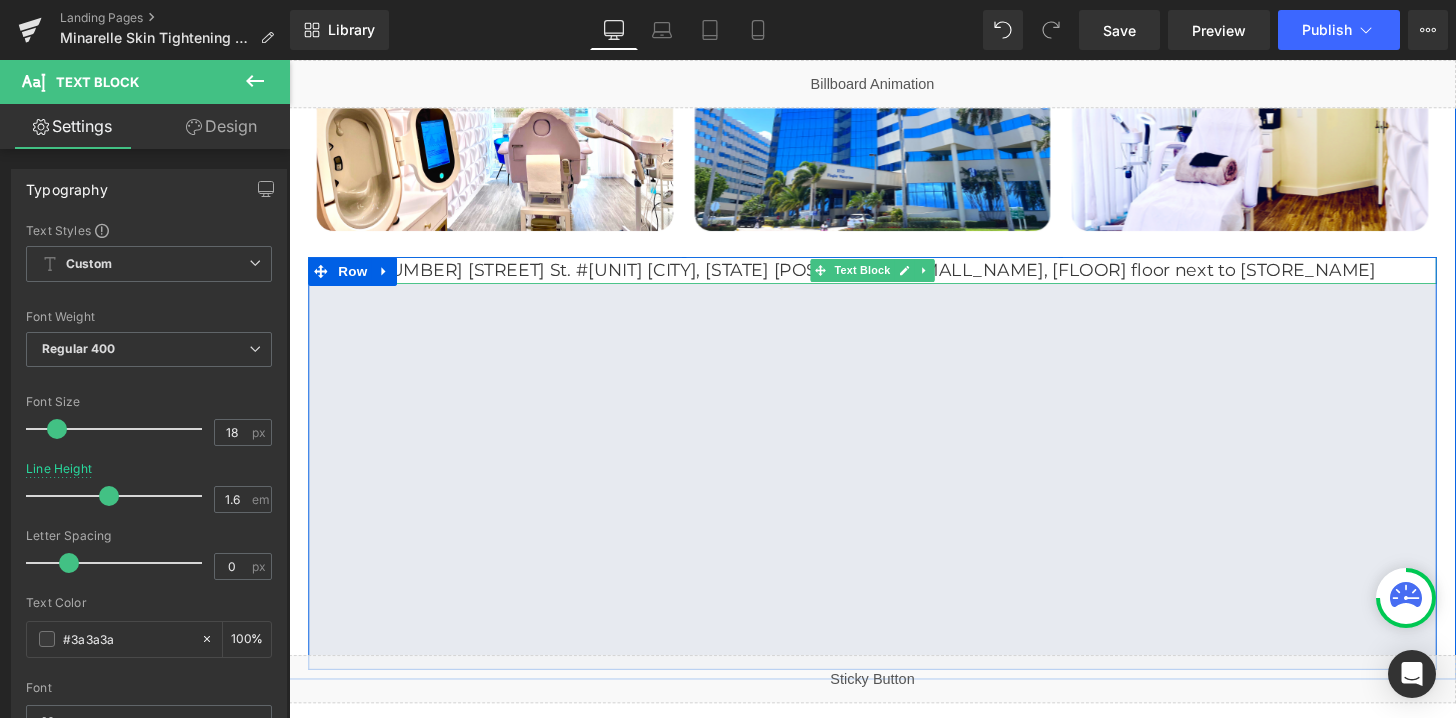 click on "1100 S Hayes St. #F328 Arlington, VA 22202Pentagon Mall, Second floor next to Pandora" at bounding box center (894, 278) 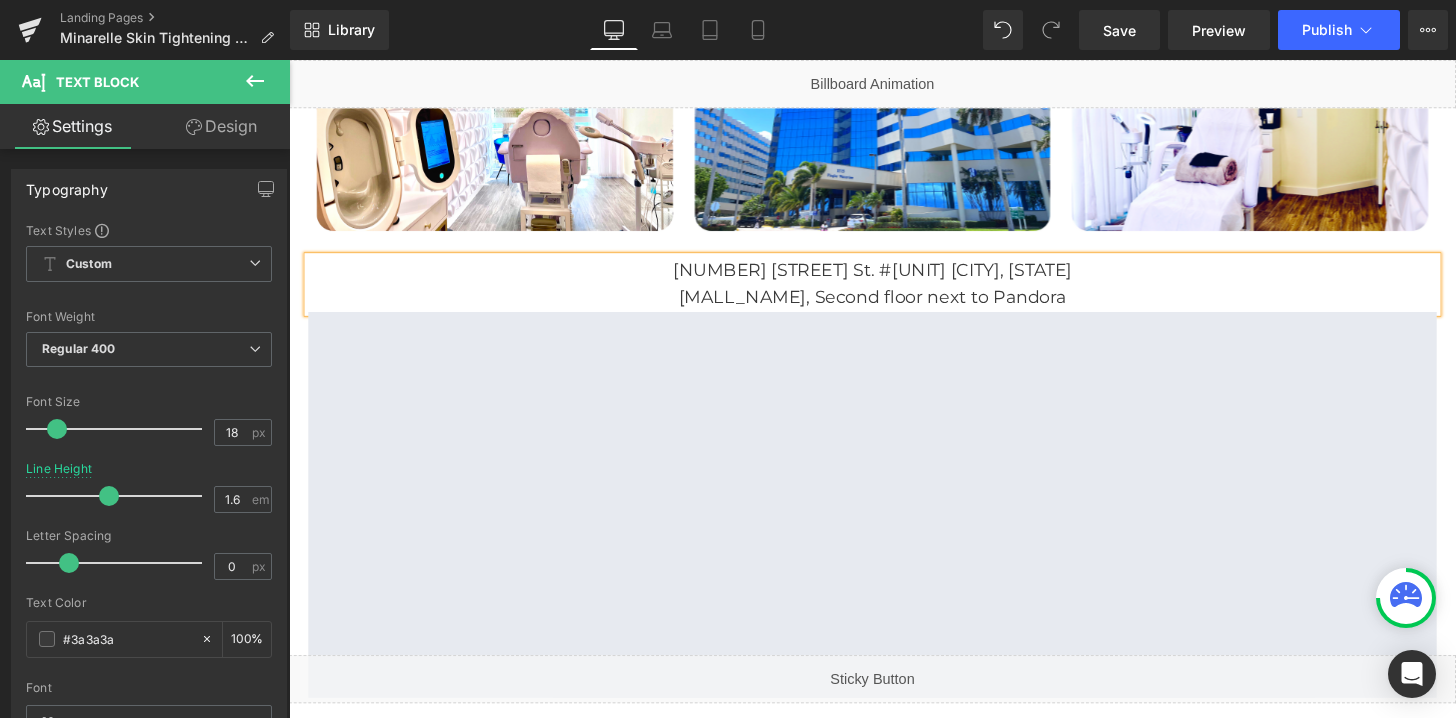 click on "1100 S Hayes St. #F328 Arlington, VA 22202" at bounding box center [894, 278] 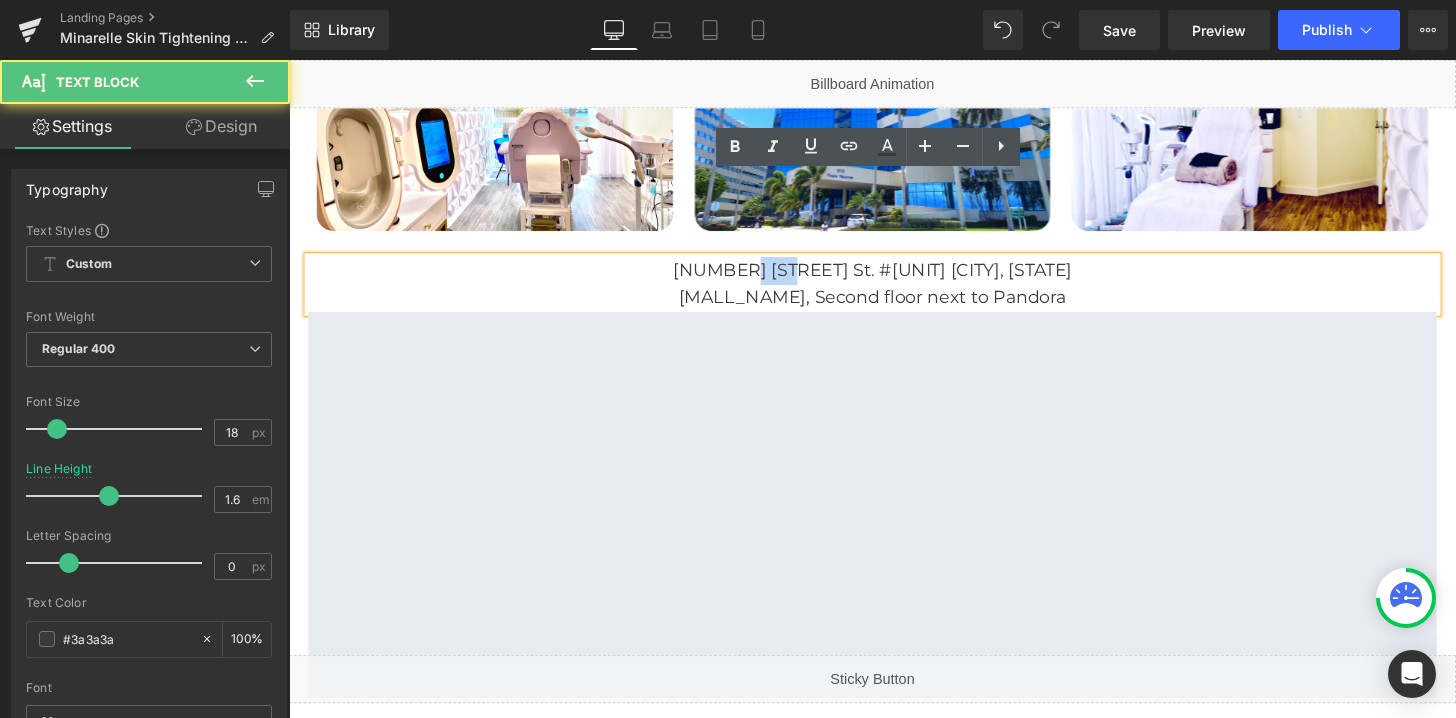 click on "1100 S Hayes St. #F328 Arlington, VA 22202" at bounding box center [894, 278] 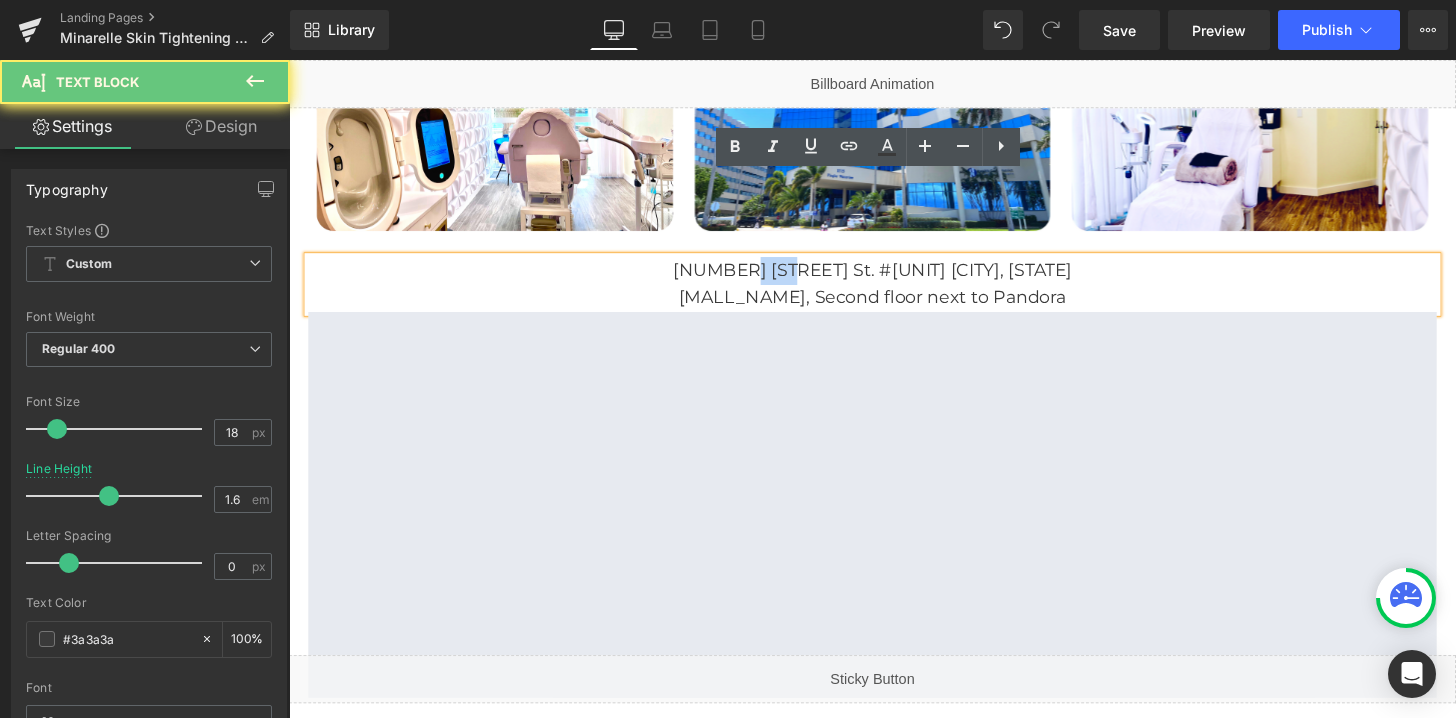 click on "1100 S Hayes St. #F328 Arlington, VA 22202" at bounding box center [894, 278] 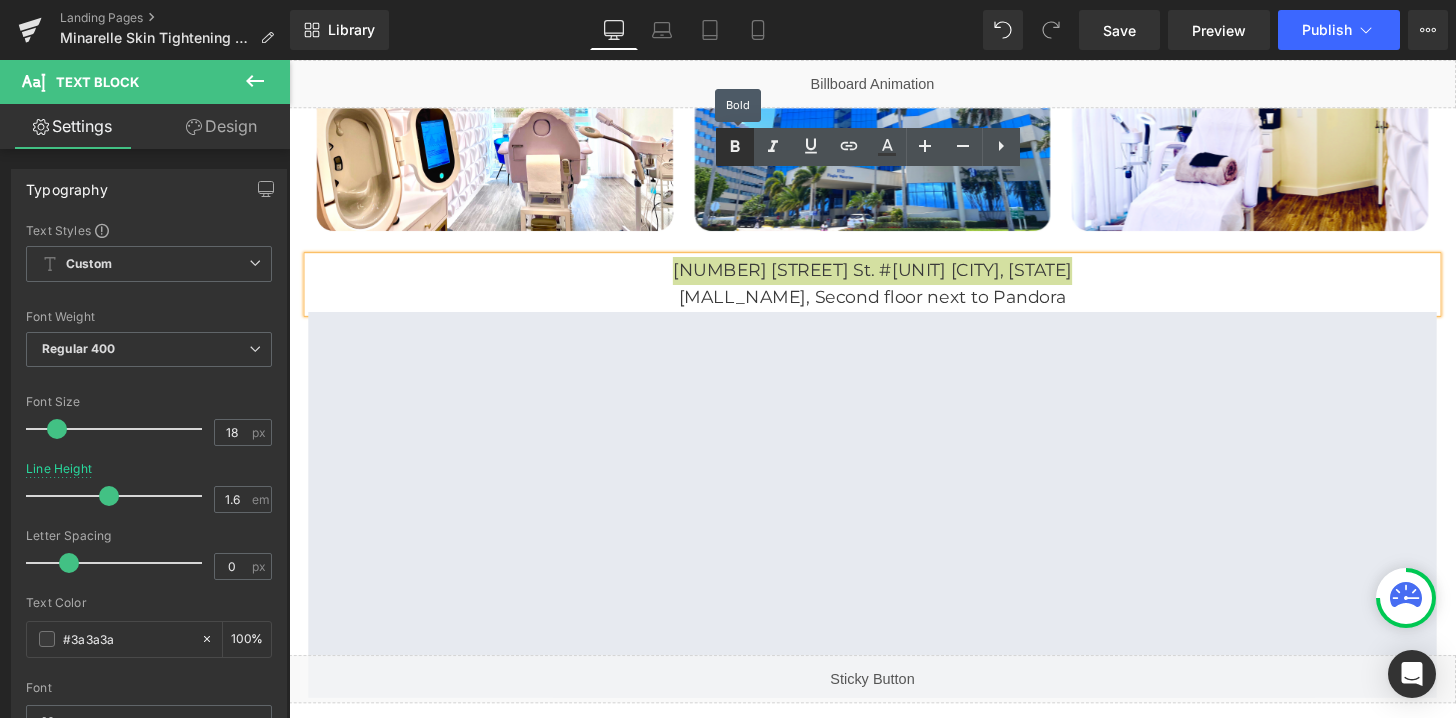 click 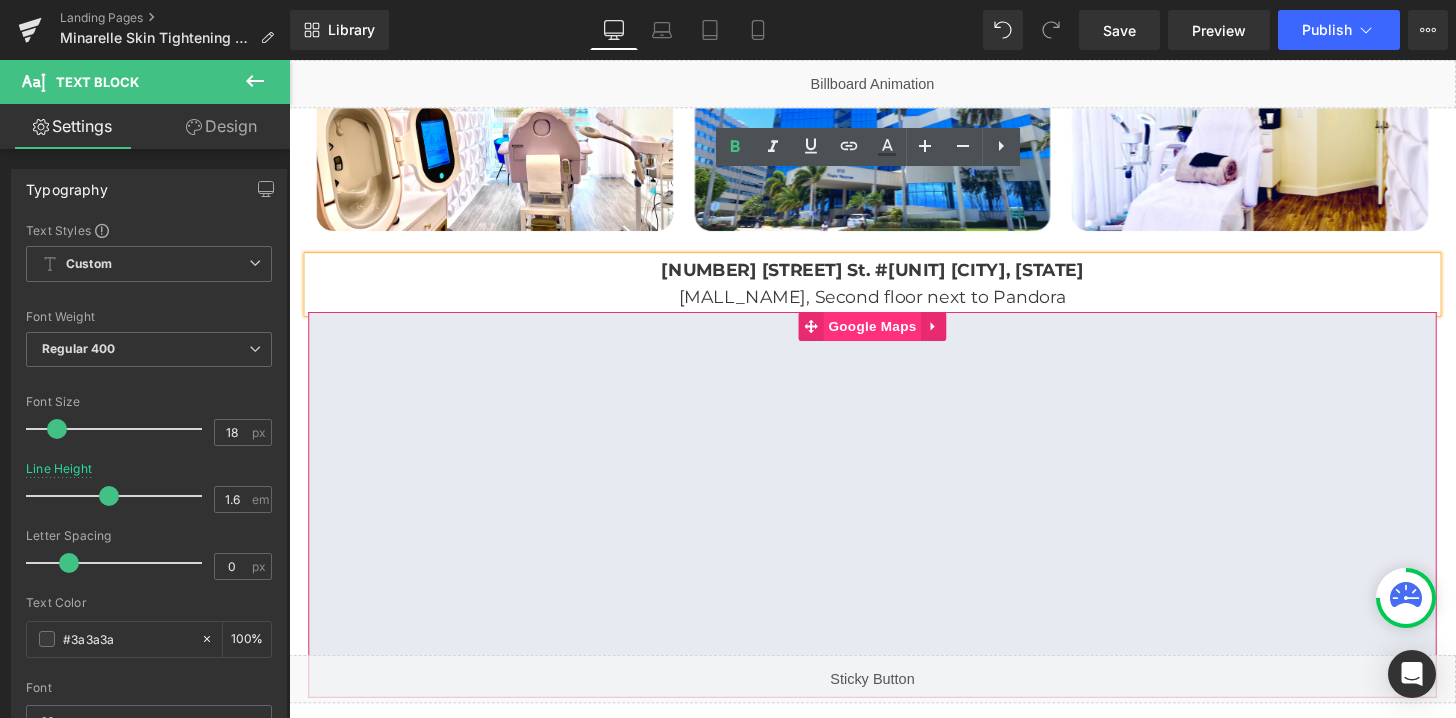 click on "Google Maps" at bounding box center (893, 336) 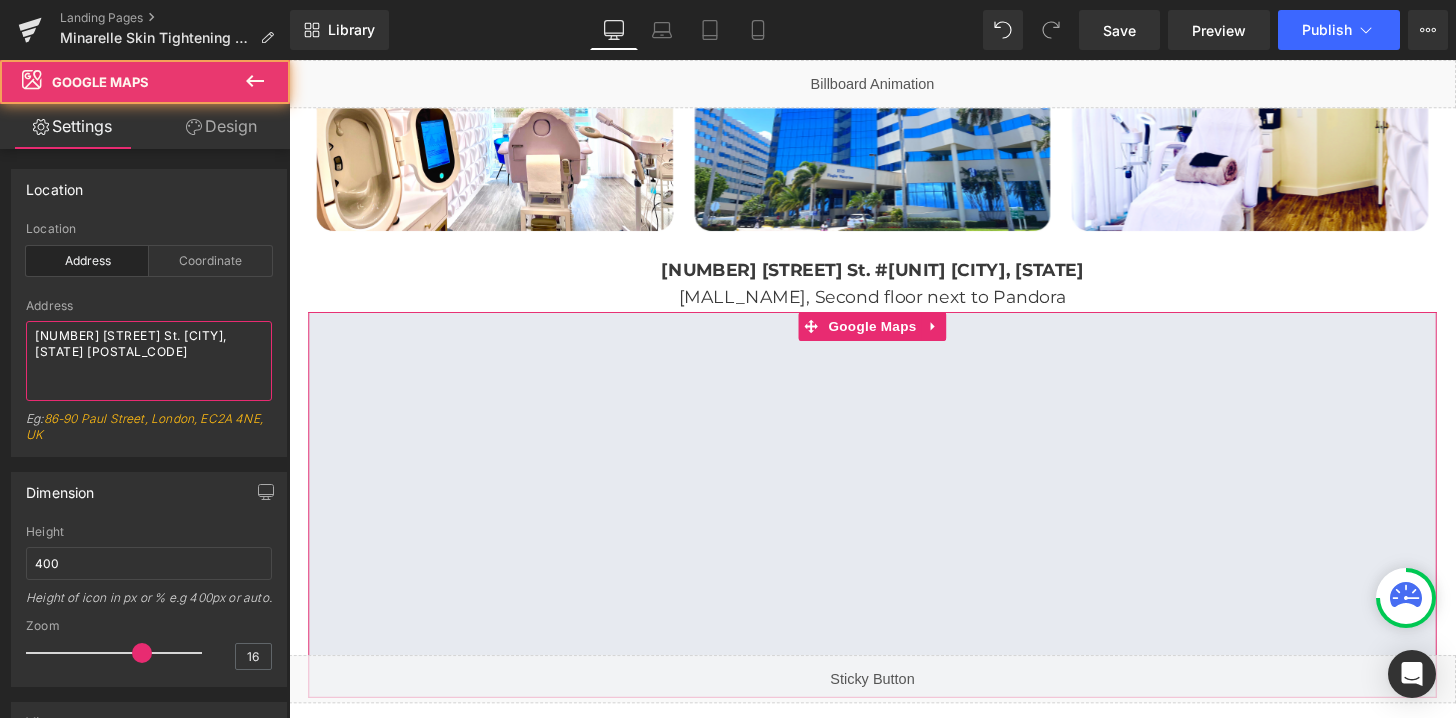 click on "3701 W Alabama St. Houston, TX 77027" at bounding box center [149, 361] 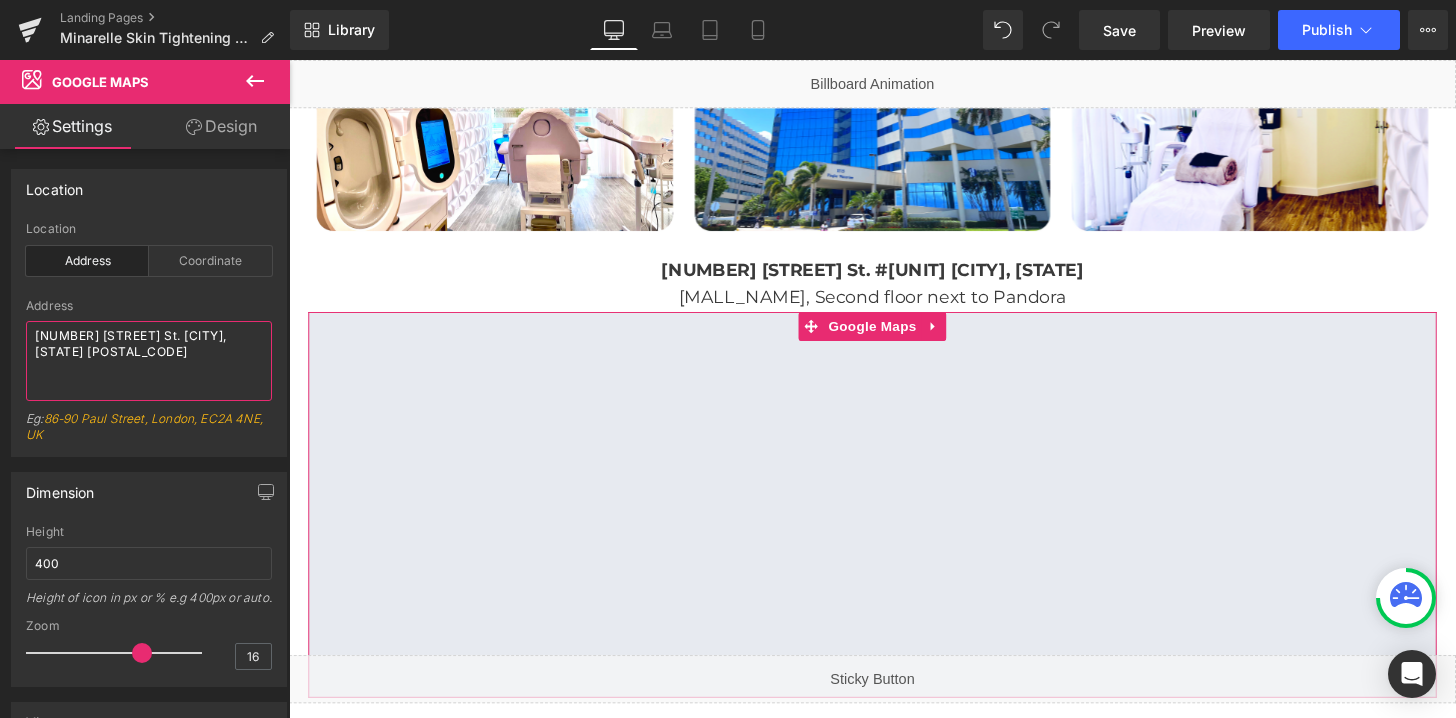 click on "3701 W Alabama St. Houston, TX 77027" at bounding box center [149, 361] 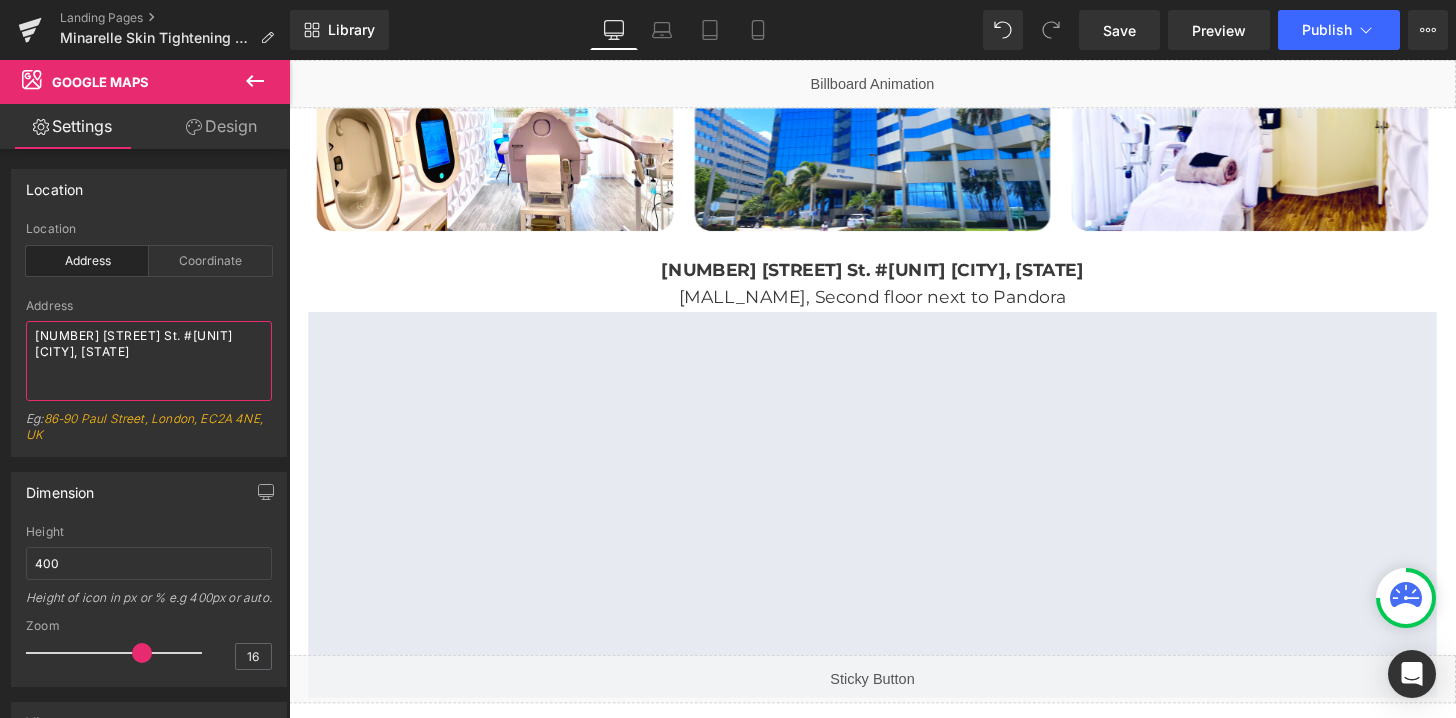 click on "1100 S Hayes St. #F328 Arlington, VA 22202" at bounding box center (149, 361) 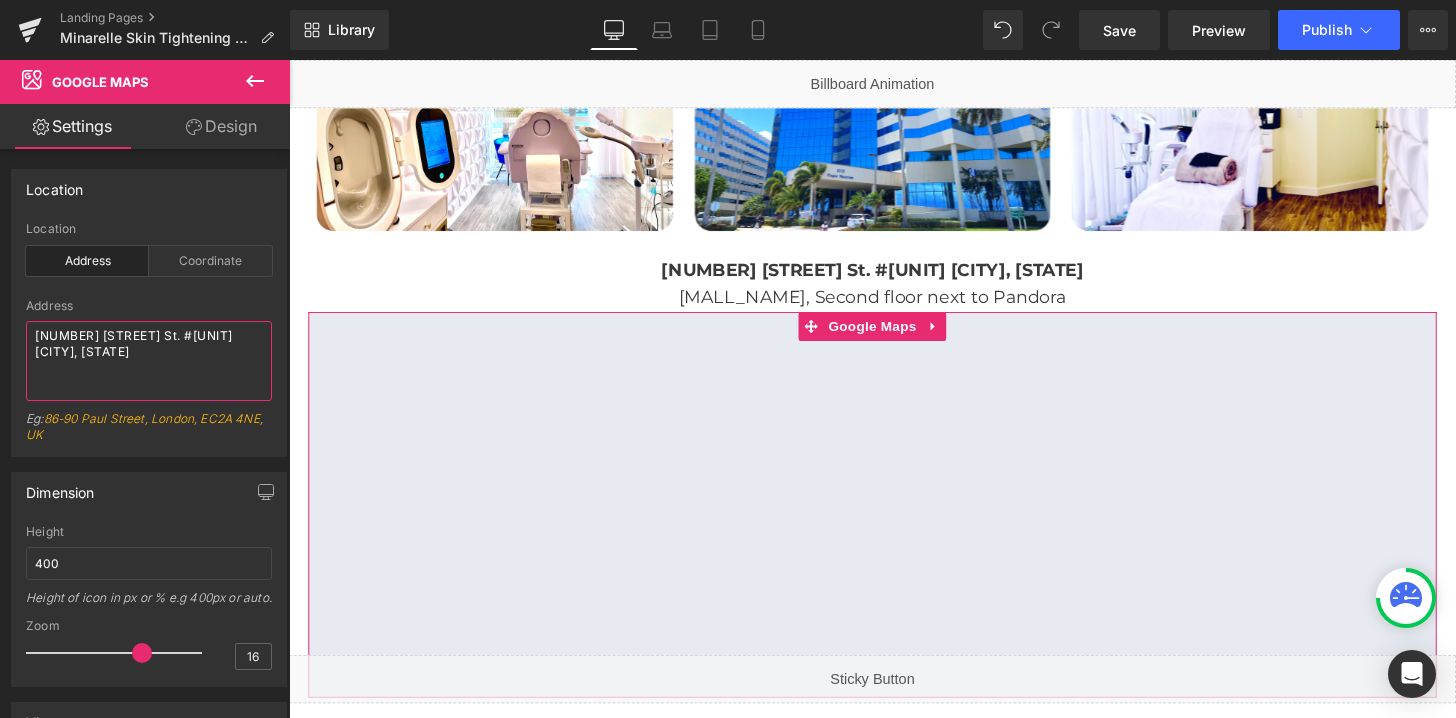 click on "1100 S Hayes St. #F328 Arlington, VA 22202" at bounding box center (149, 361) 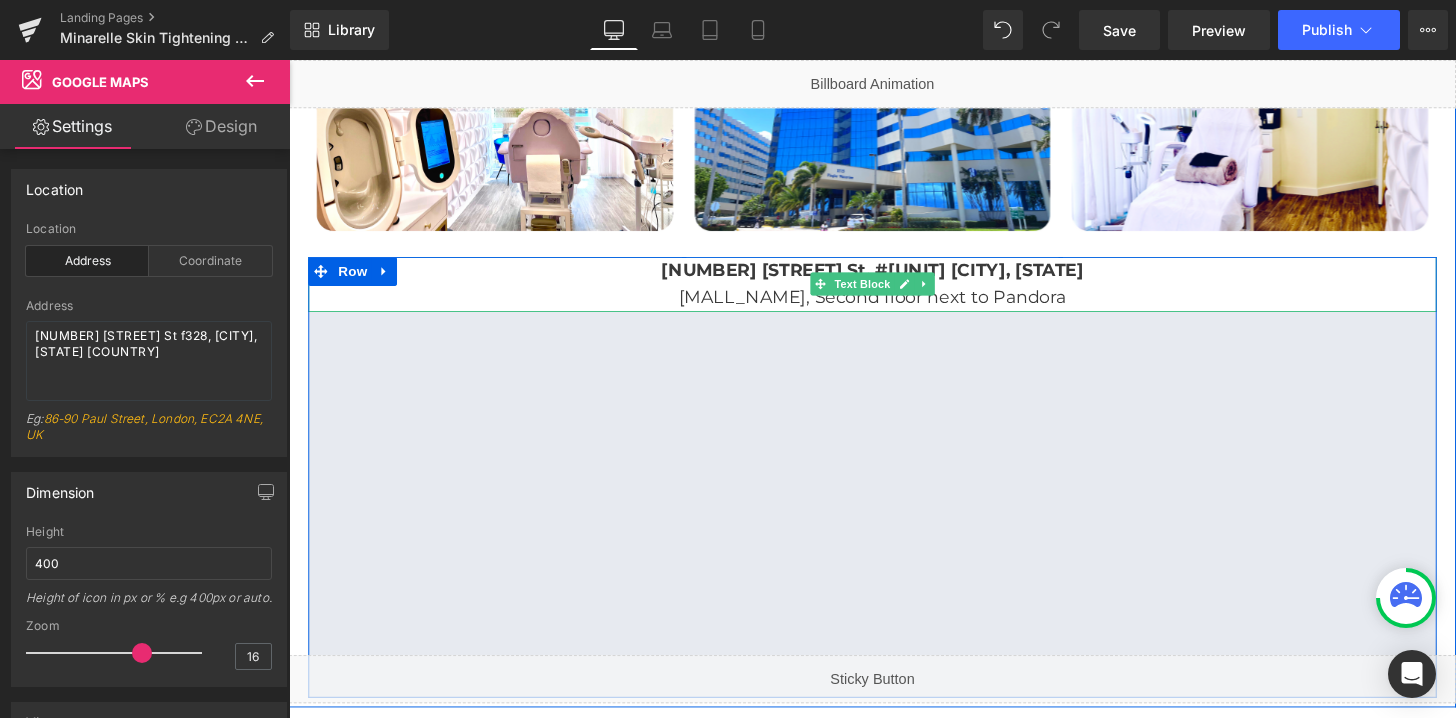 click on "1100 S Hayes St. #F328 Arlington, VA 22202" at bounding box center (894, 278) 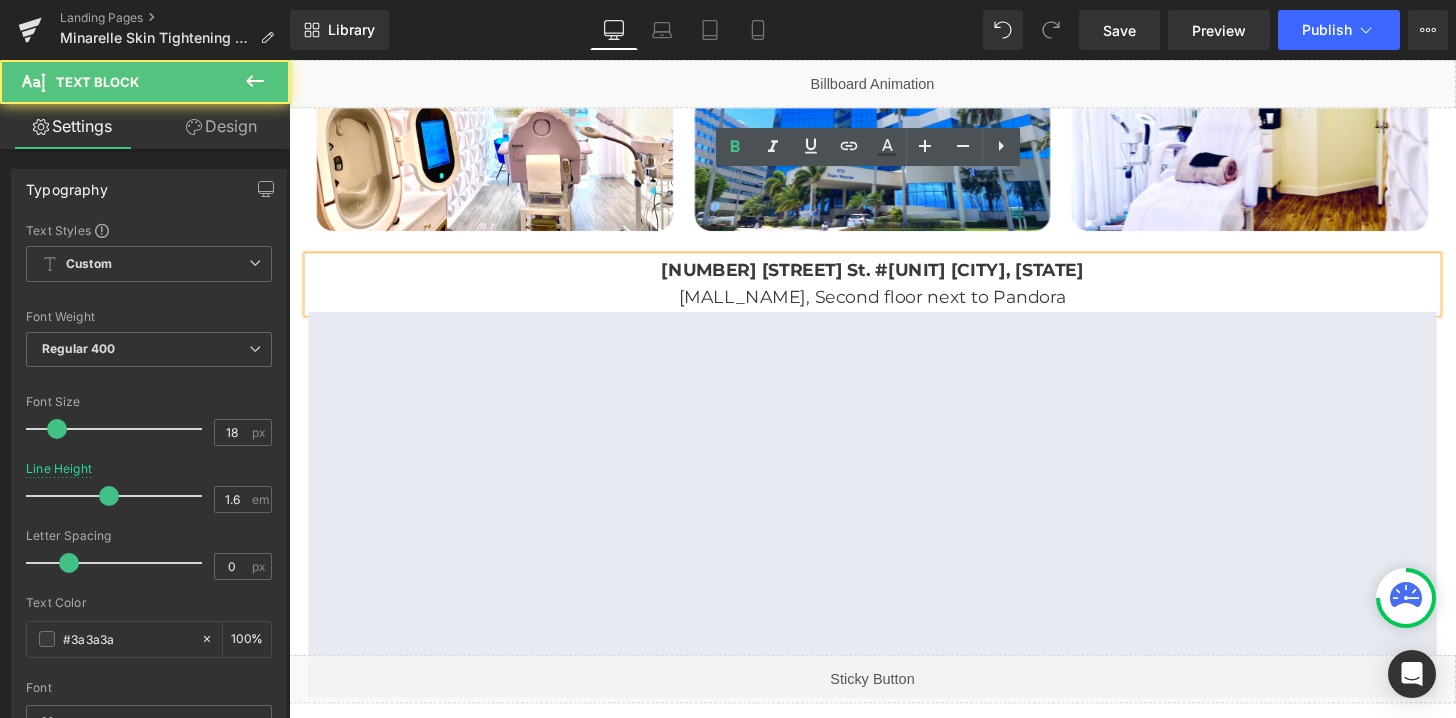 click on "1100 S Hayes St. #F328 Arlington, VA 22202" at bounding box center (894, 278) 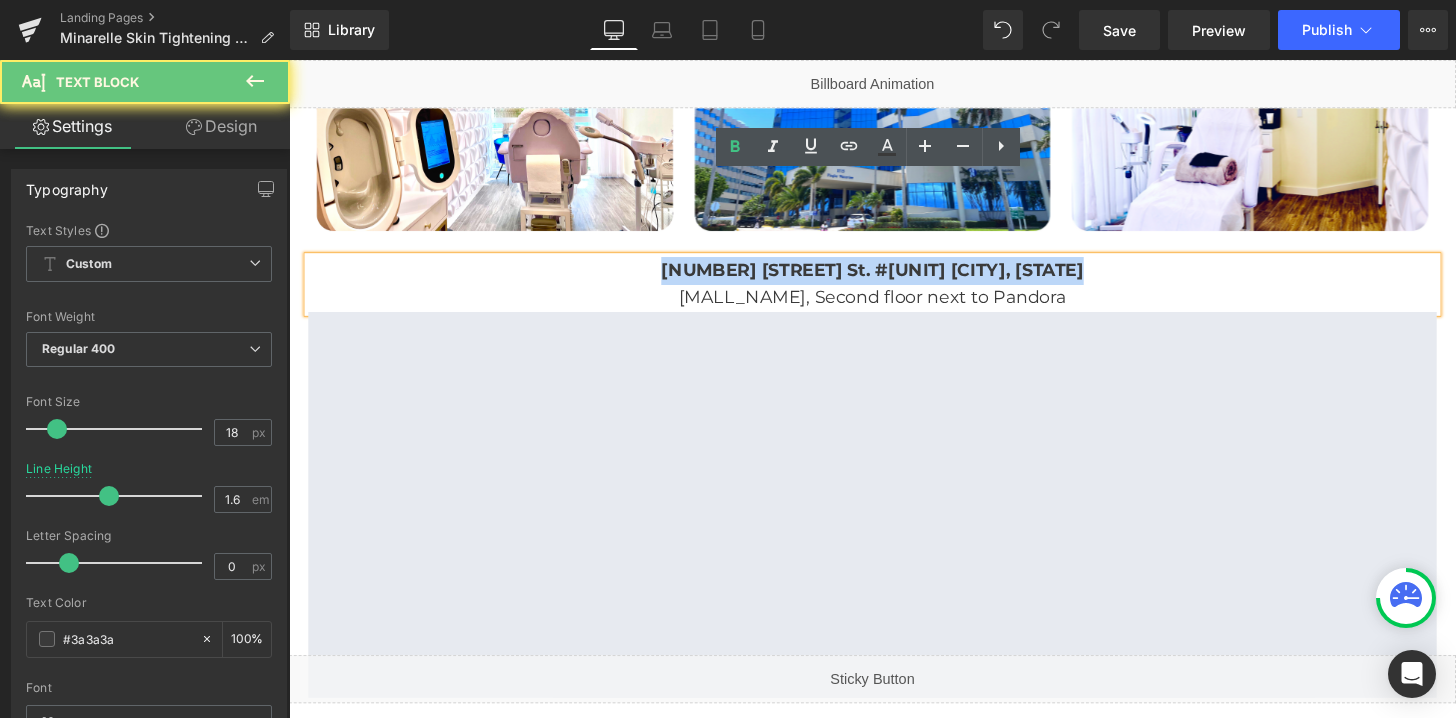 click on "1100 S Hayes St. #F328 Arlington, VA 22202" at bounding box center (894, 278) 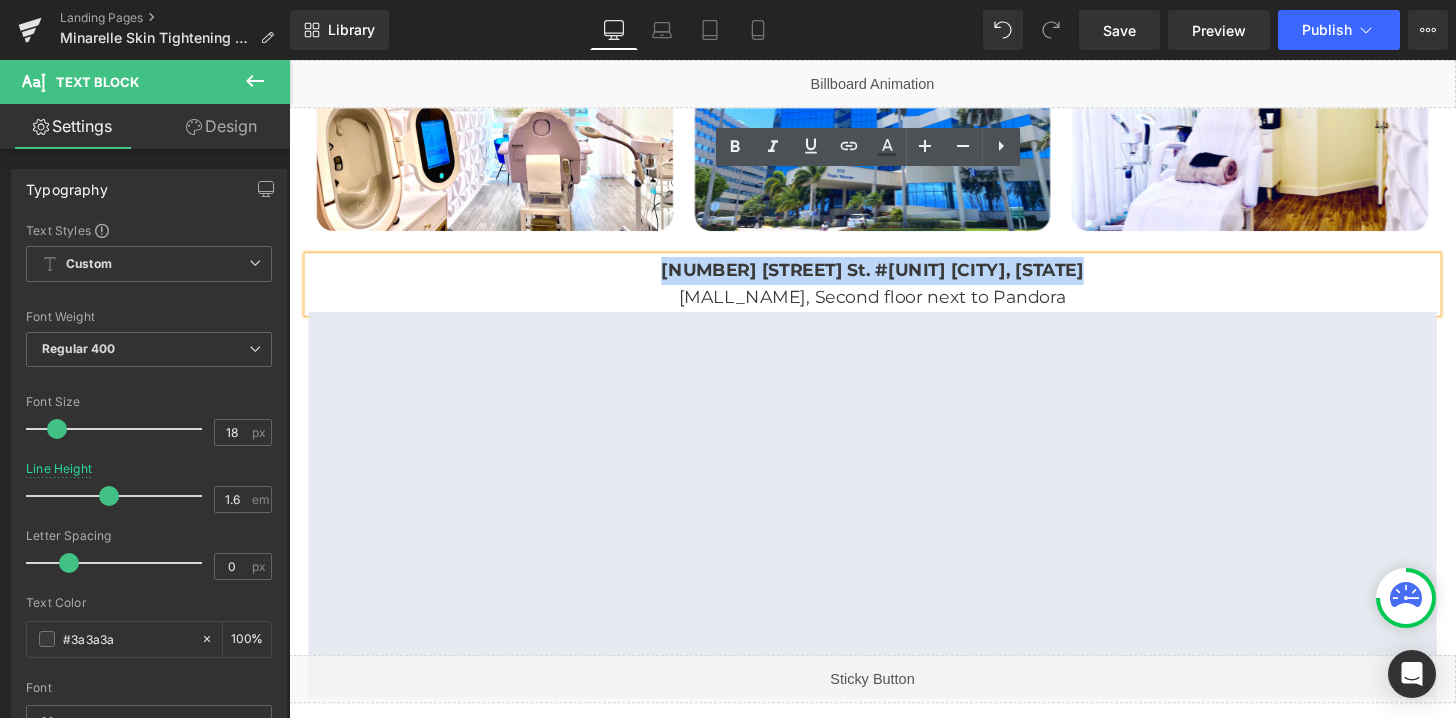 paste 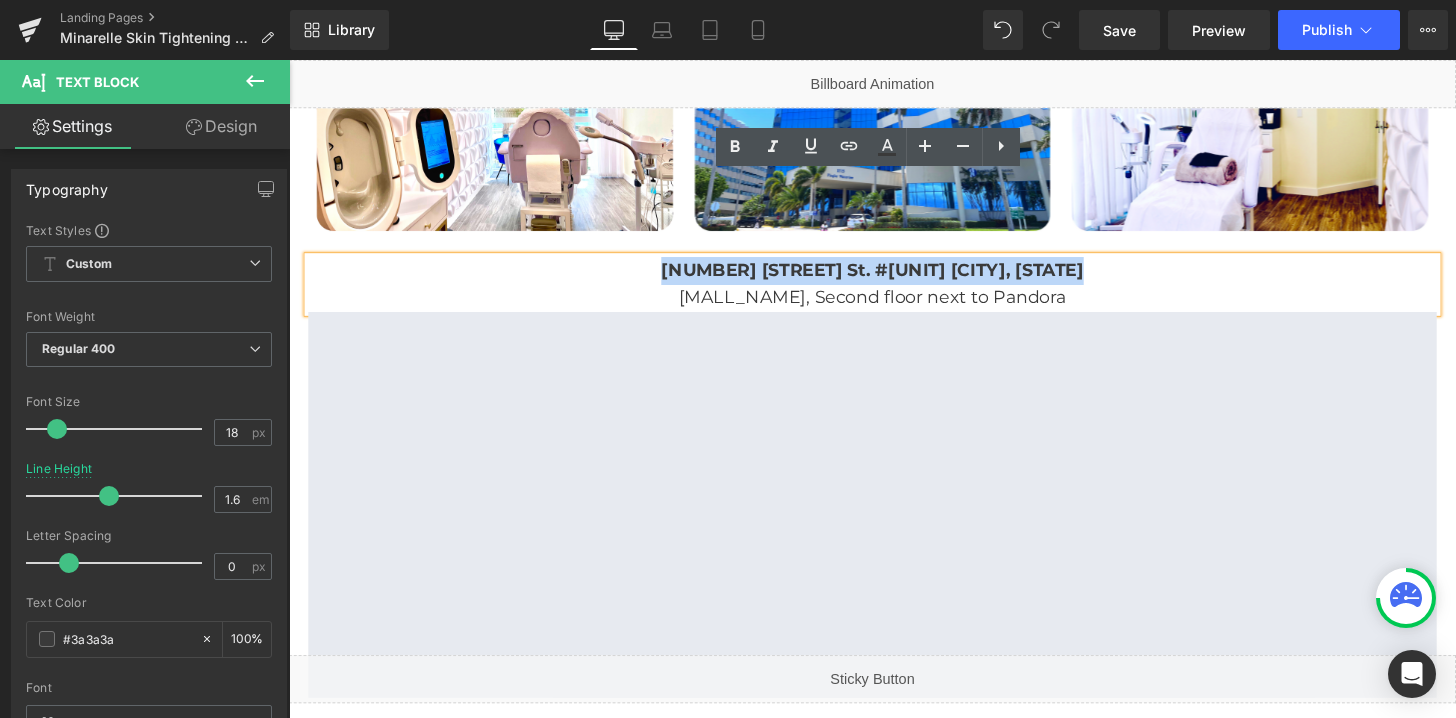 type 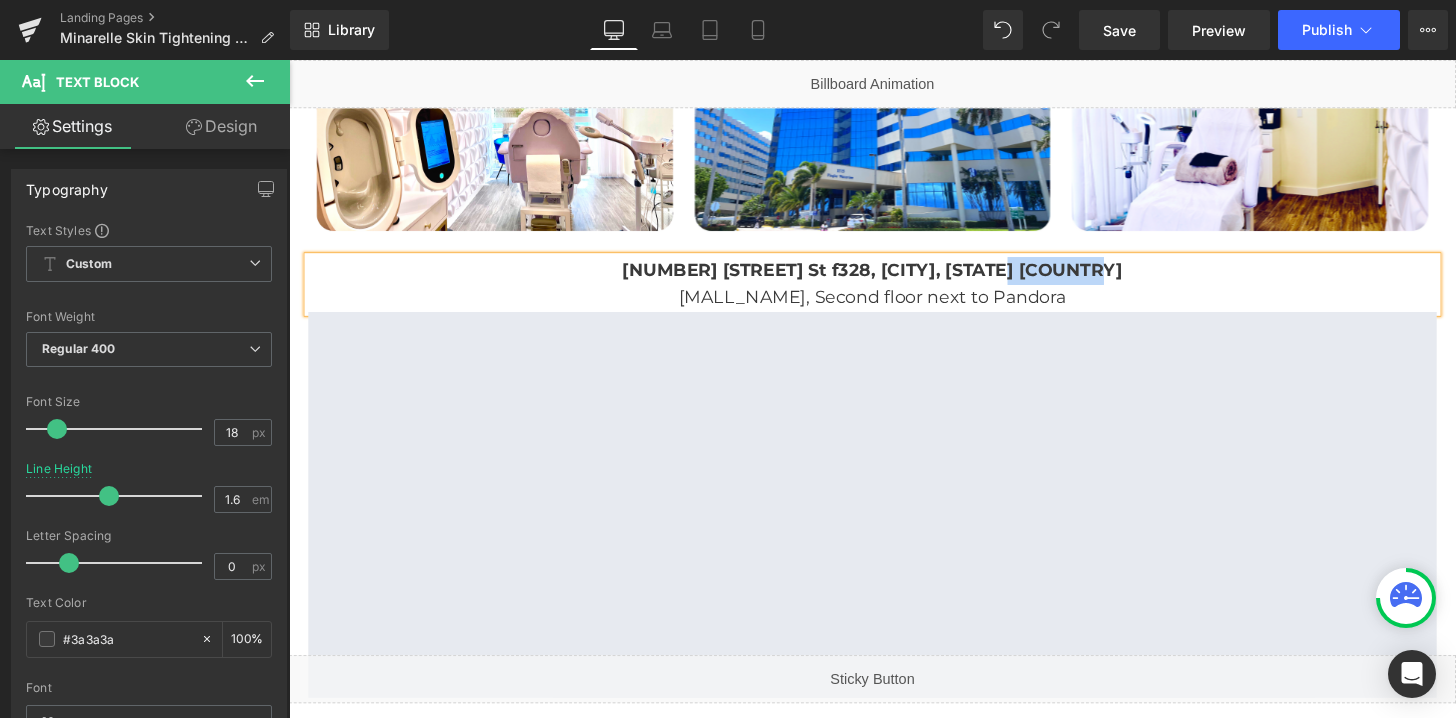 drag, startPoint x: 1132, startPoint y: 186, endPoint x: 1047, endPoint y: 199, distance: 85.98837 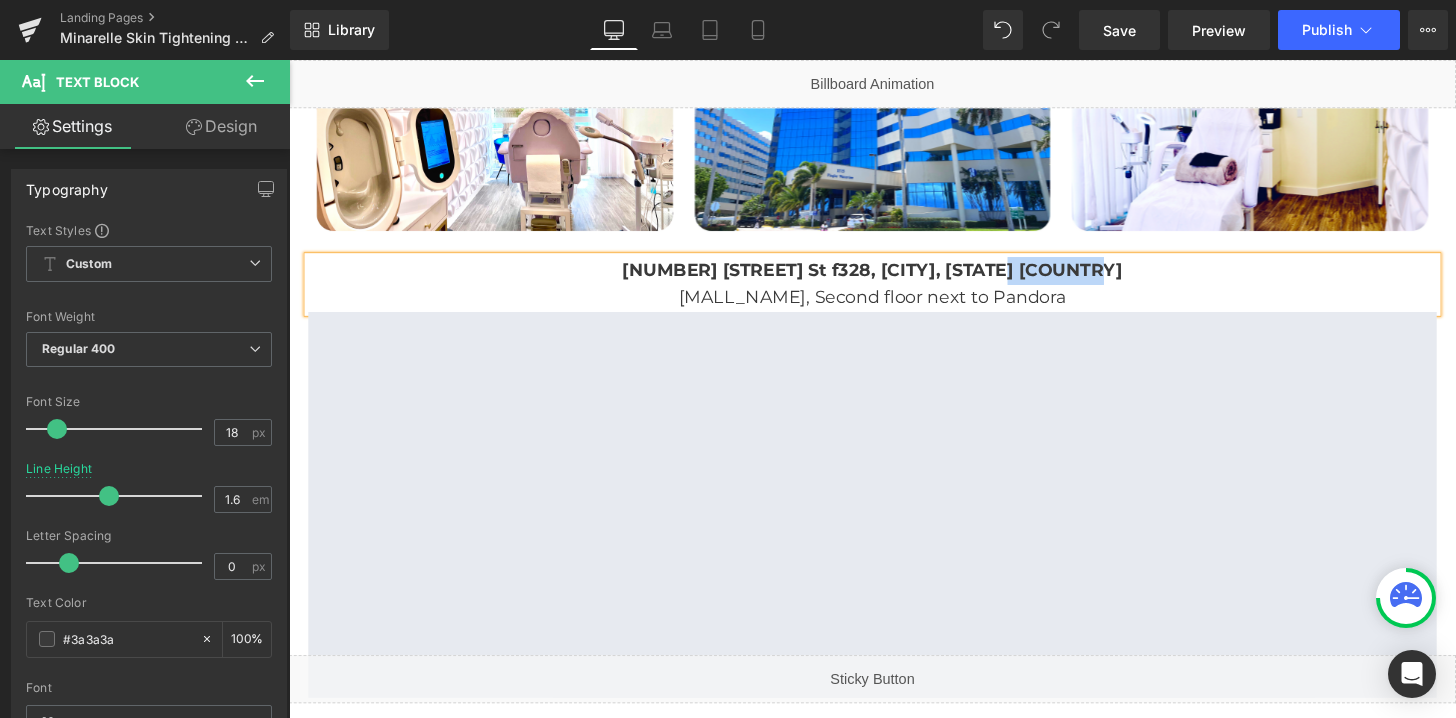 click on "1100 S Hayes St f328, Arlington, VA 22202, EE. UU." at bounding box center [894, 278] 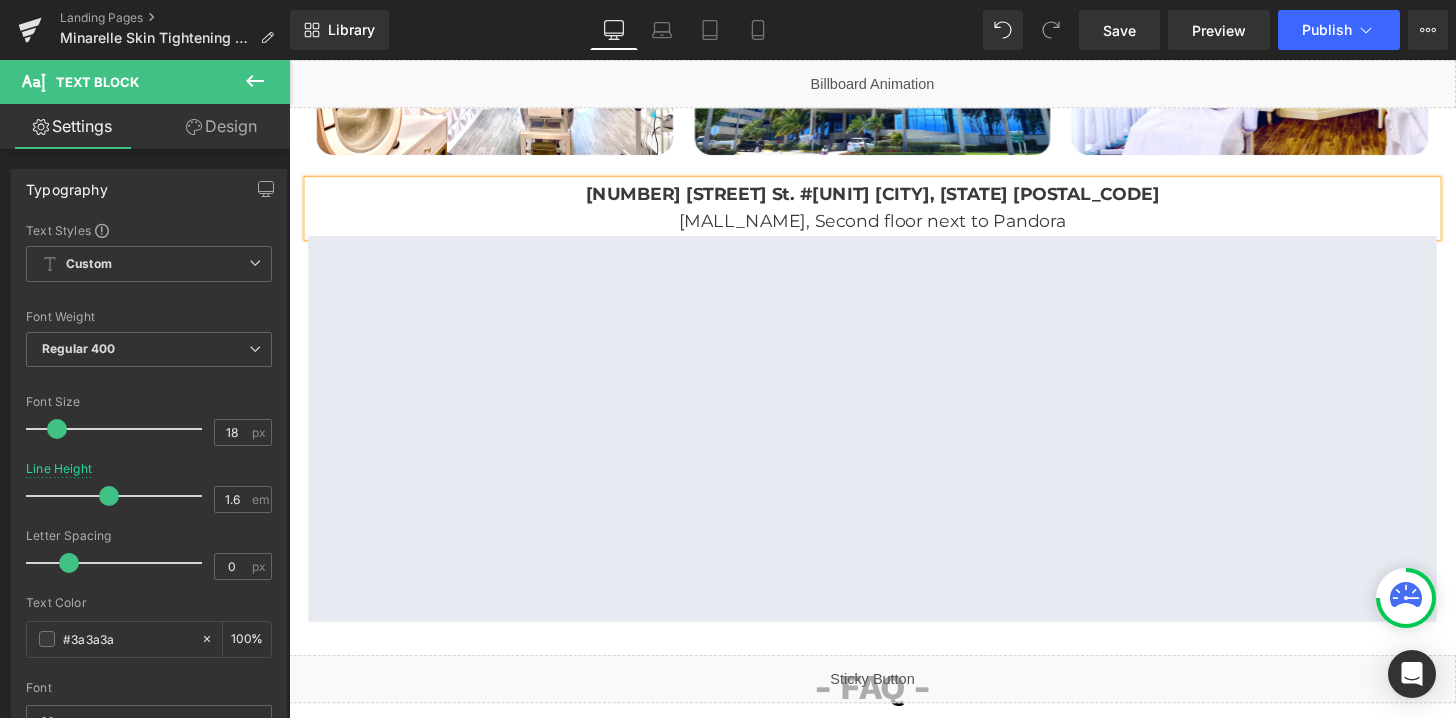 scroll, scrollTop: 3599, scrollLeft: 0, axis: vertical 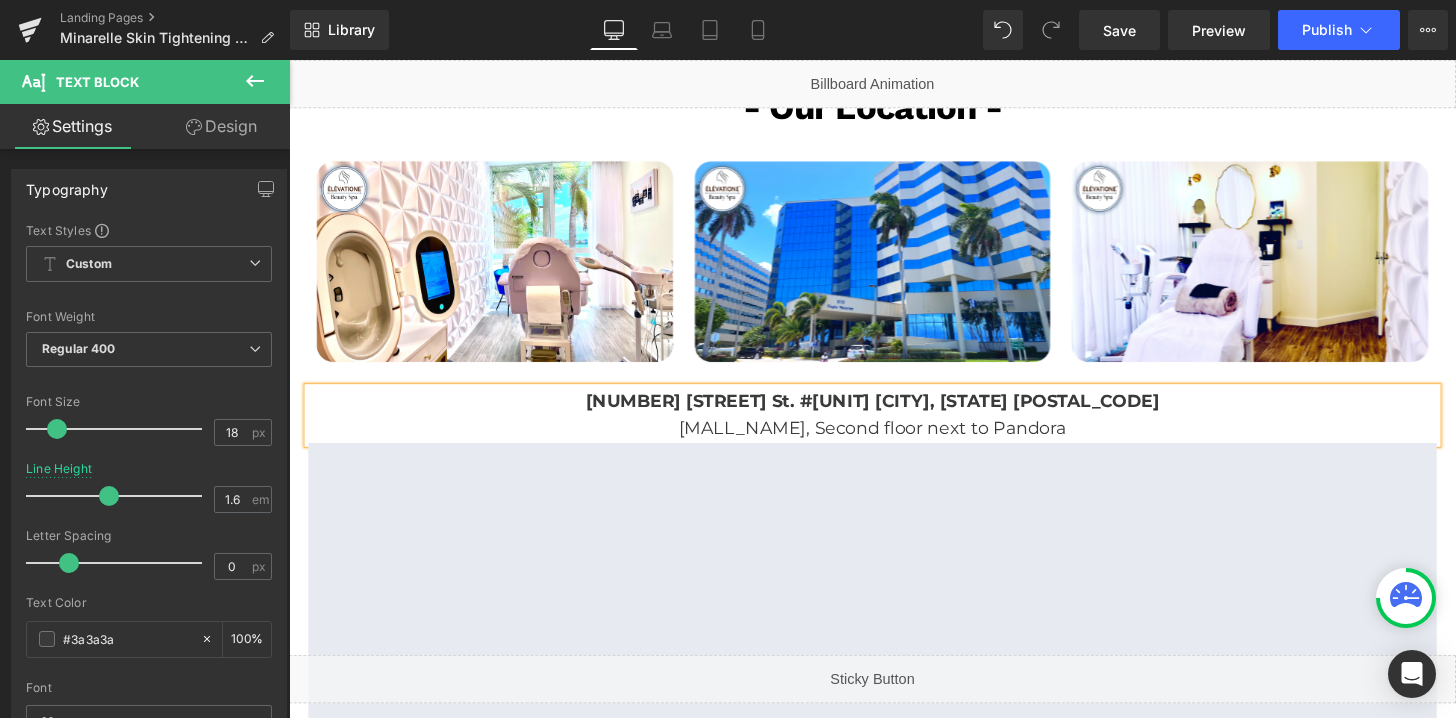 click on "1100 S Hayes St f328, Arlington, VA 22202" at bounding box center [894, 414] 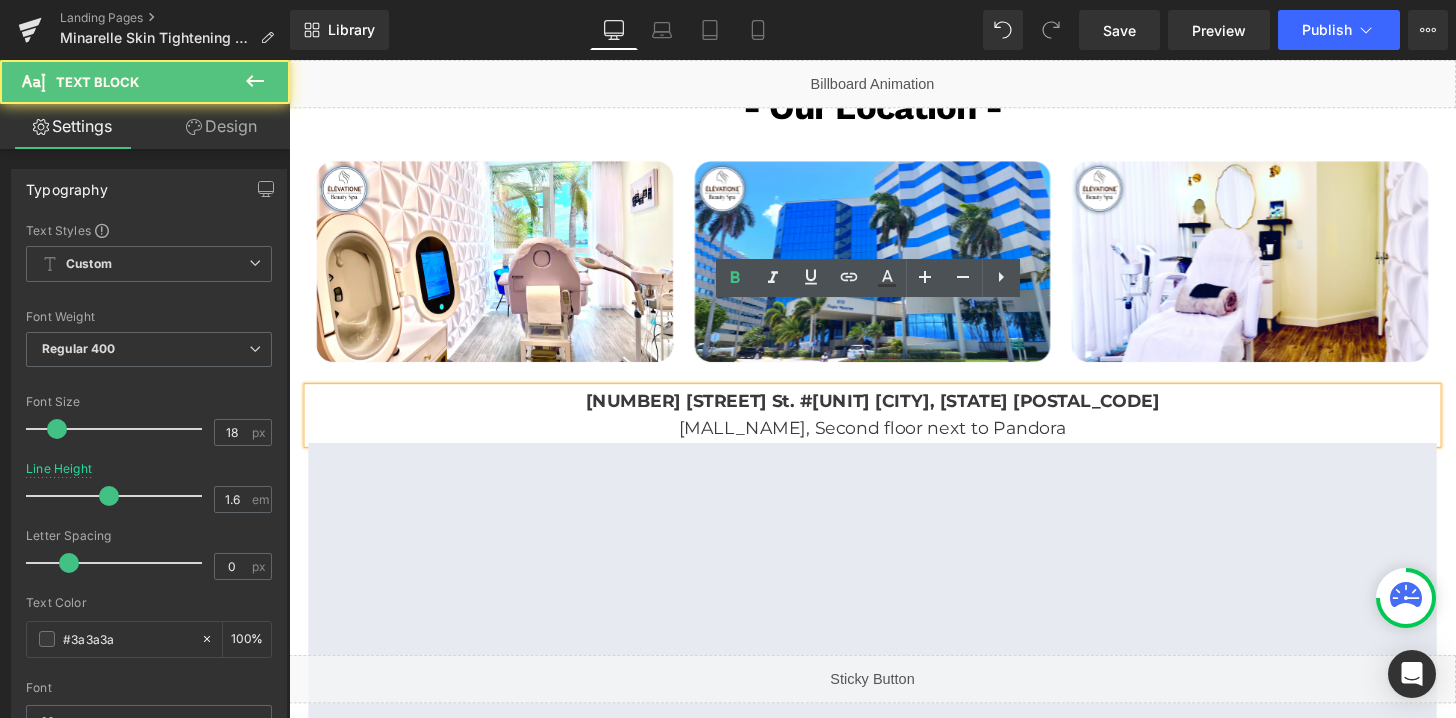 click on "1100 S Hayes St f328, Arlington, VA 22202" at bounding box center (894, 414) 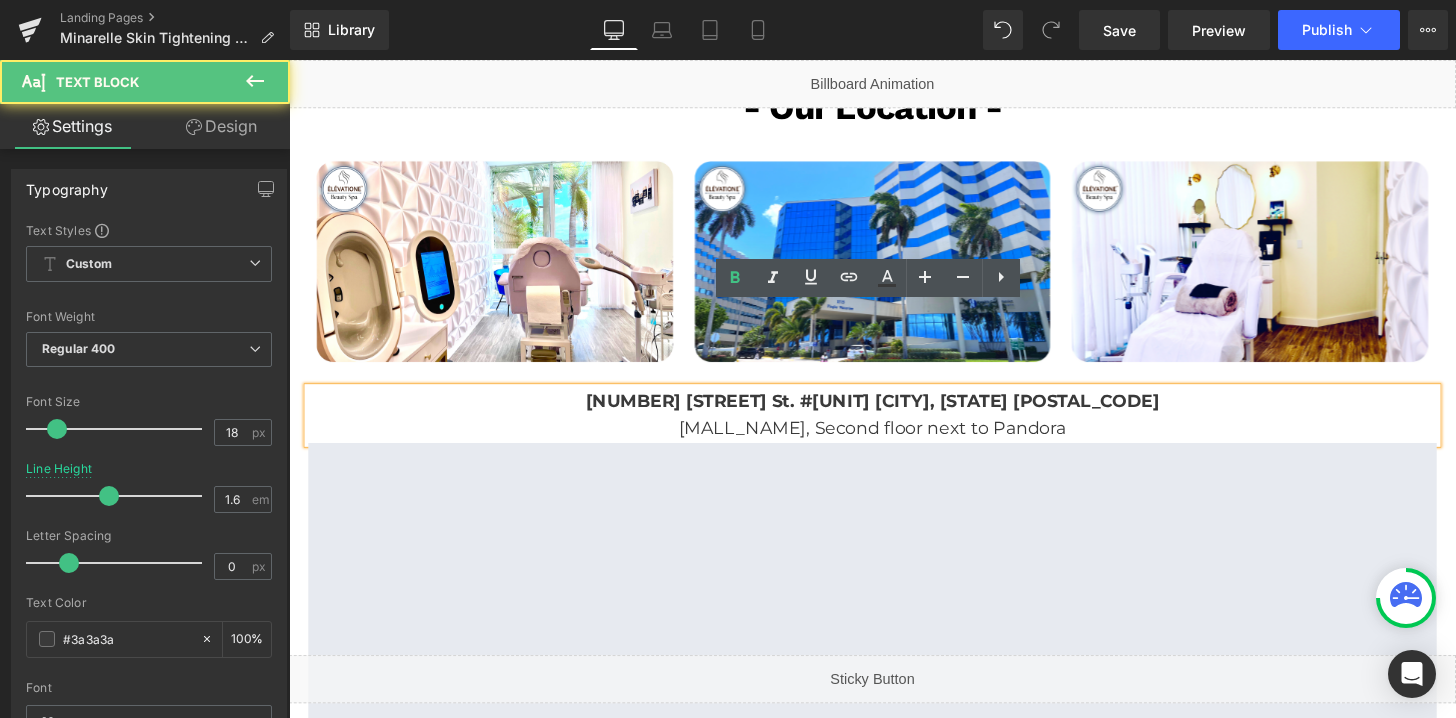 click on "1100 S Hayes St f328, Arlington, VA 22202" at bounding box center [894, 414] 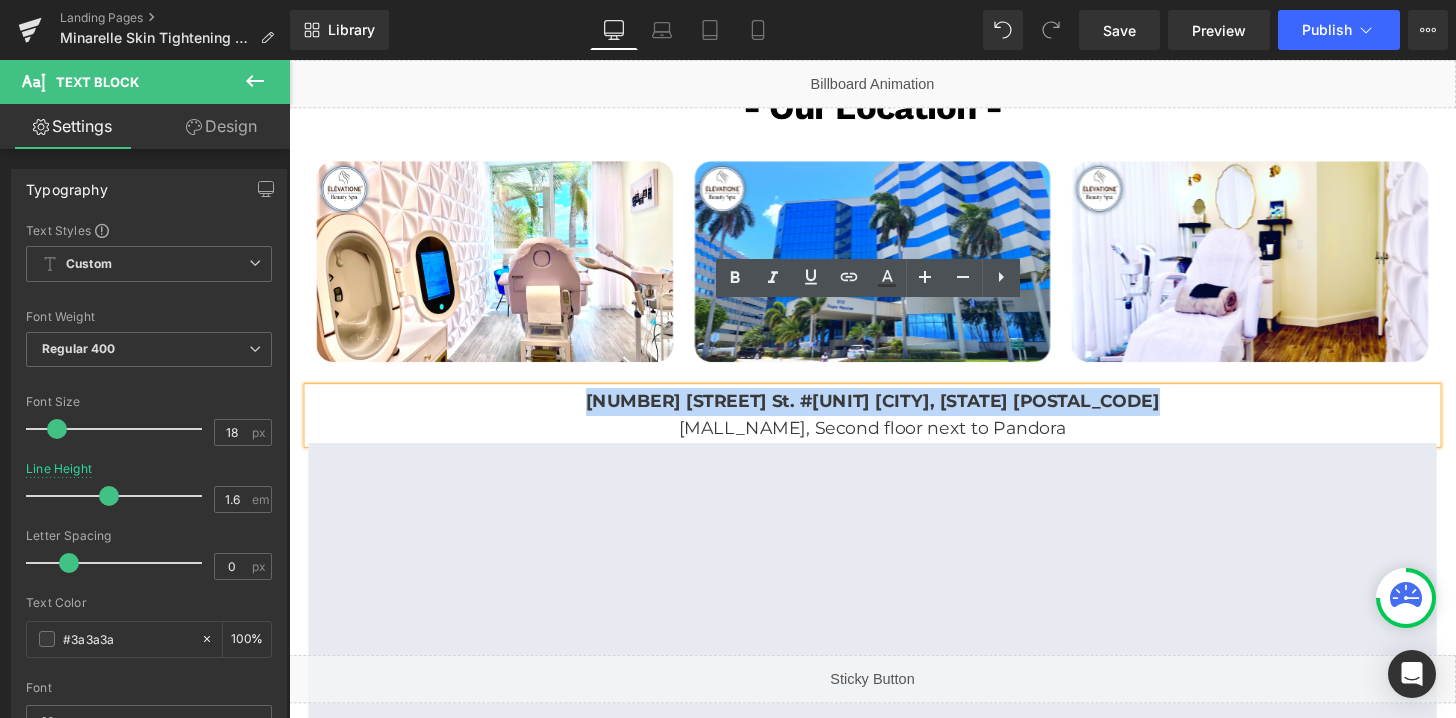 copy on "1100 S Hayes St f328, Arlington, VA 22202" 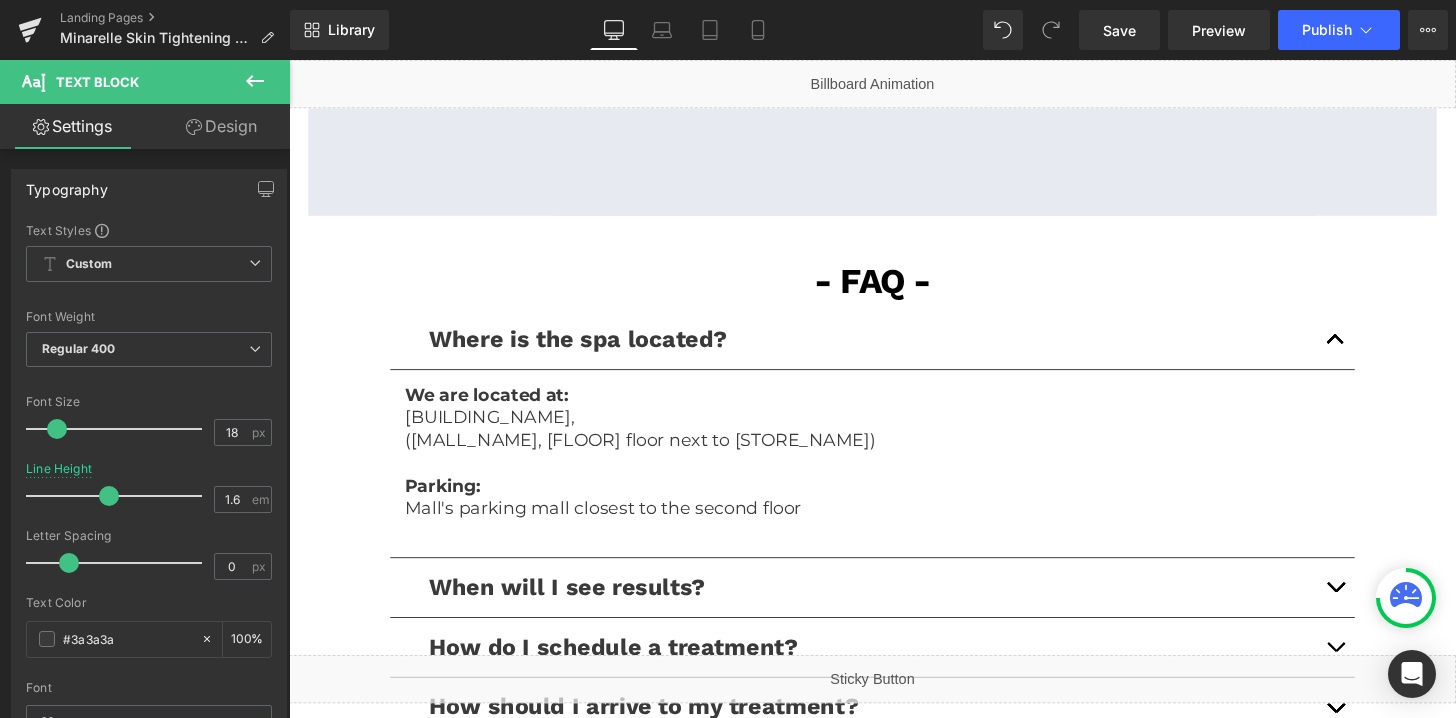 scroll, scrollTop: 4238, scrollLeft: 0, axis: vertical 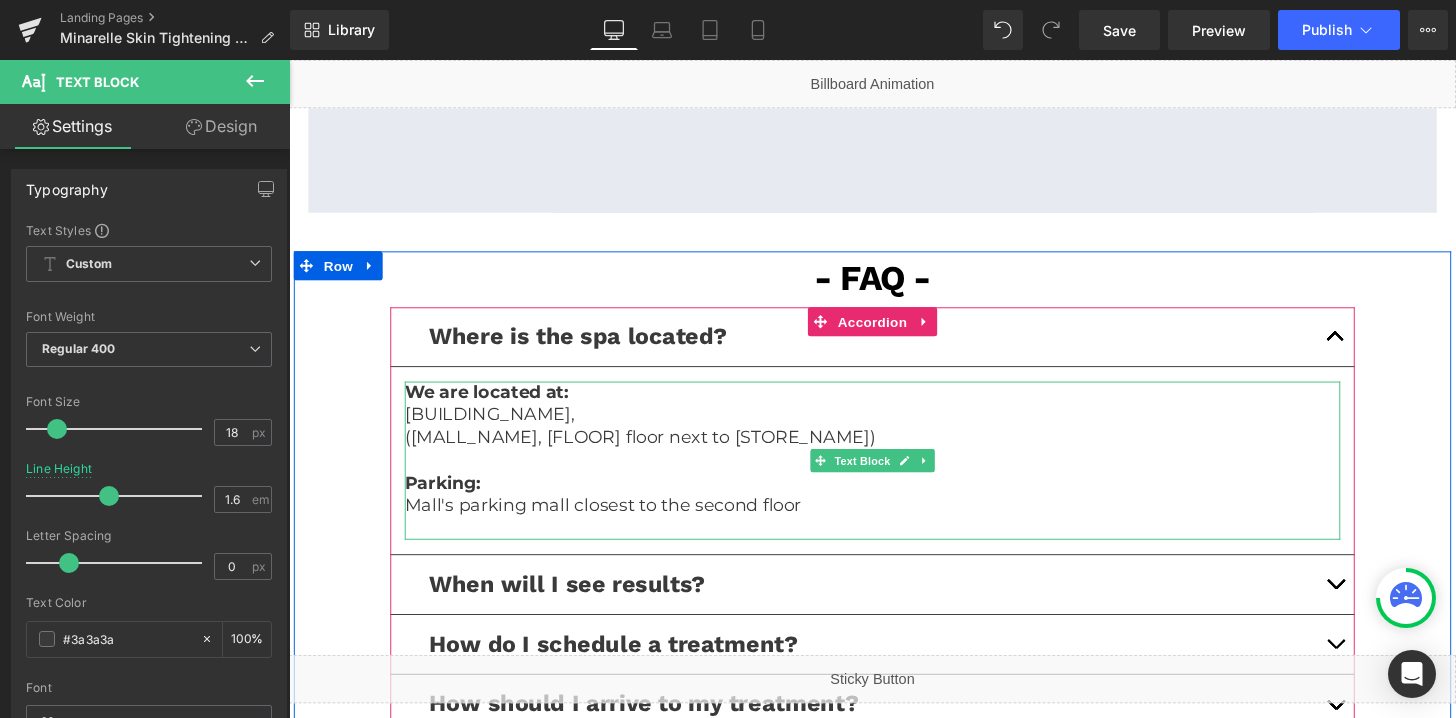 click on "Flagler Waterview building," at bounding box center [894, 427] 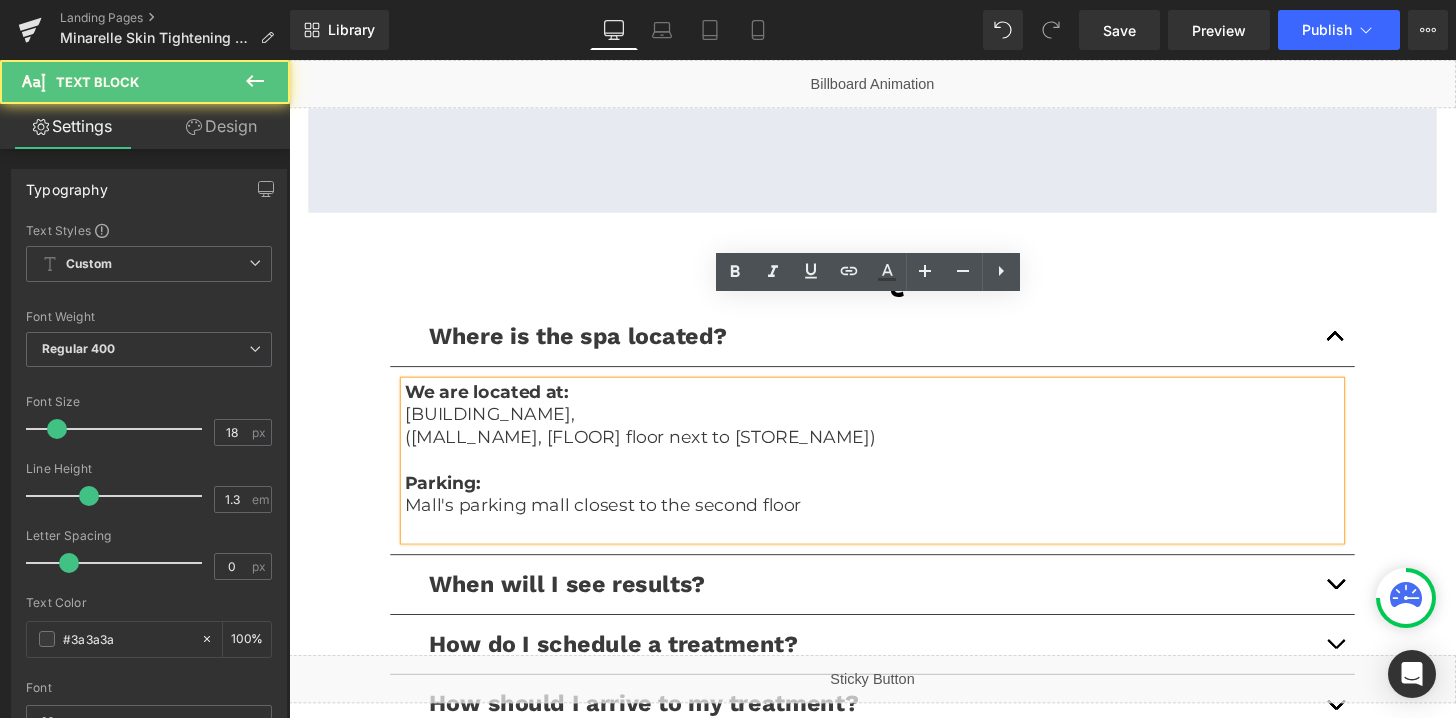 click on "Flagler Waterview building," at bounding box center (894, 427) 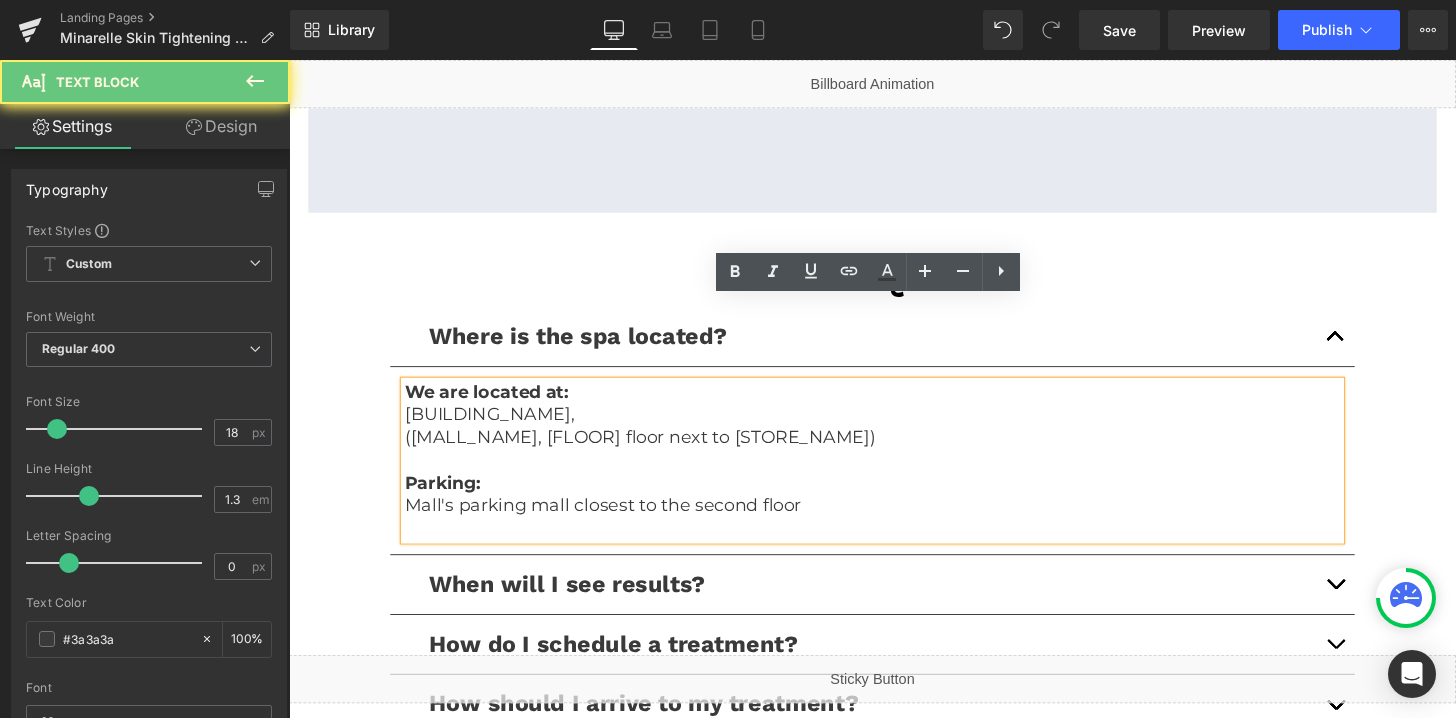 click on "Flagler Waterview building," at bounding box center [894, 427] 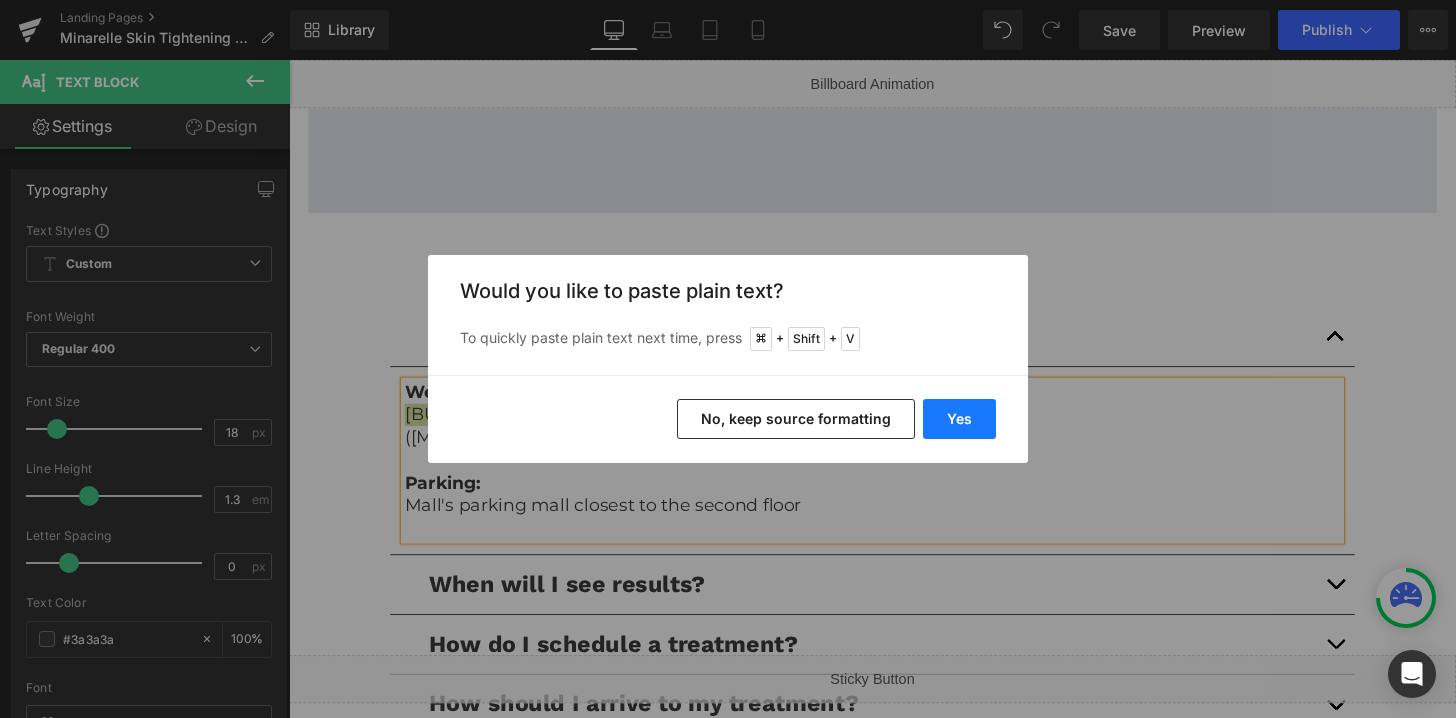 click on "Yes" at bounding box center [959, 419] 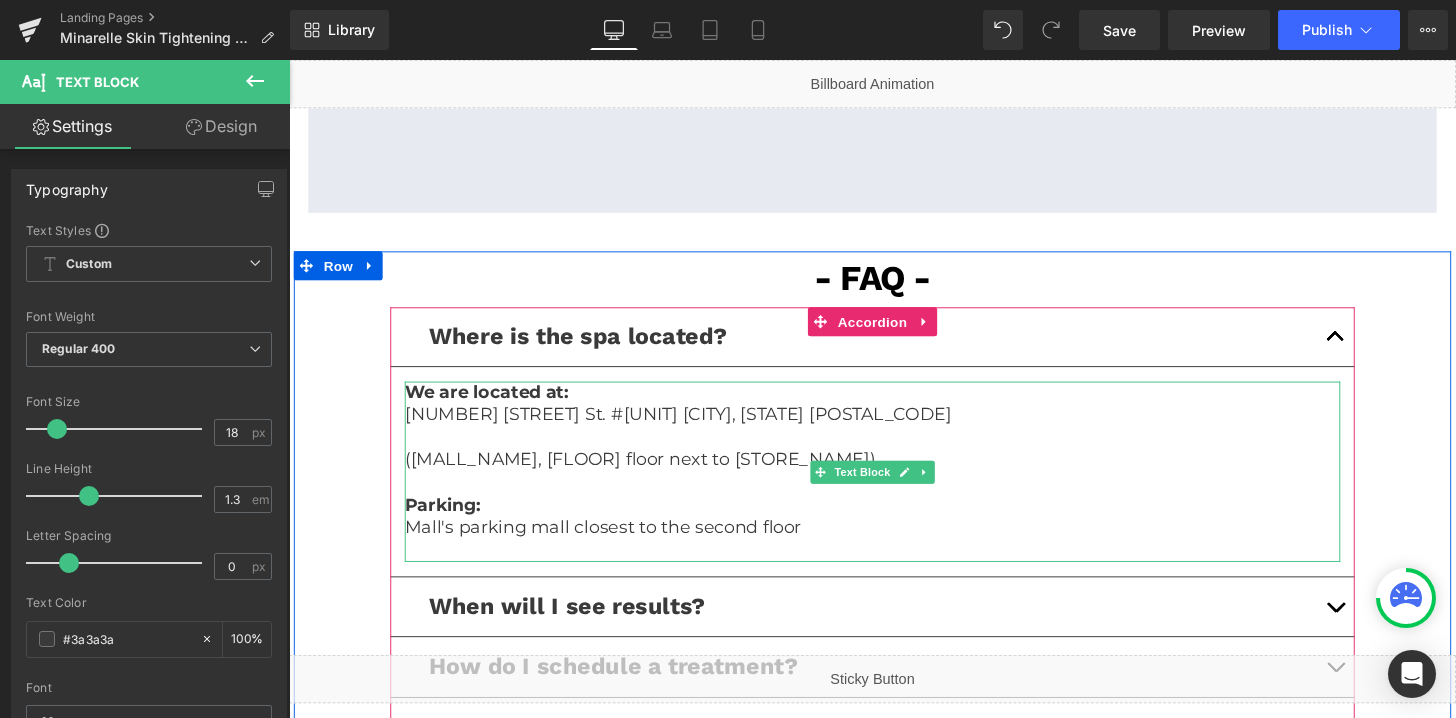 click on "(Pentagon Mall, Second floor next to Pandora)" at bounding box center (653, 474) 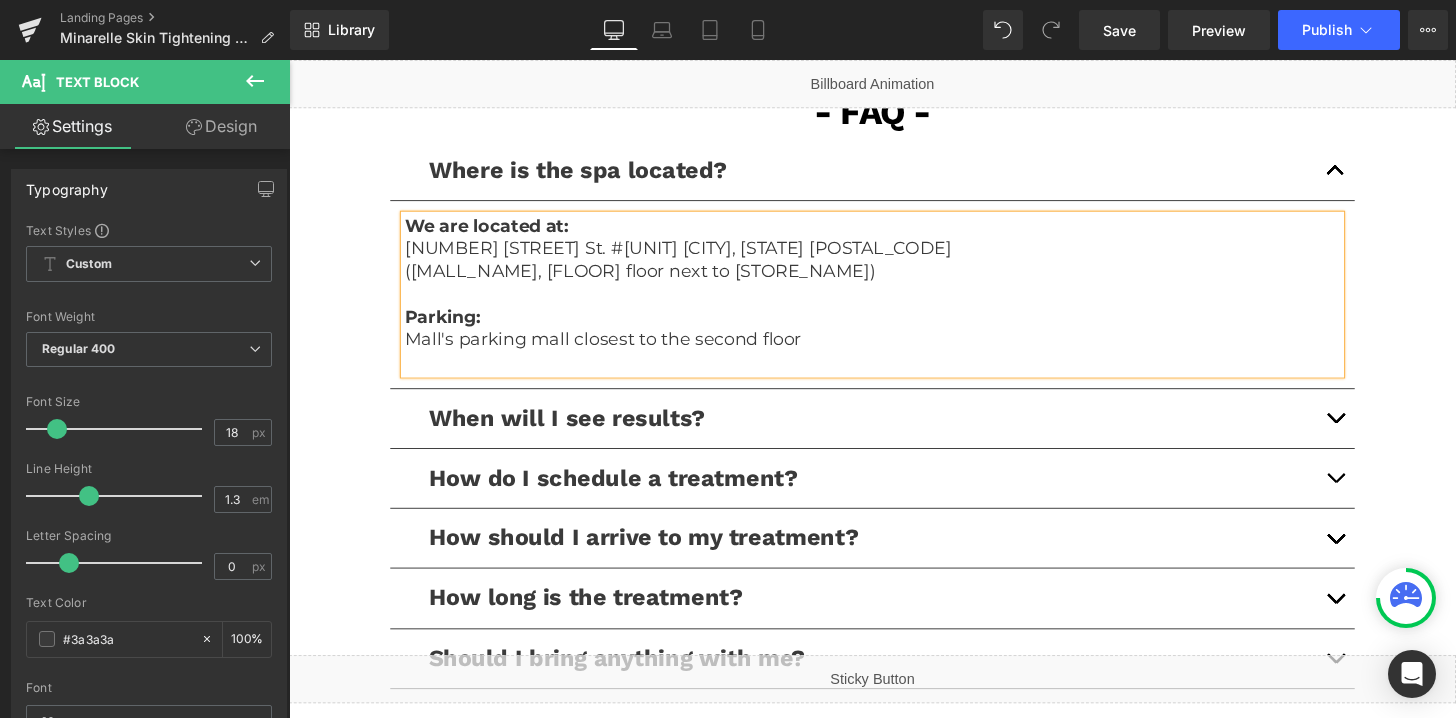 scroll, scrollTop: 4475, scrollLeft: 0, axis: vertical 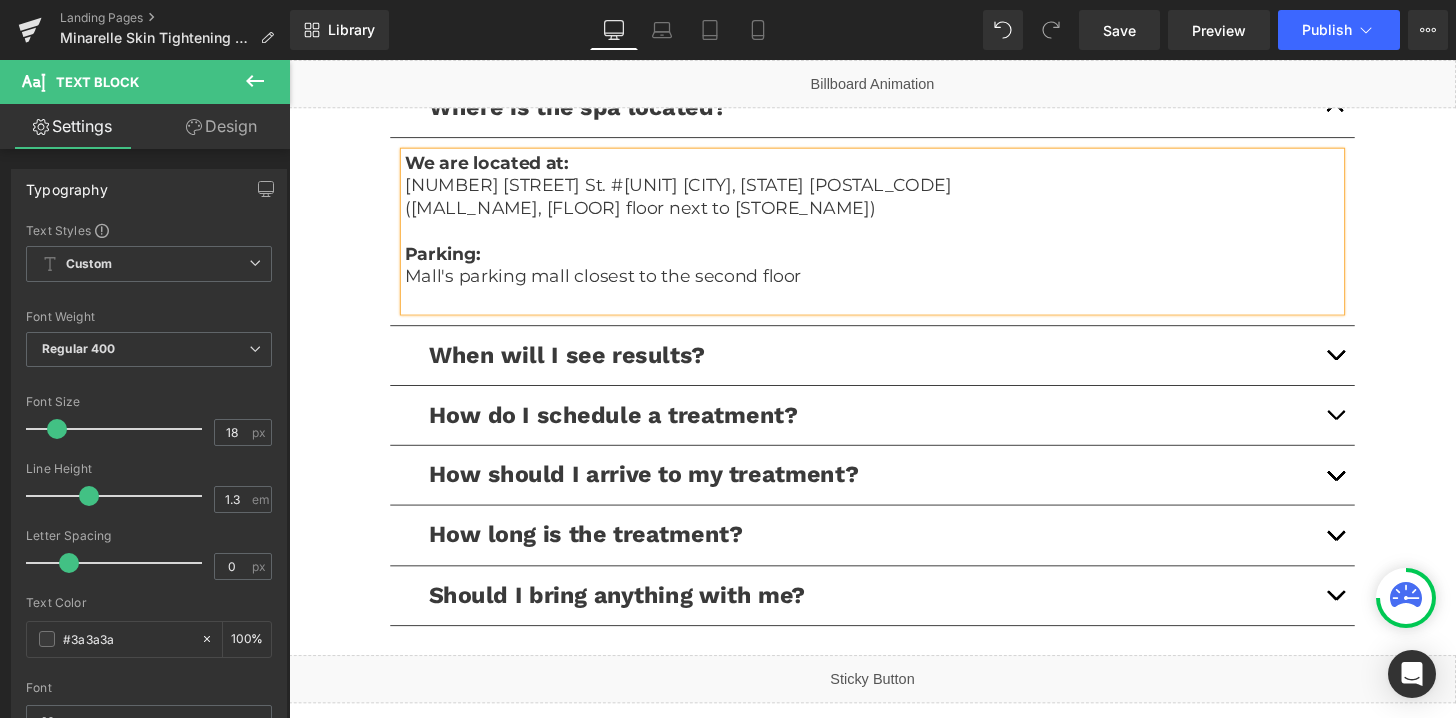 click at bounding box center [1374, 366] 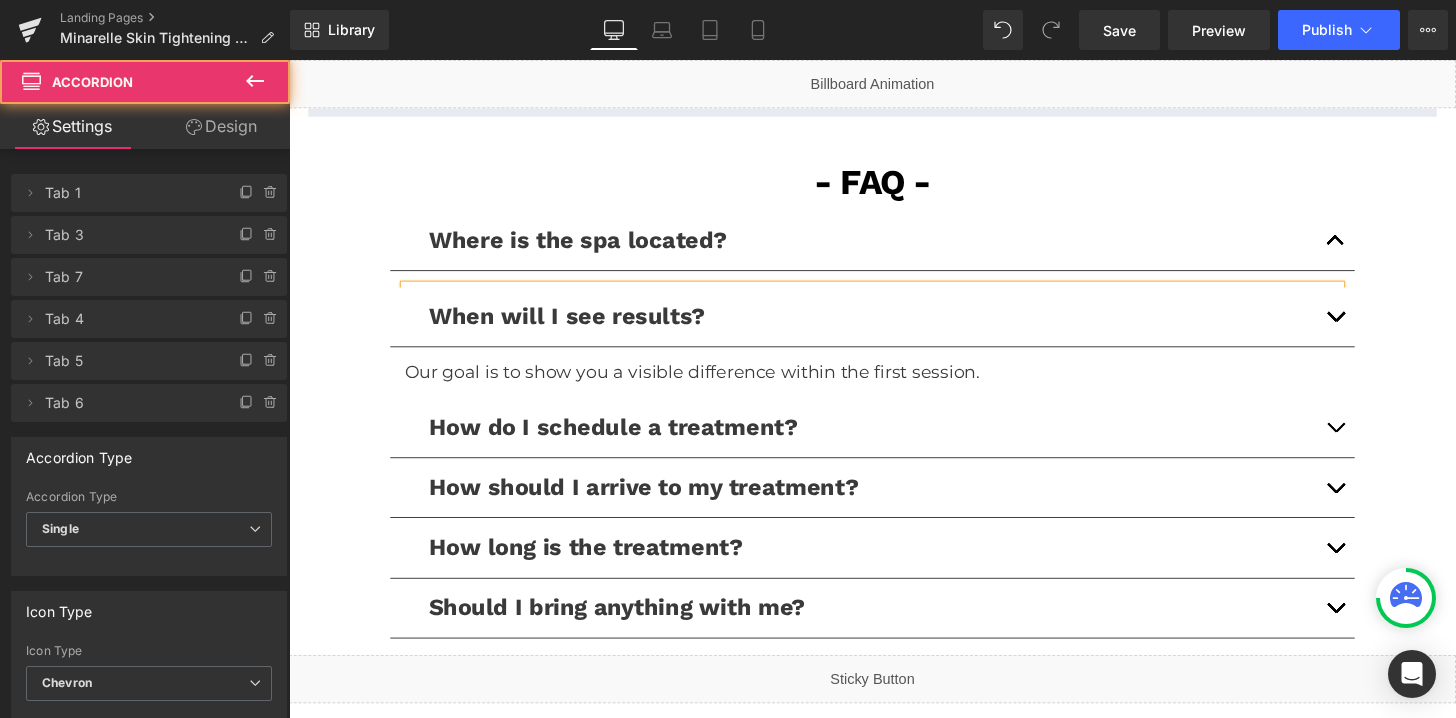 scroll, scrollTop: 4280, scrollLeft: 0, axis: vertical 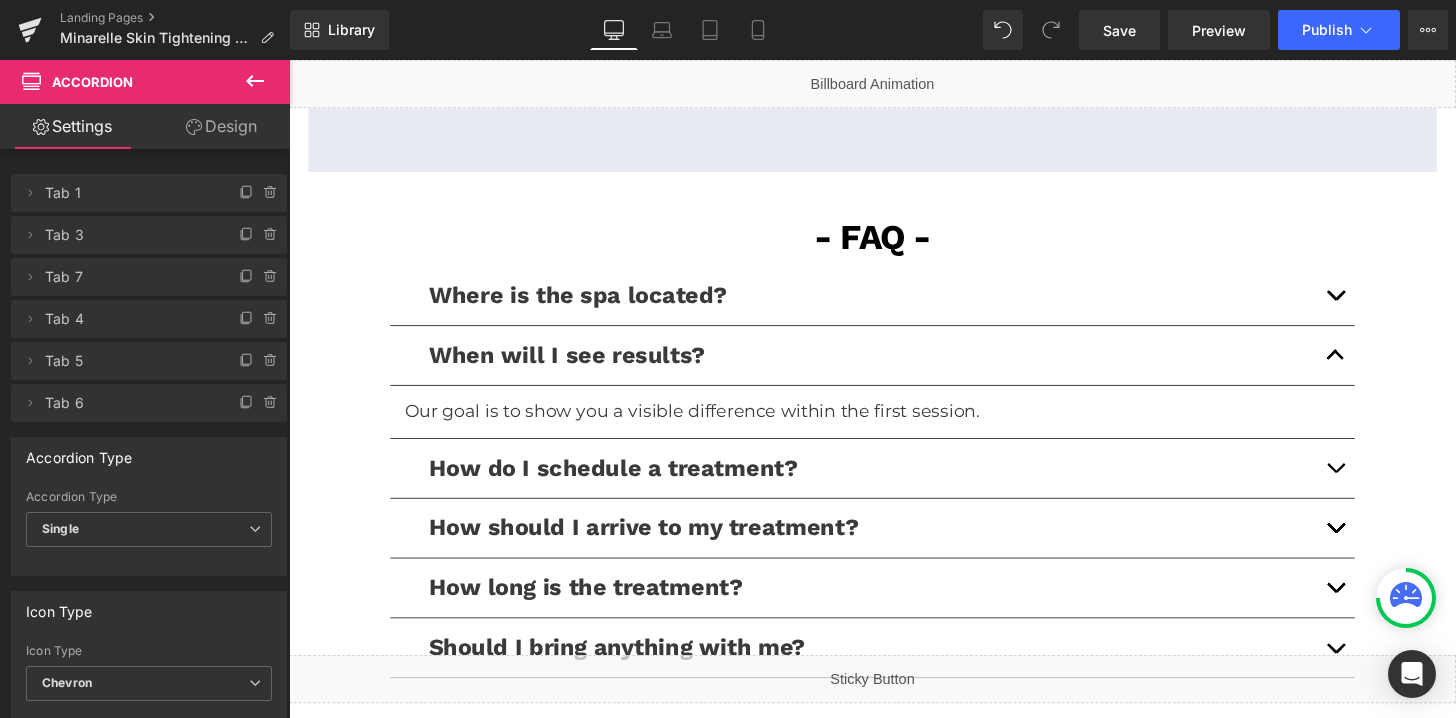click at bounding box center [1374, 483] 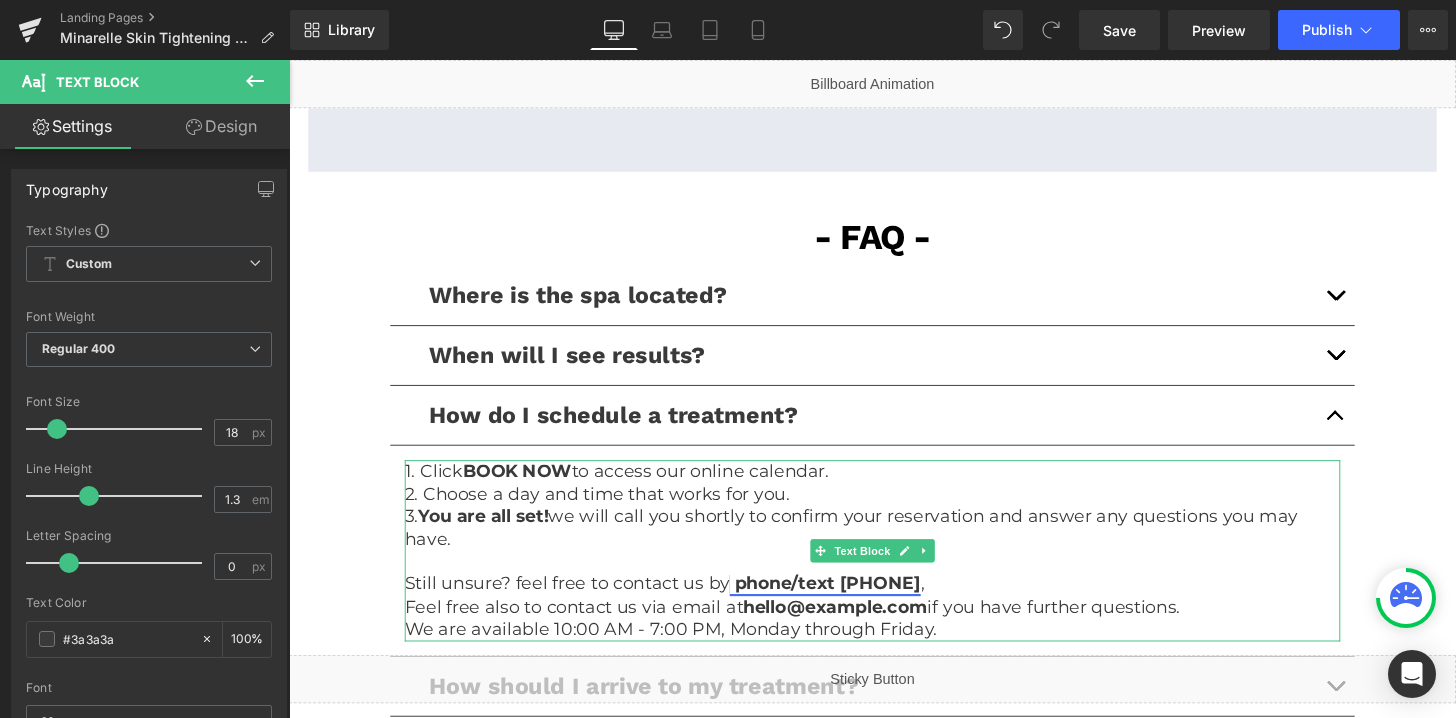 drag, startPoint x: 987, startPoint y: 520, endPoint x: 750, endPoint y: 516, distance: 237.03375 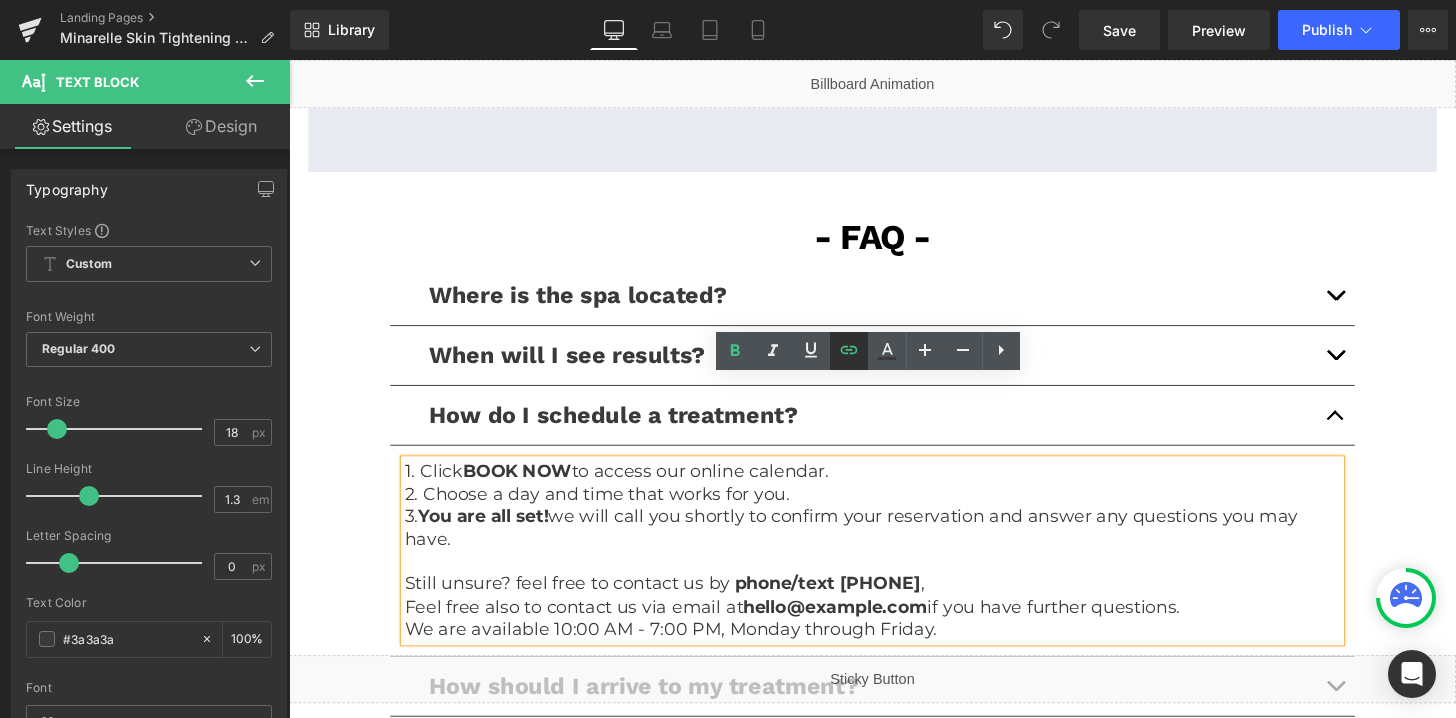 click 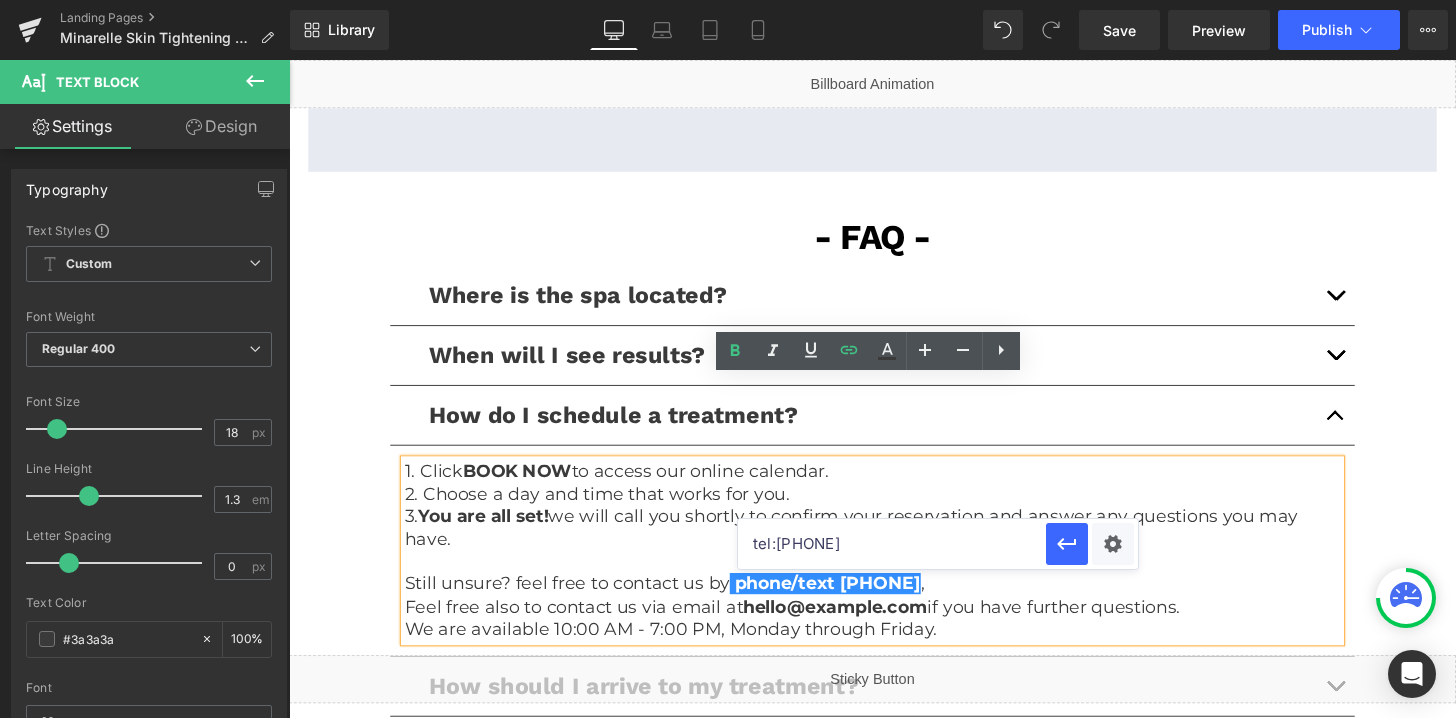 drag, startPoint x: 875, startPoint y: 541, endPoint x: 777, endPoint y: 549, distance: 98.32599 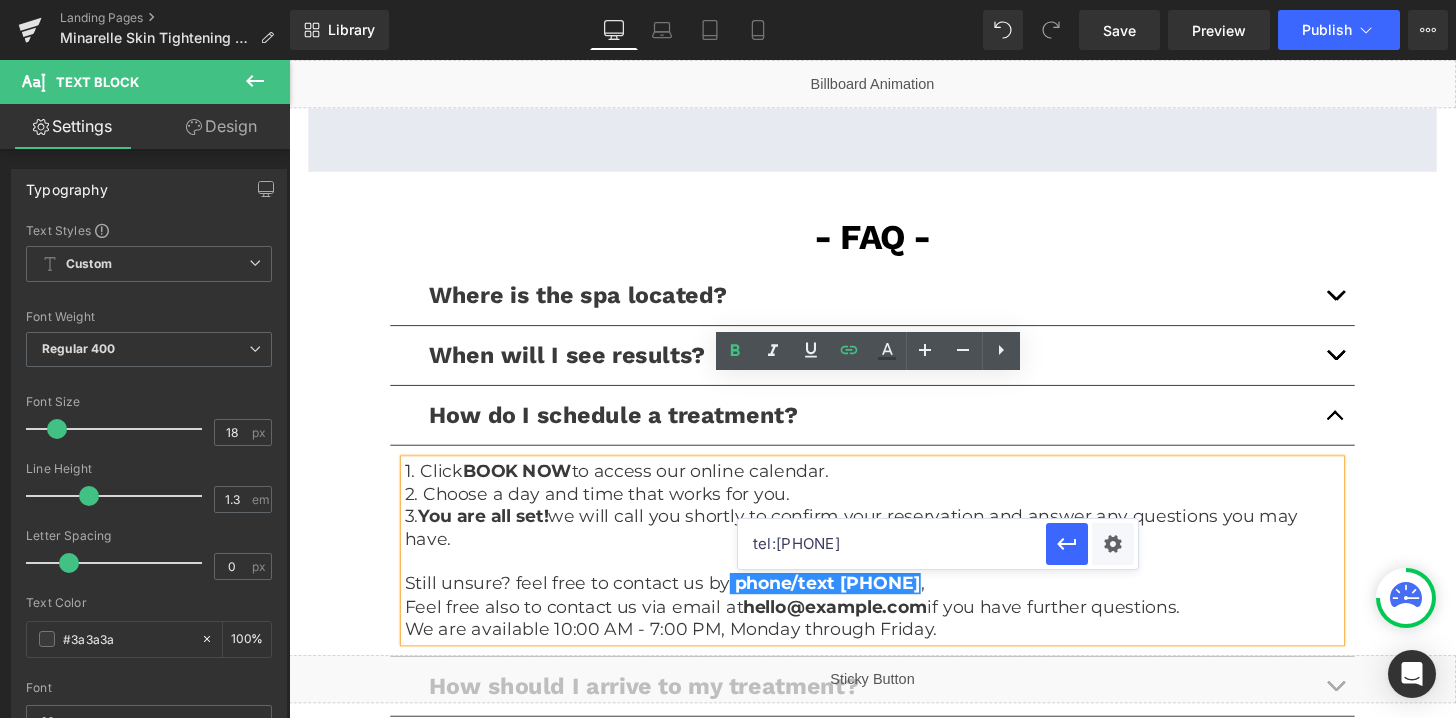 click on "tel:5613371669" at bounding box center [892, 544] 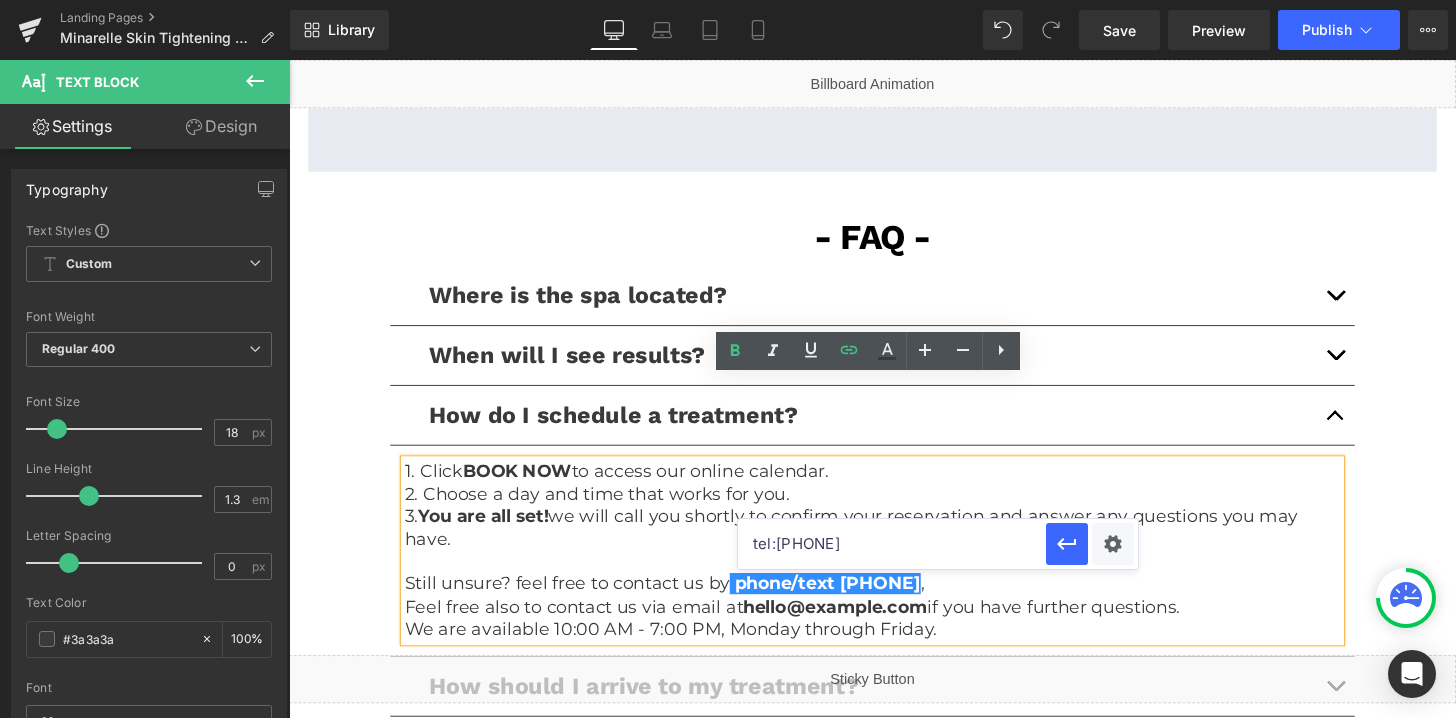 paste on "(703) 570-5548" 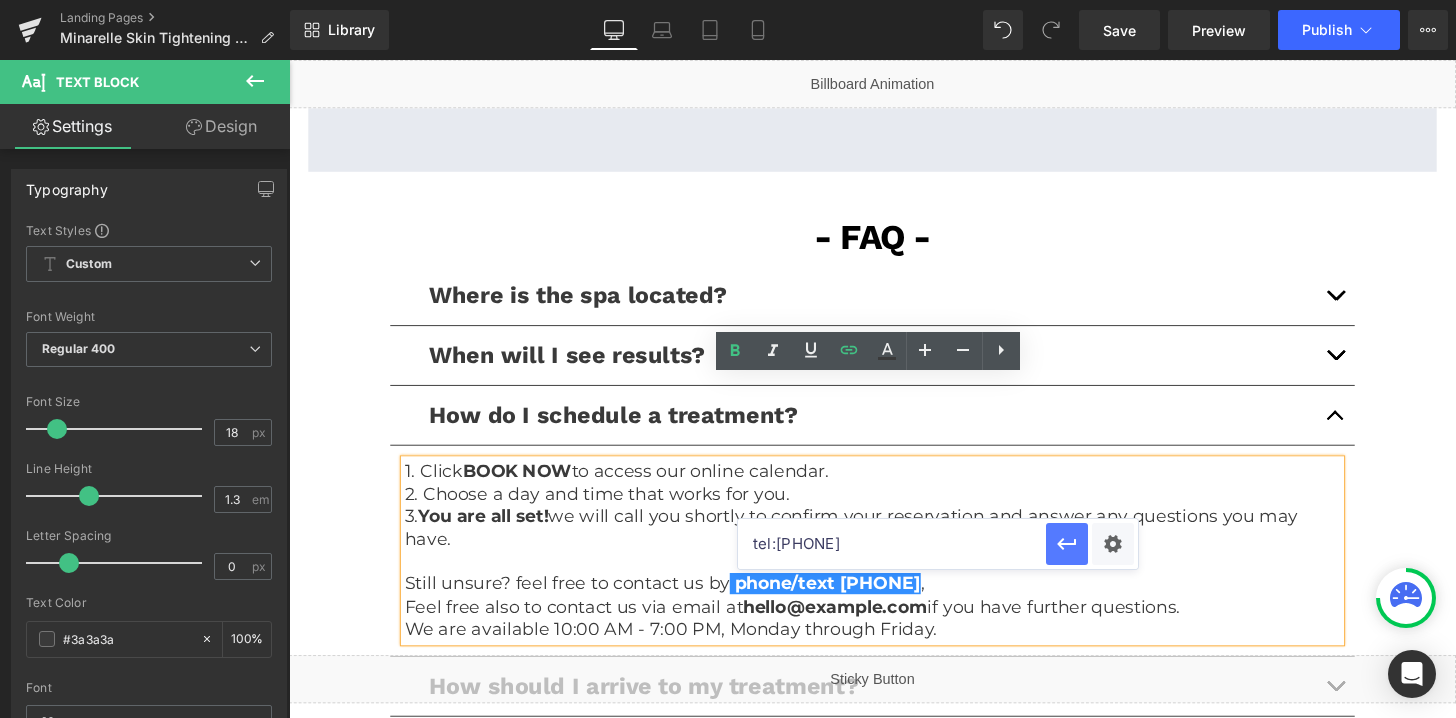 type on "tel:7035705548" 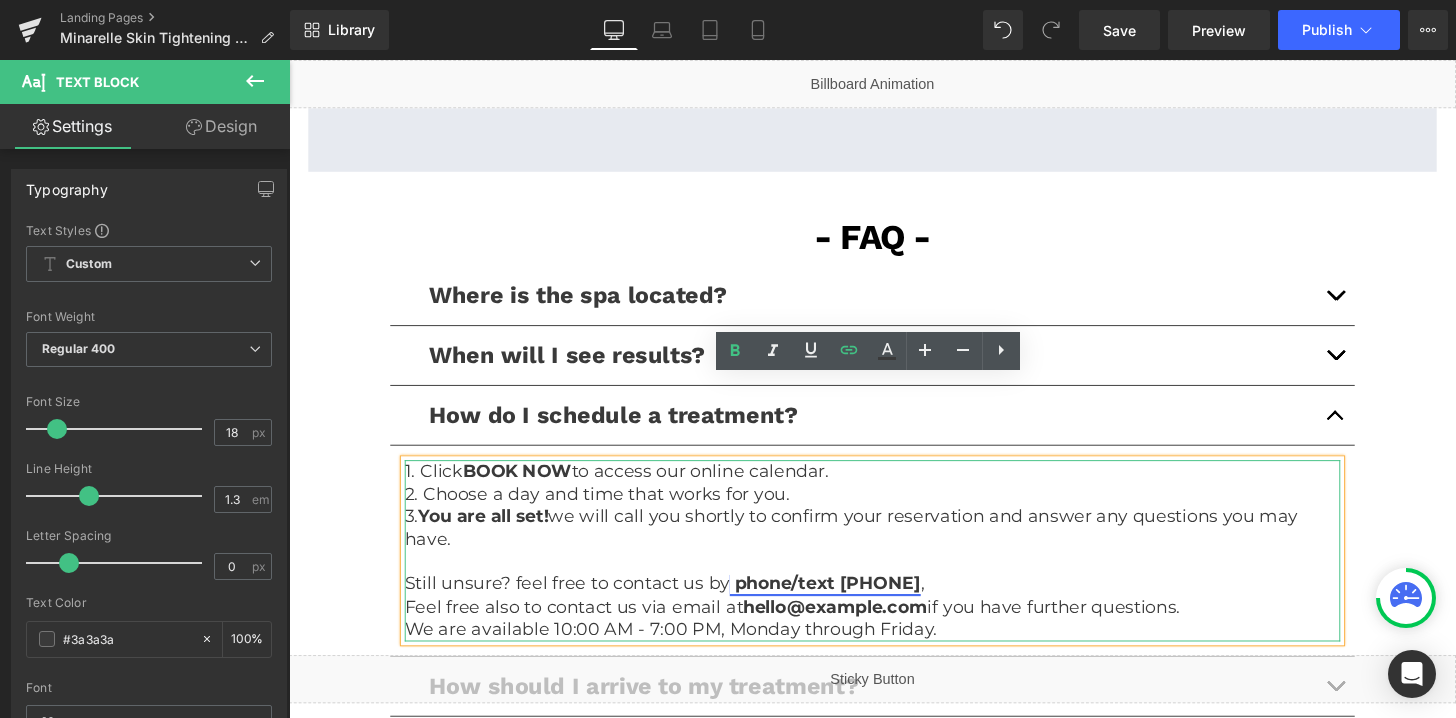 click on "phone/text (561) 337-1669" at bounding box center [847, 603] 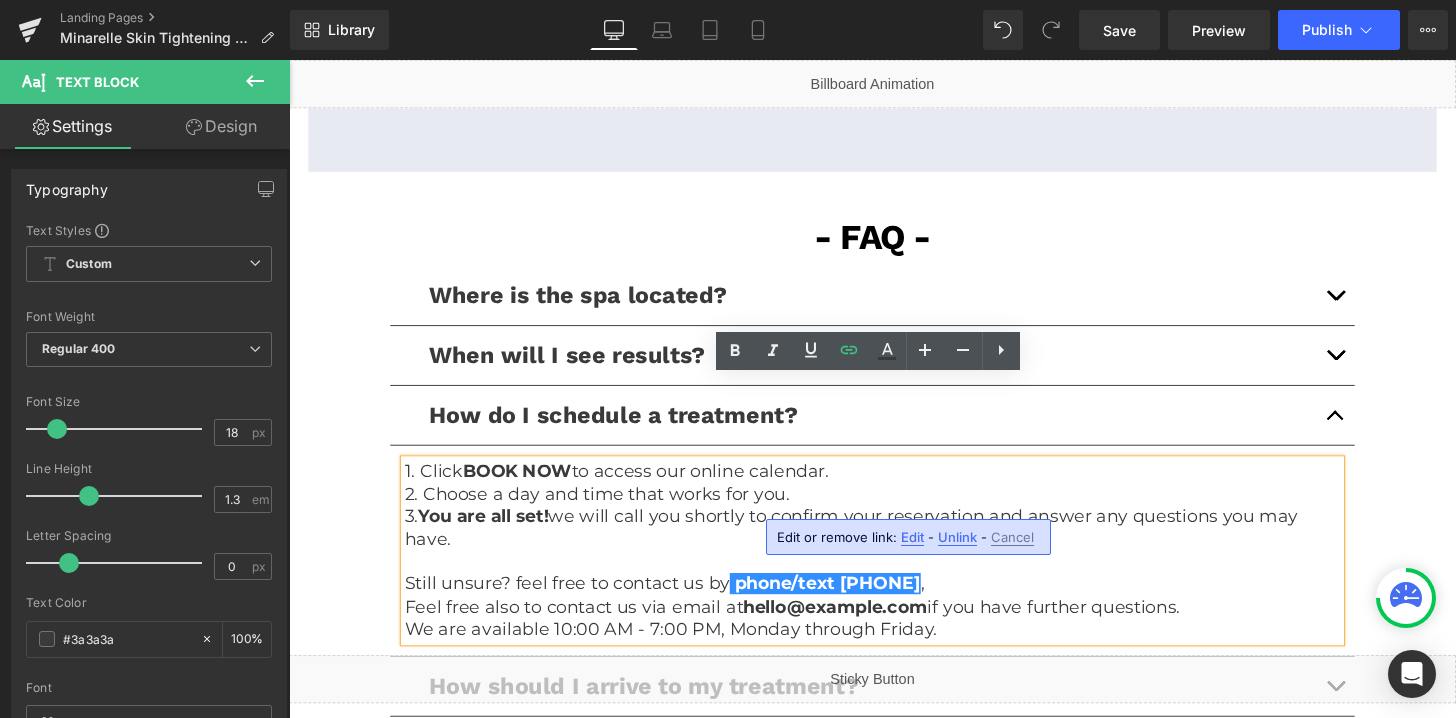 click on "Edit" at bounding box center [912, 537] 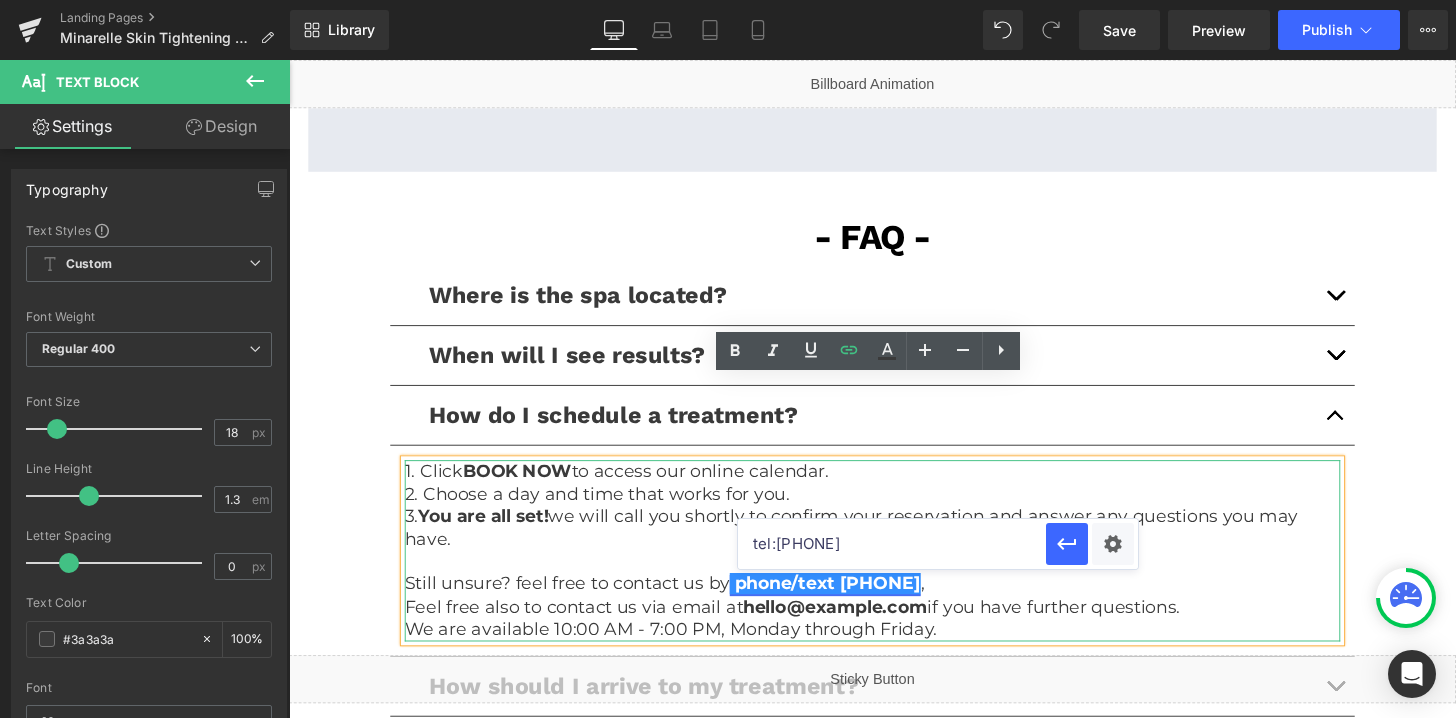 click on "phone/text (561) 337-1669" at bounding box center (847, 603) 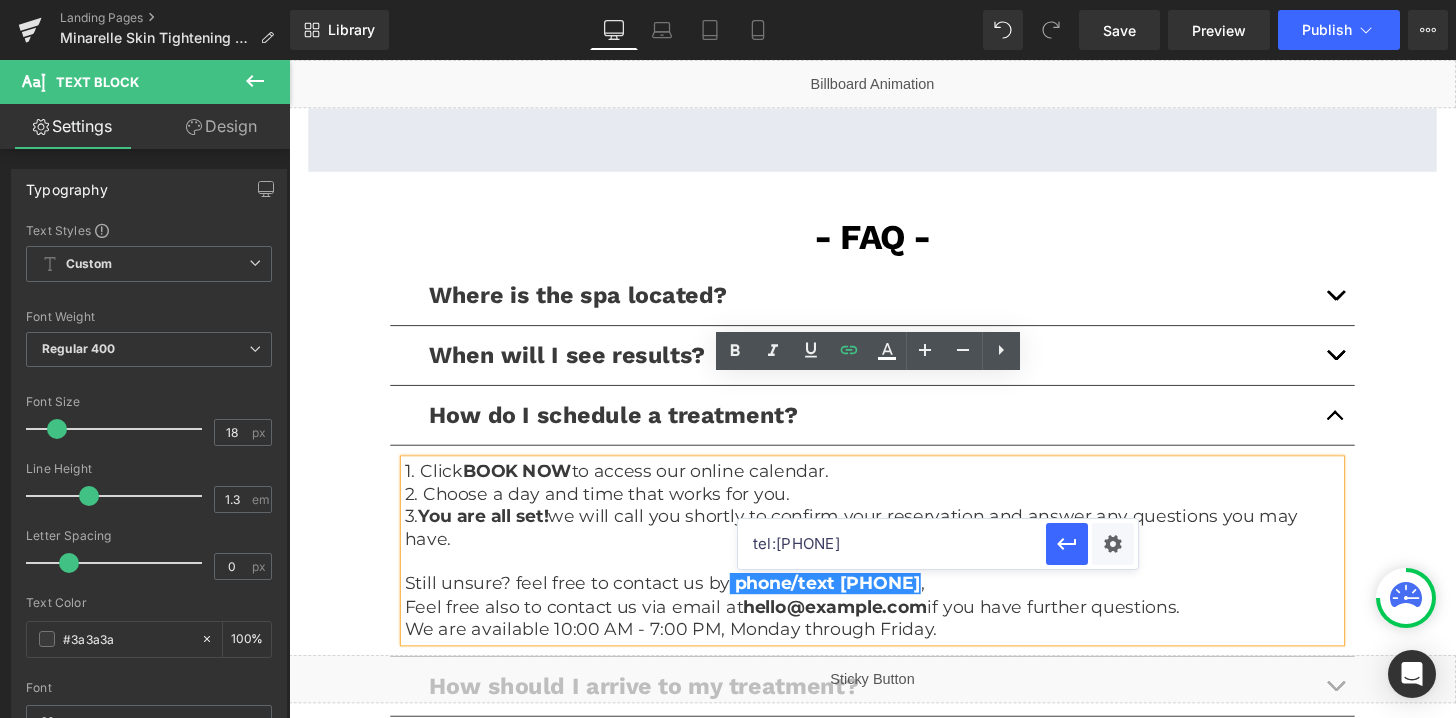 type 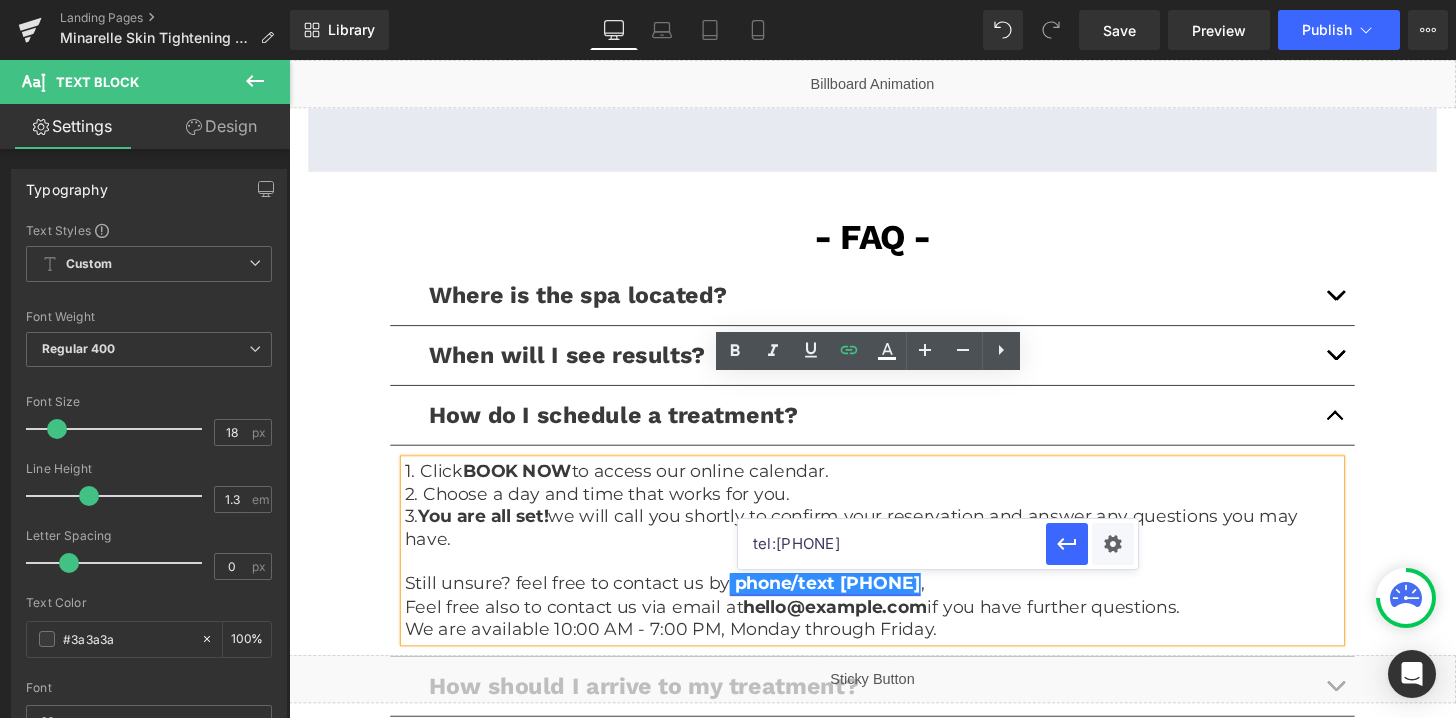 click on "phone/text (703) 337-1669" at bounding box center [847, 603] 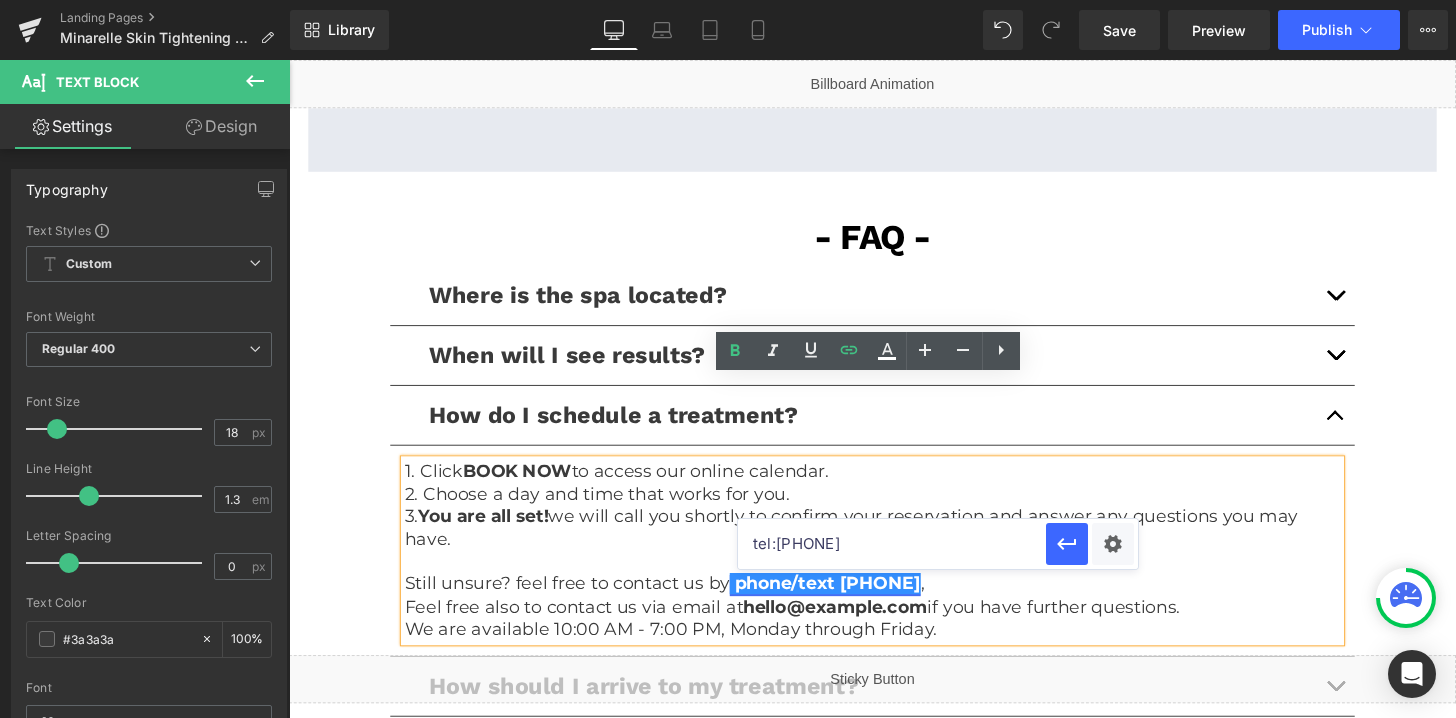 click on "phone/text (703) 337-5548" at bounding box center (847, 603) 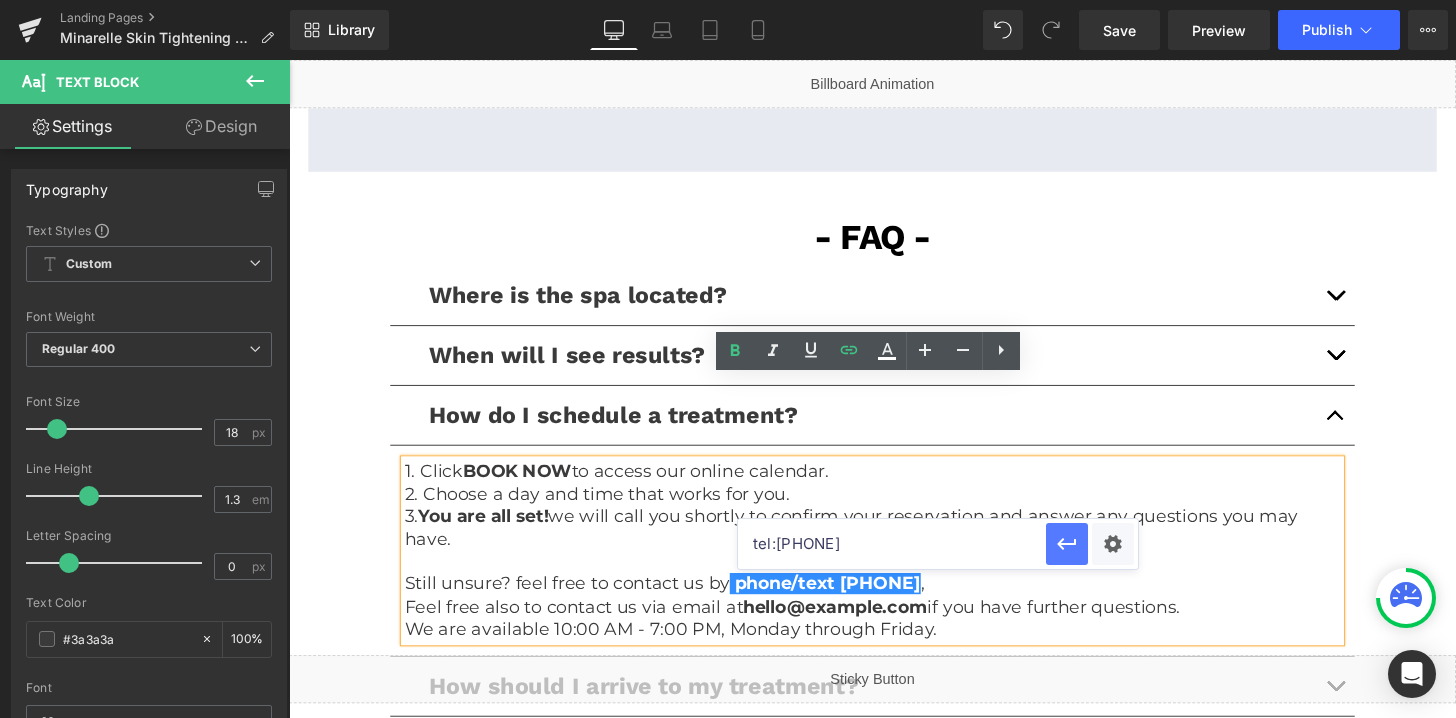 click 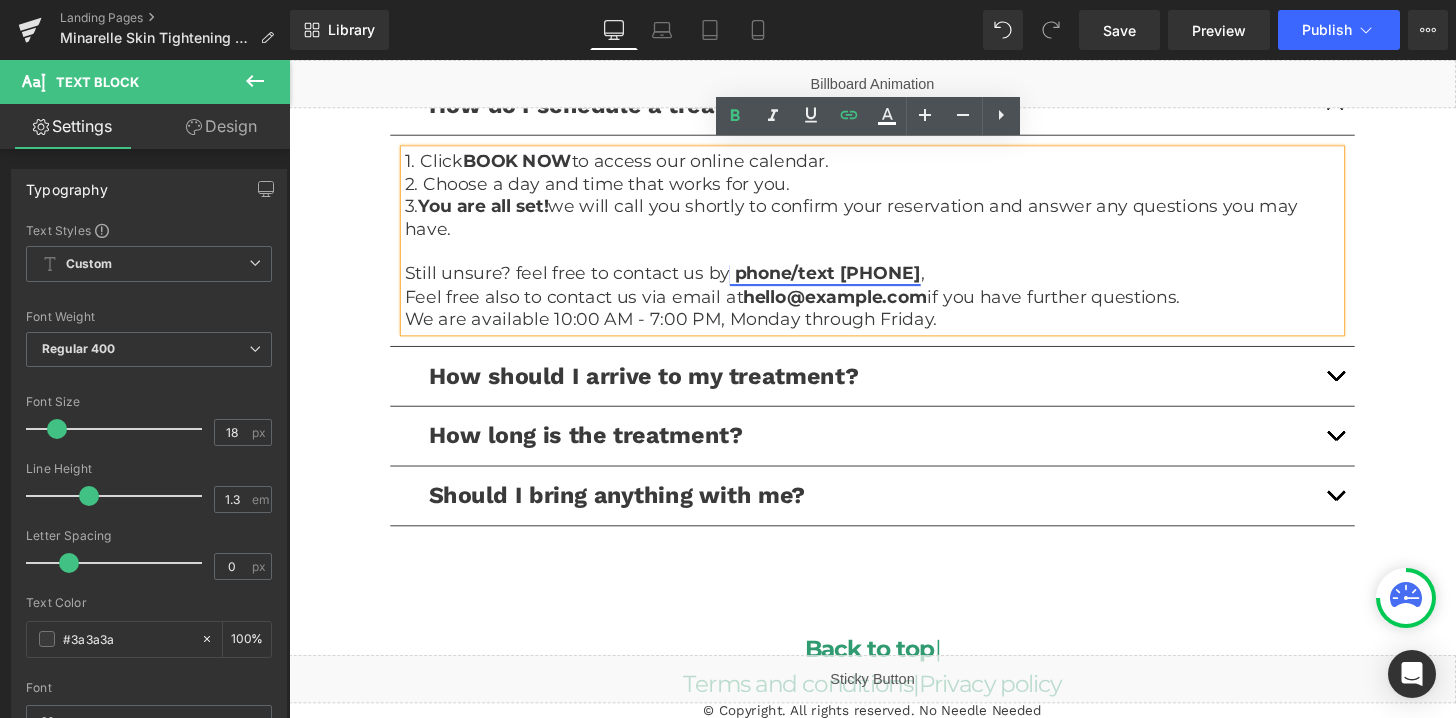 scroll, scrollTop: 4630, scrollLeft: 0, axis: vertical 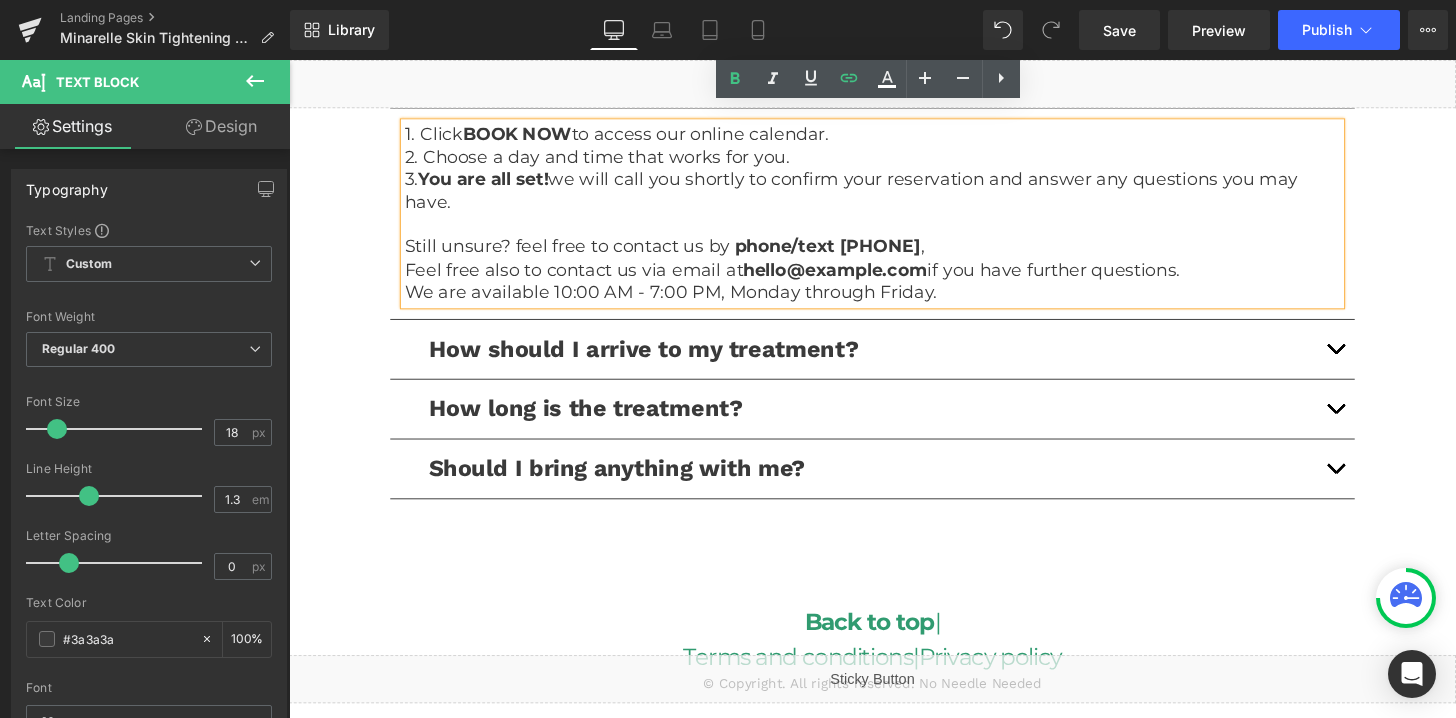 click at bounding box center [1374, 359] 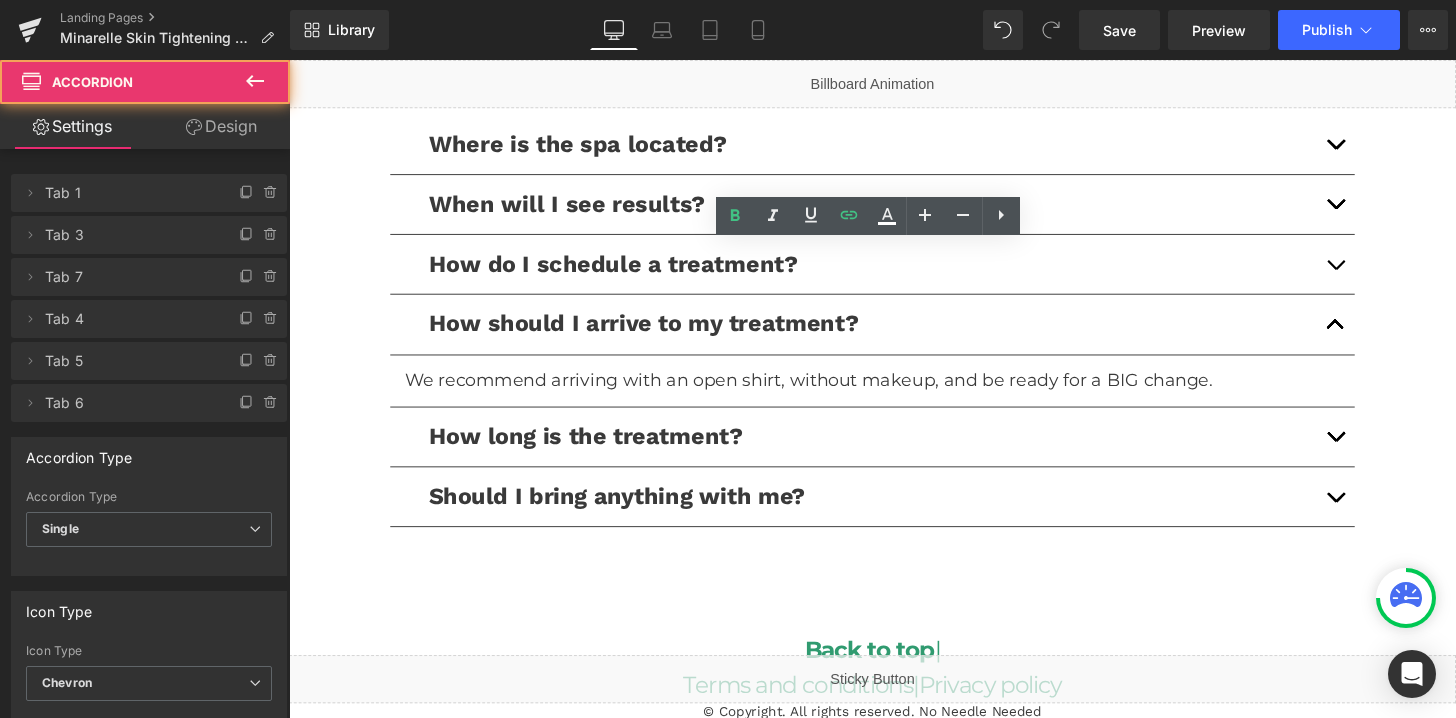 scroll, scrollTop: 4412, scrollLeft: 0, axis: vertical 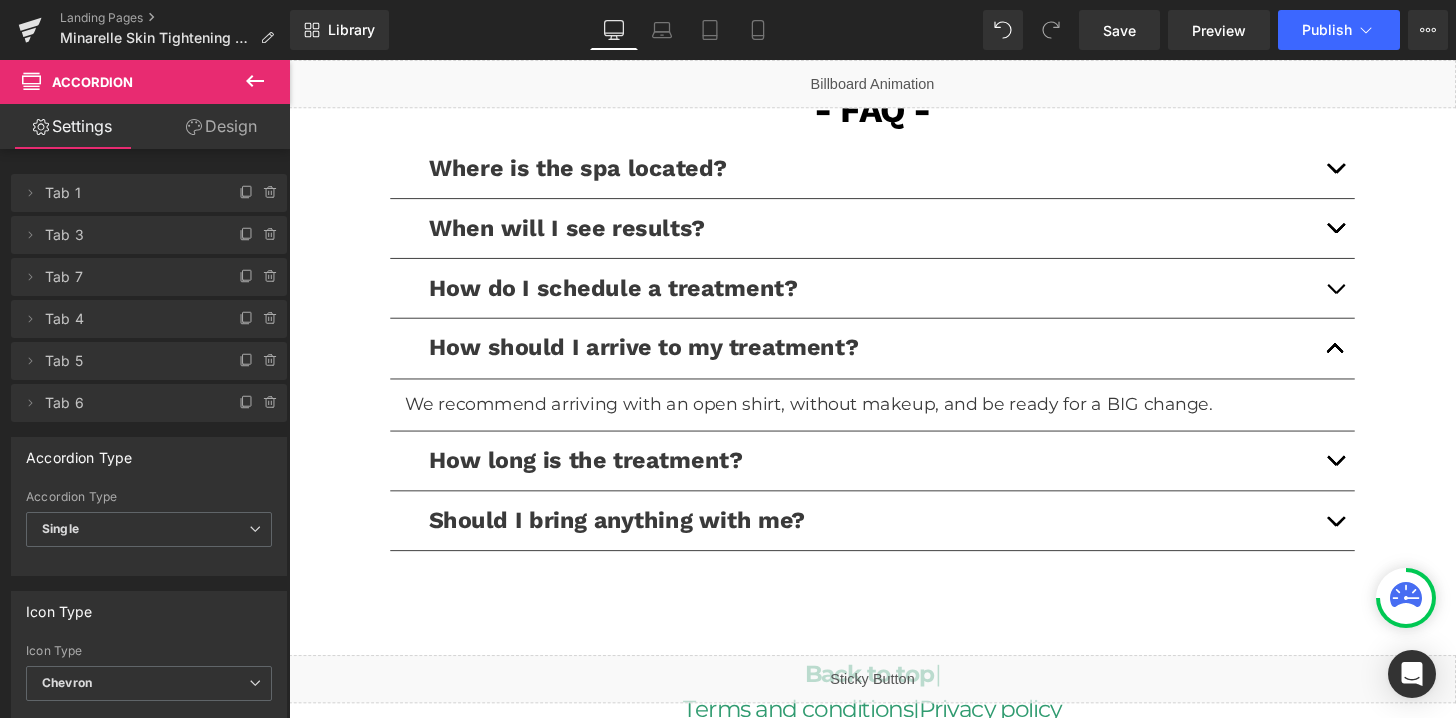click at bounding box center (1374, 296) 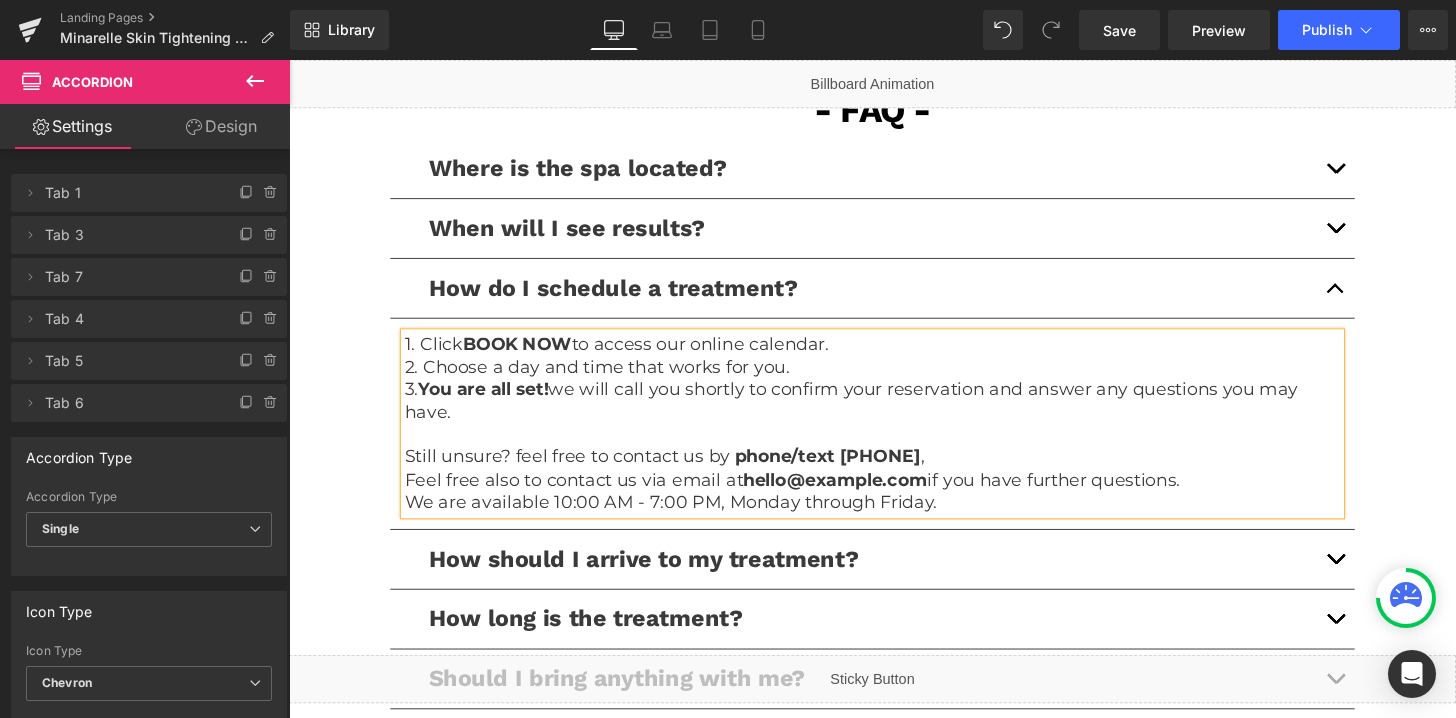 click on "We are available 10:00 AM - 7:00 PM, Monday through Friday." at bounding box center (894, 518) 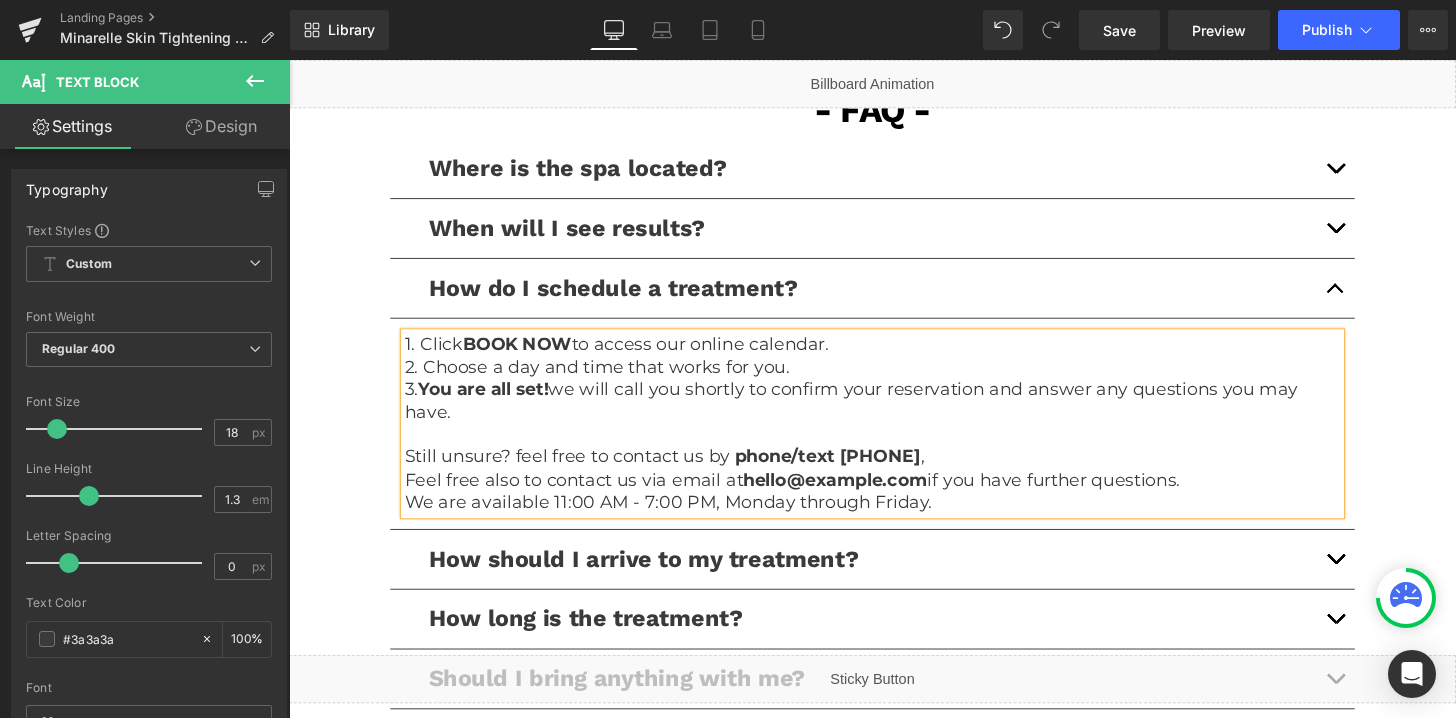 click on "We are available 11:00 AM - 7:00 PM, Monday through Friday." at bounding box center [894, 518] 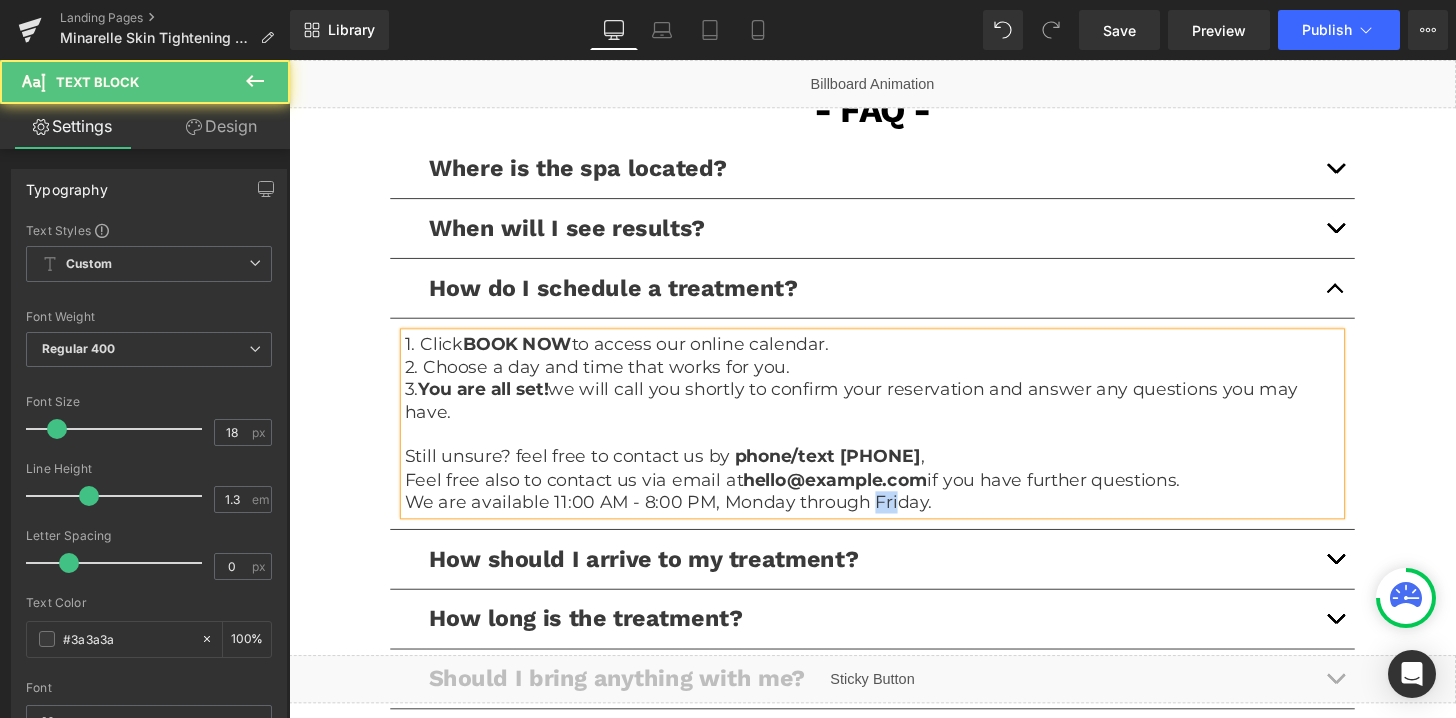 drag, startPoint x: 893, startPoint y: 431, endPoint x: 918, endPoint y: 431, distance: 25 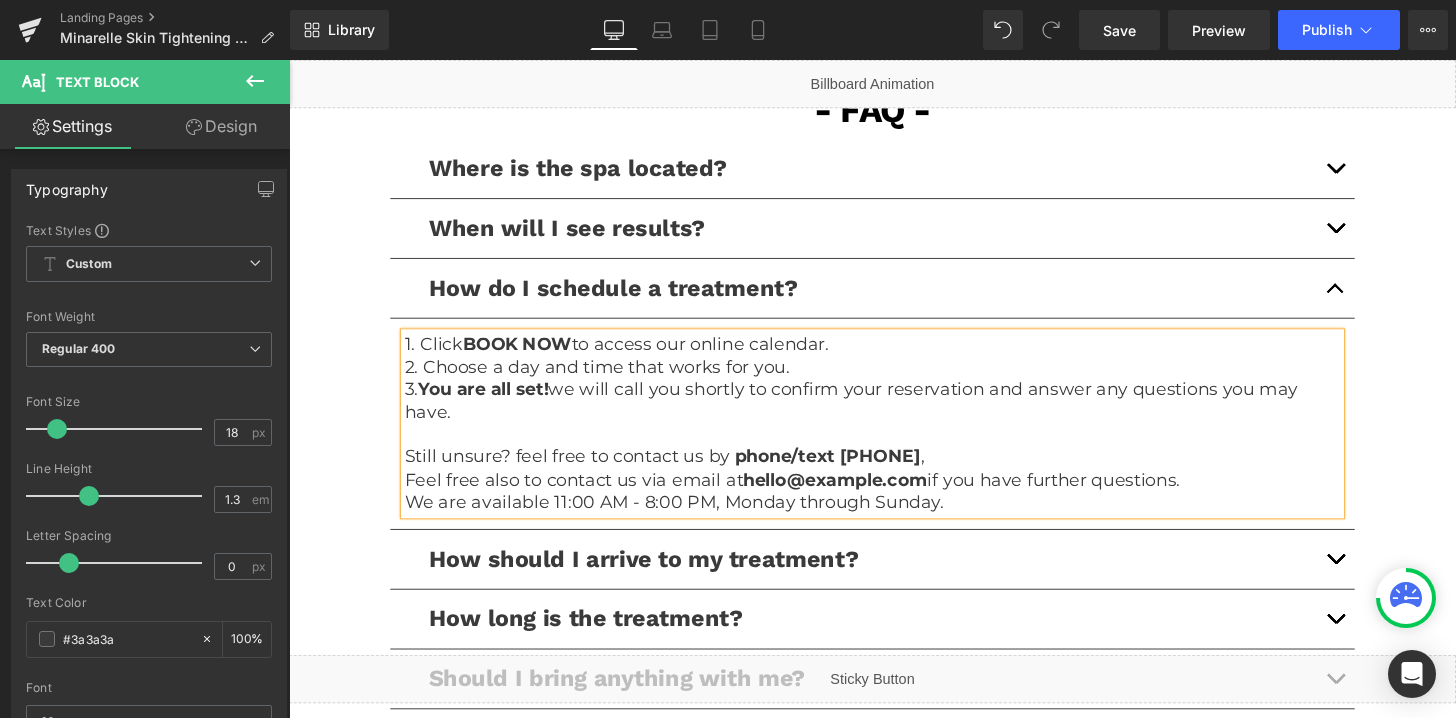 click at bounding box center (1374, 577) 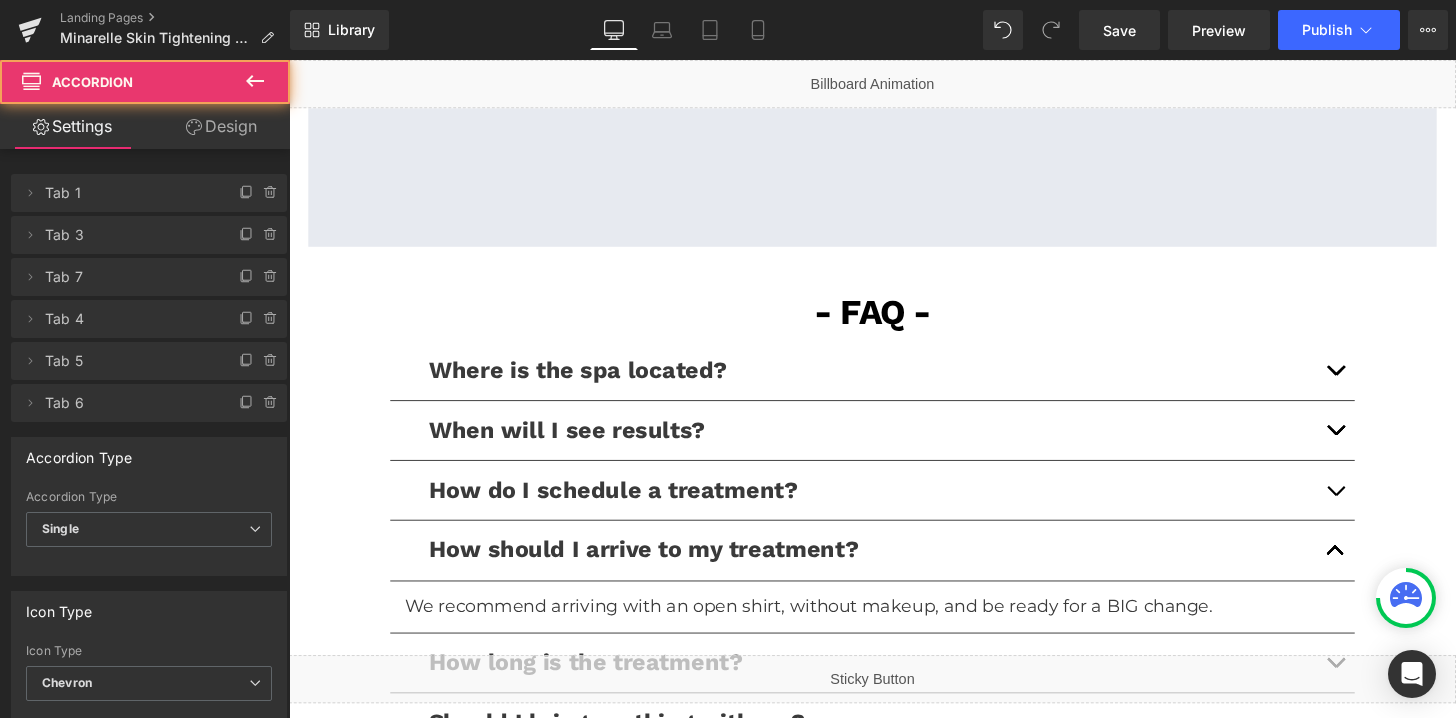 scroll, scrollTop: 4194, scrollLeft: 0, axis: vertical 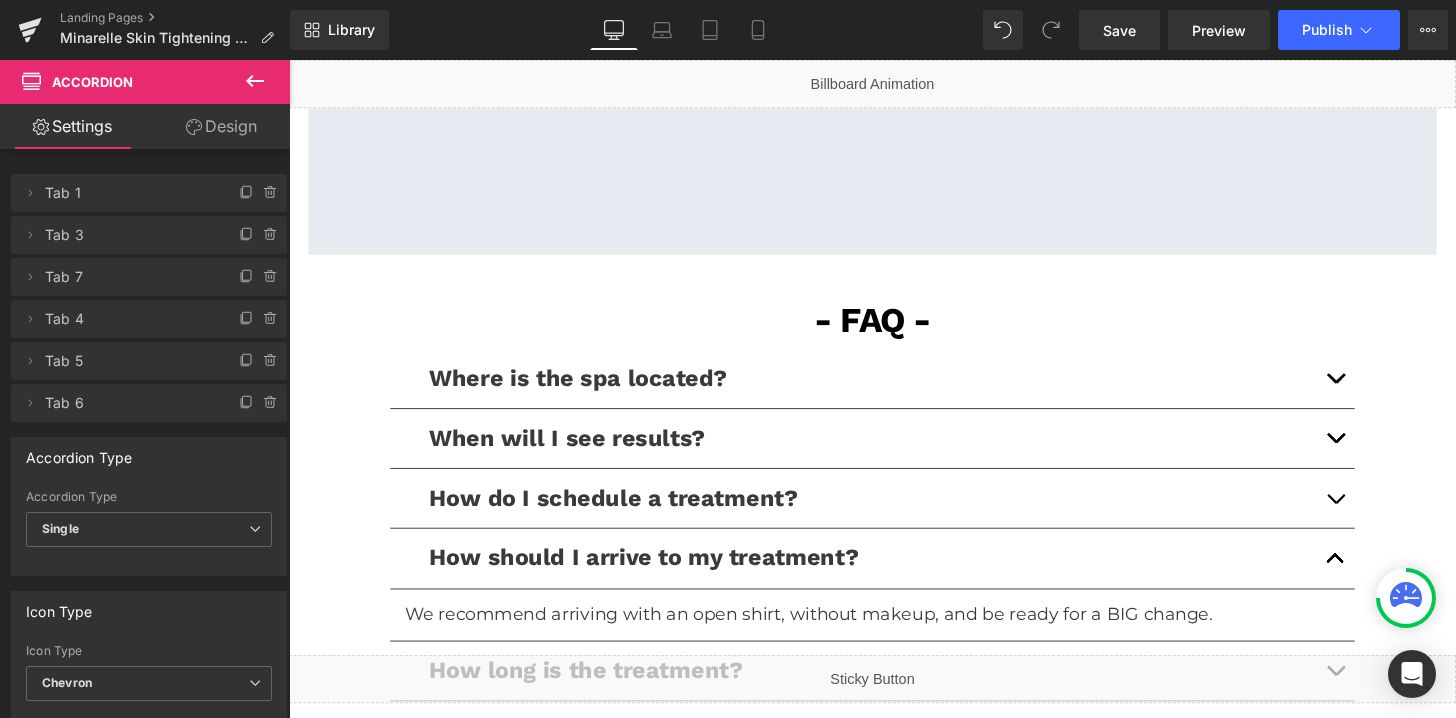 click at bounding box center (1374, 693) 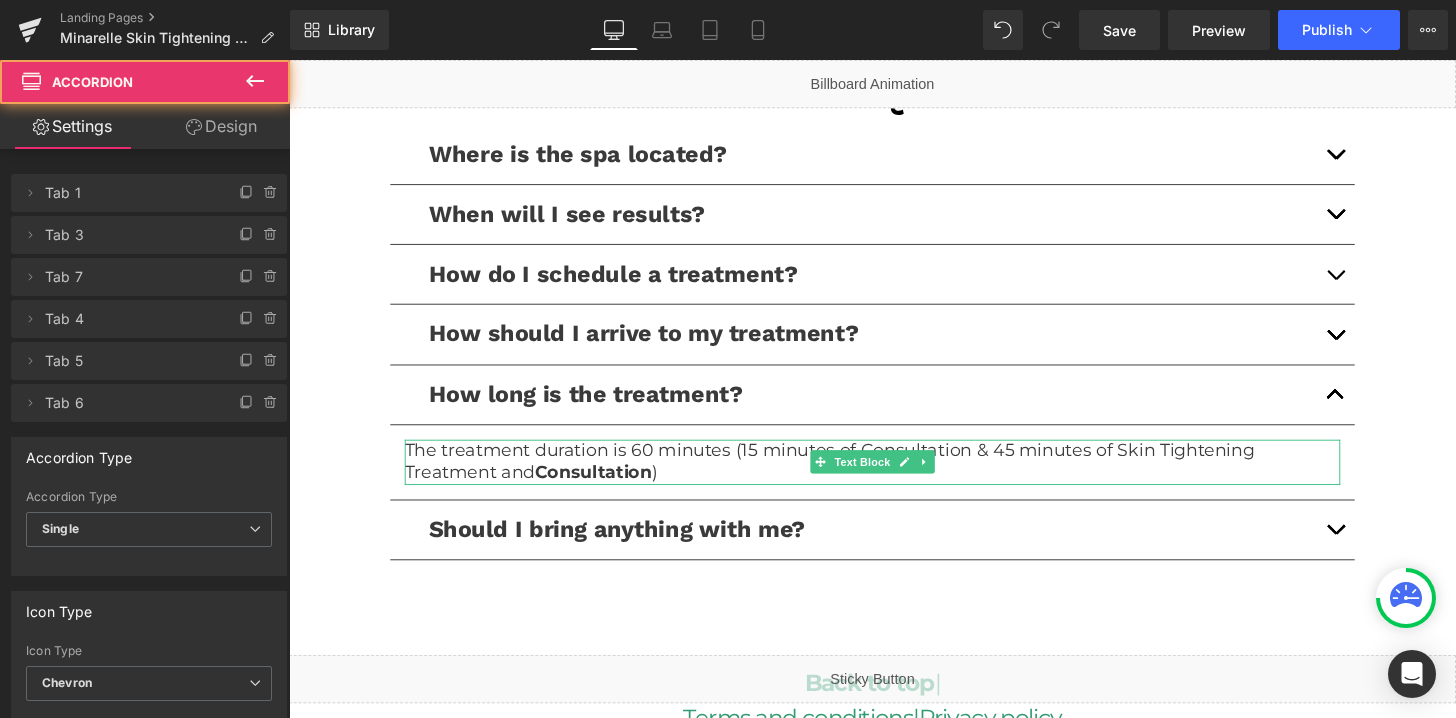 scroll, scrollTop: 4436, scrollLeft: 0, axis: vertical 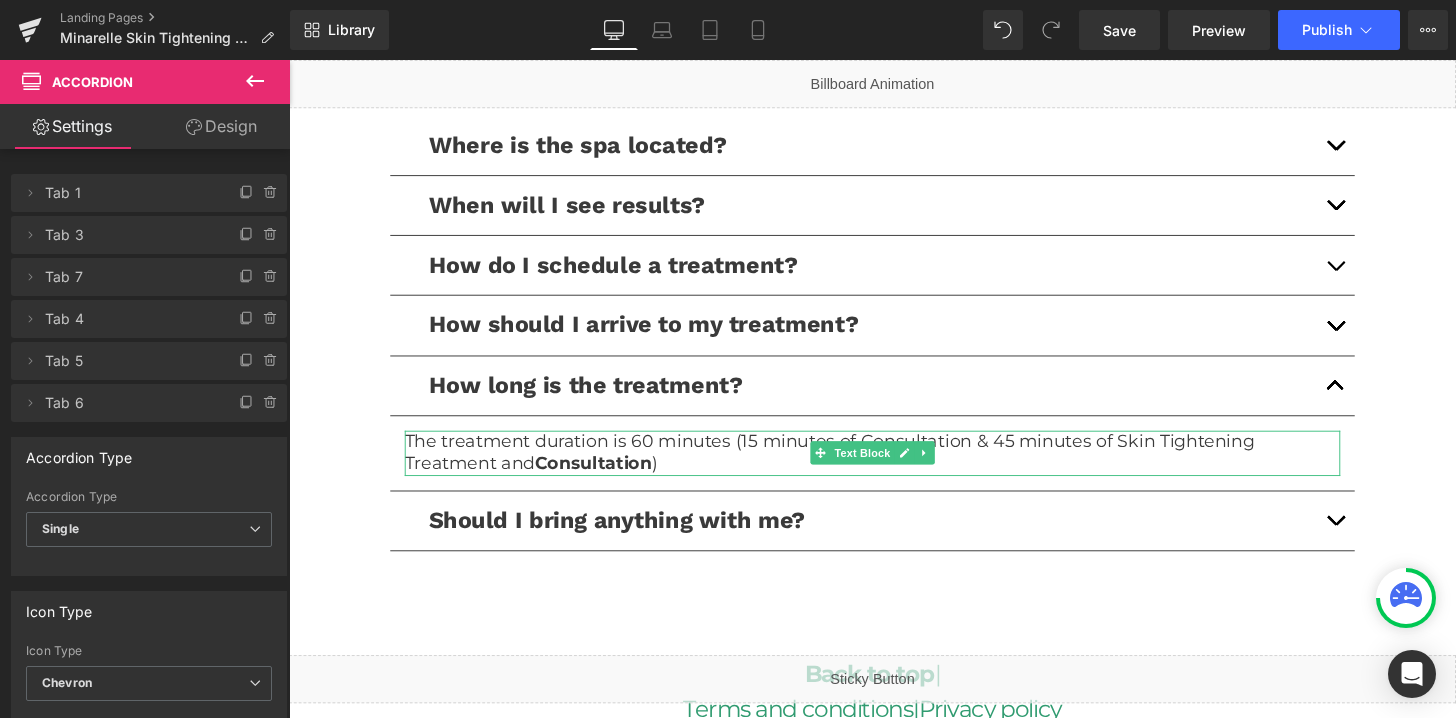 click on "The treatment duration is 60 minutes (15 minutes of Consultation & 45 minutes of Skin Tightening Treatment and  Consultation )" at bounding box center [894, 467] 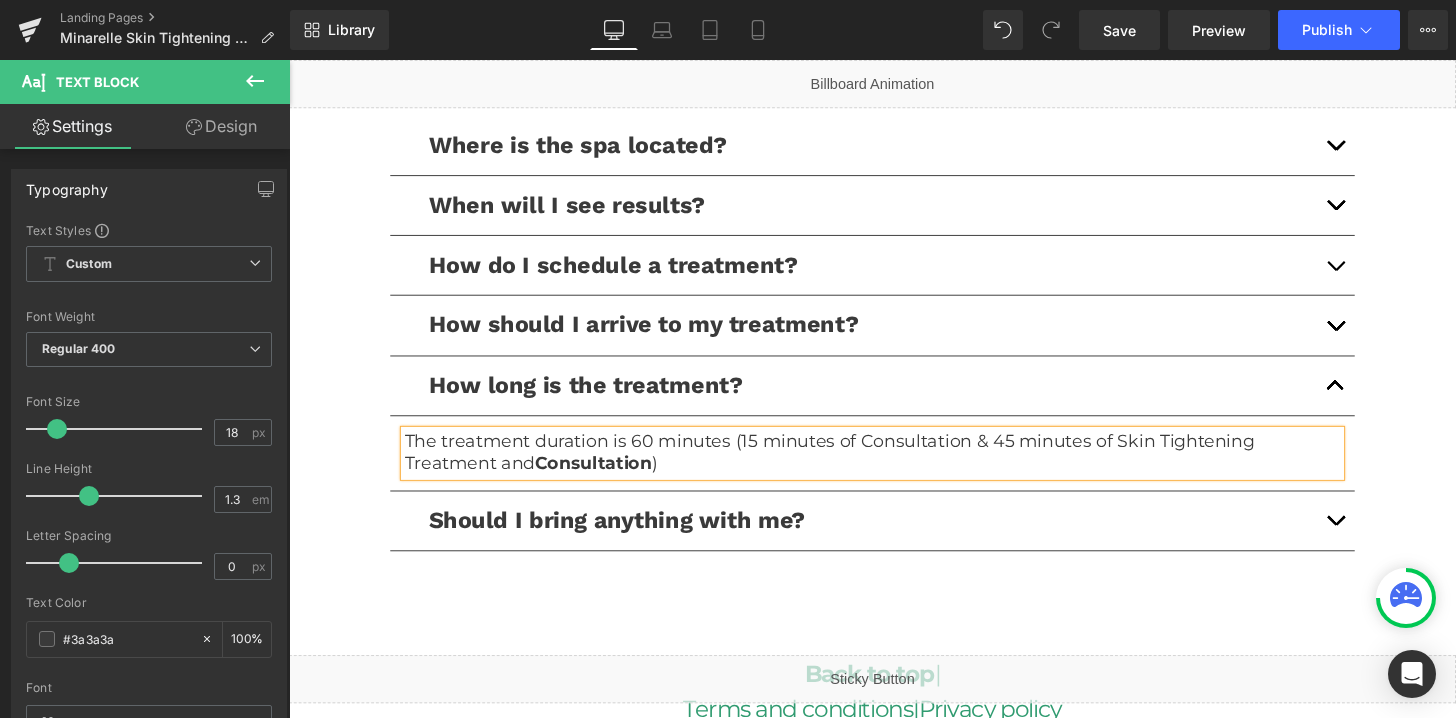 click on "The treatment duration is 60 minutes (15 minutes of Consultation & 45 minutes of Skin Tightening Treatment and  Consultation )" at bounding box center (894, 467) 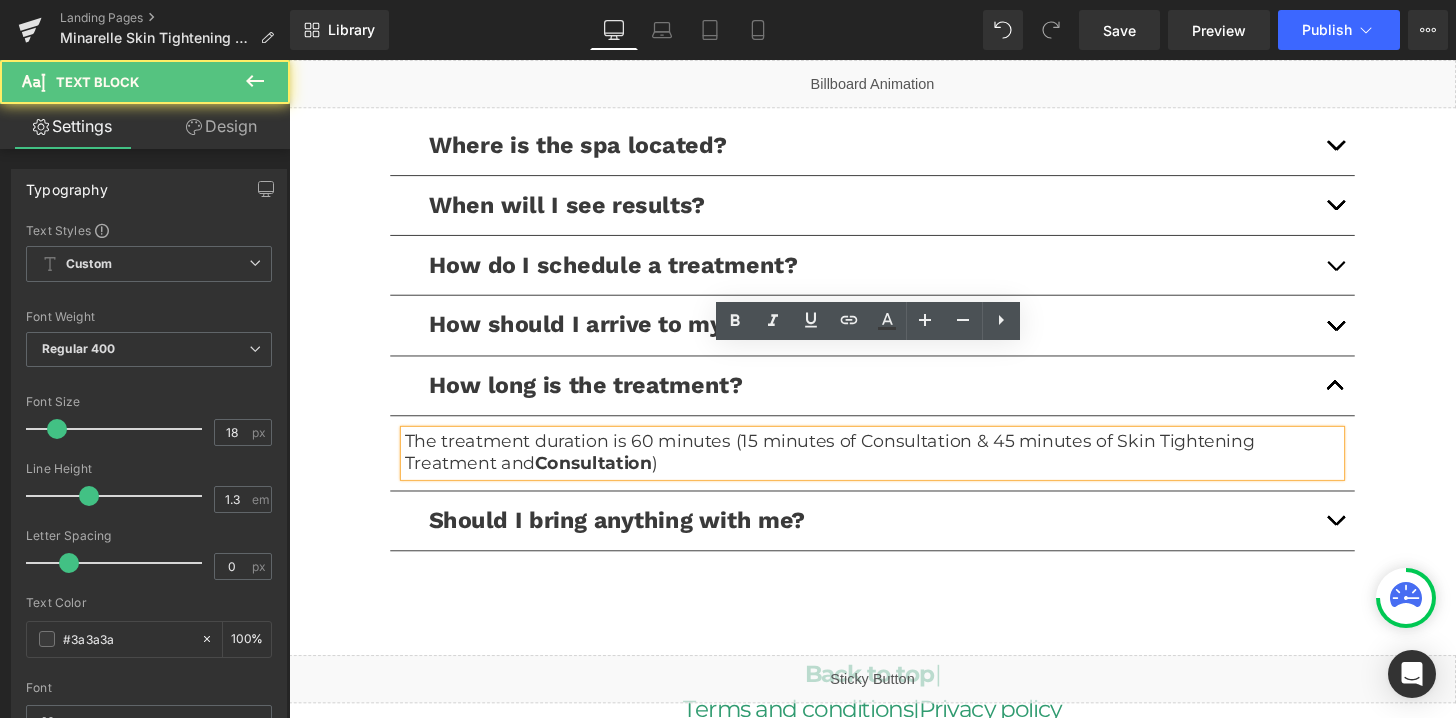 type 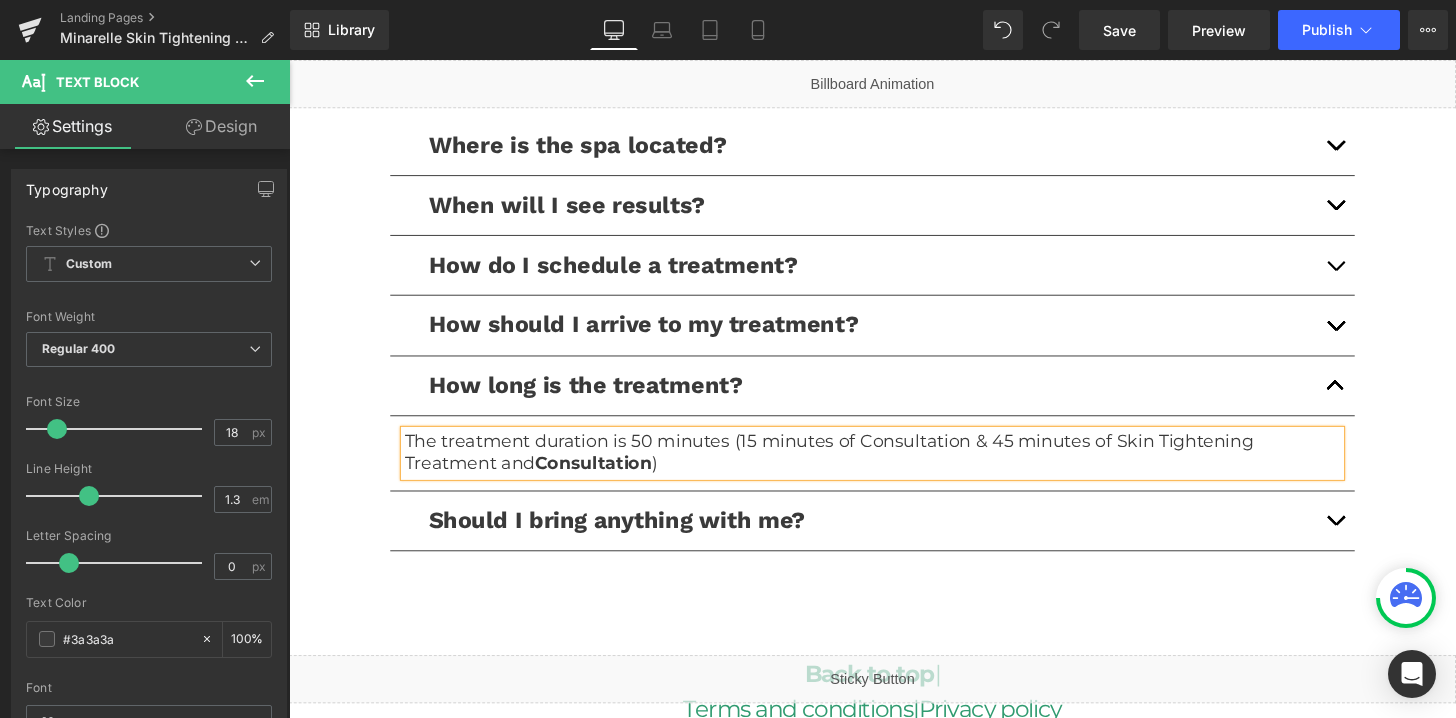 click on "The treatment duration is 50 minutes (15 minutes of Consultation & 45 minutes of Skin Tightening Treatment and  Consultation )" at bounding box center (894, 467) 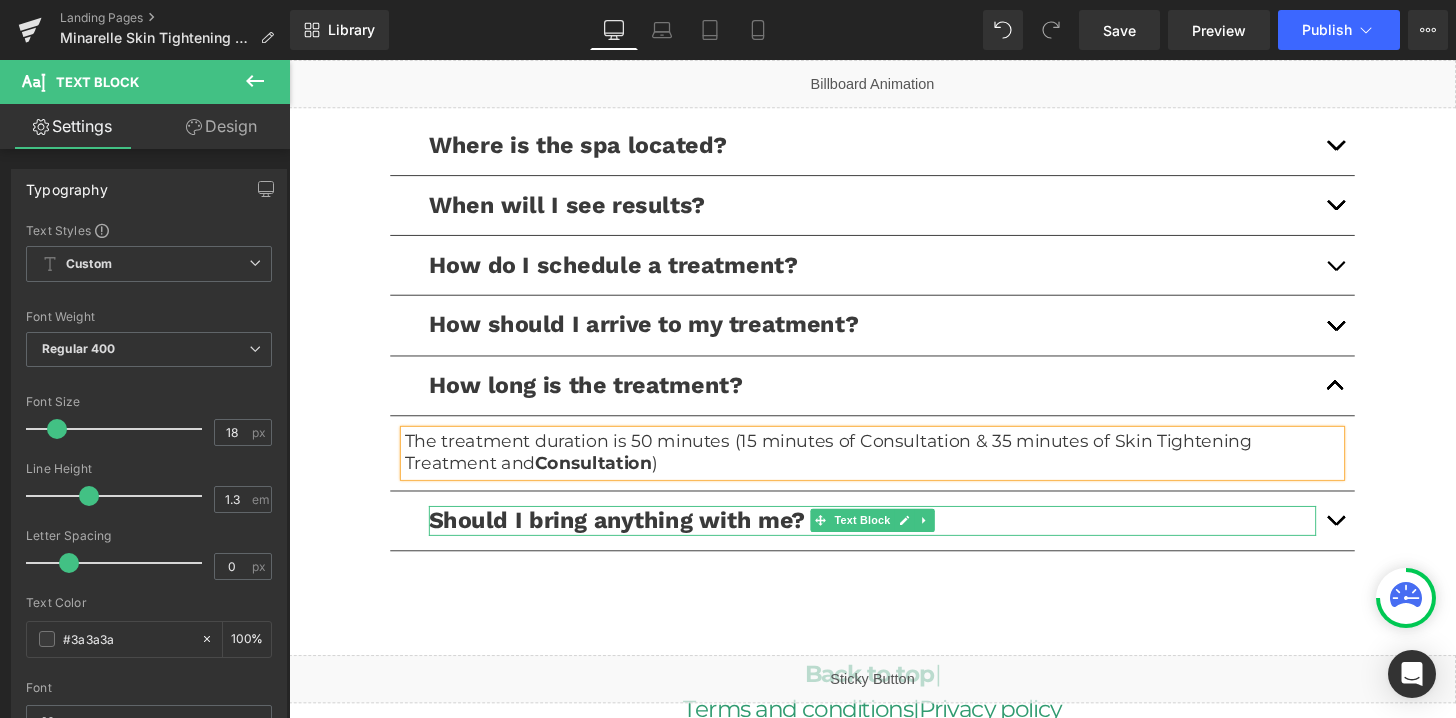 scroll, scrollTop: 4437, scrollLeft: 0, axis: vertical 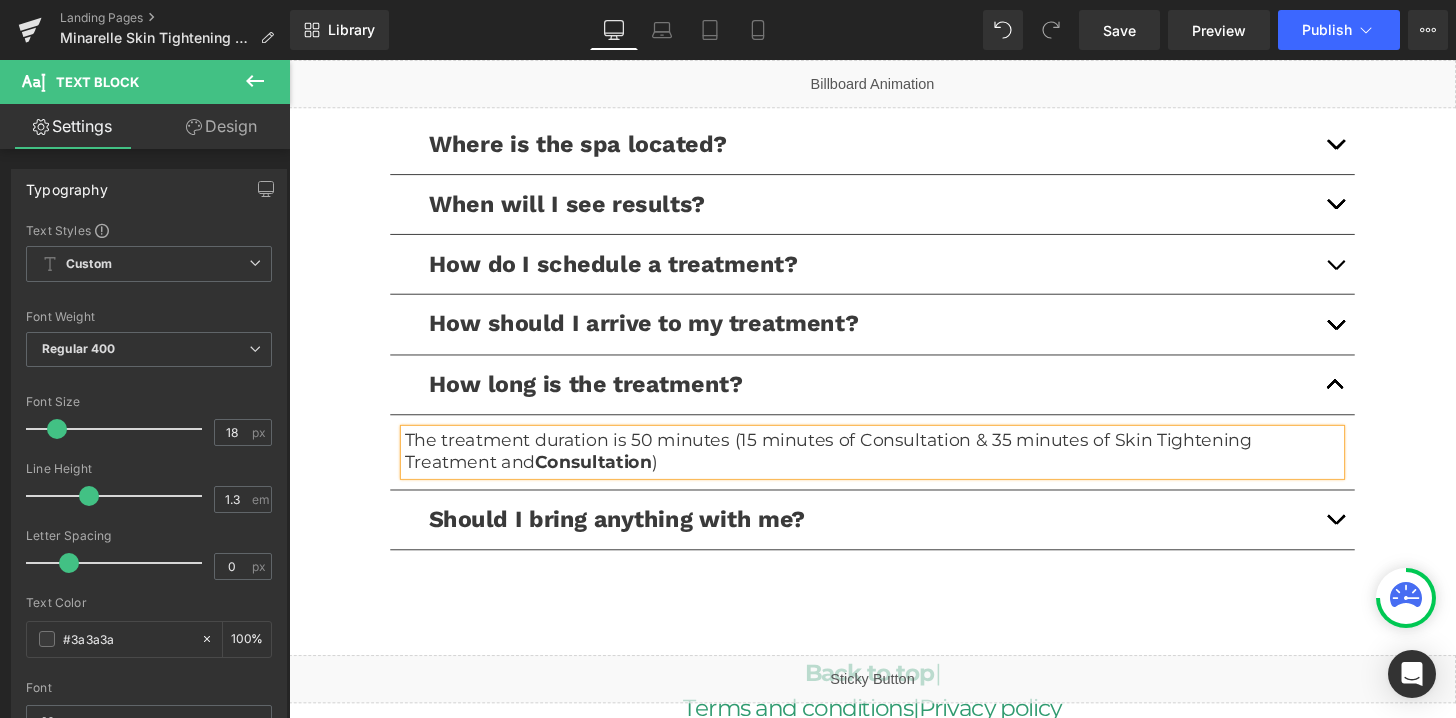 click at bounding box center (1374, 536) 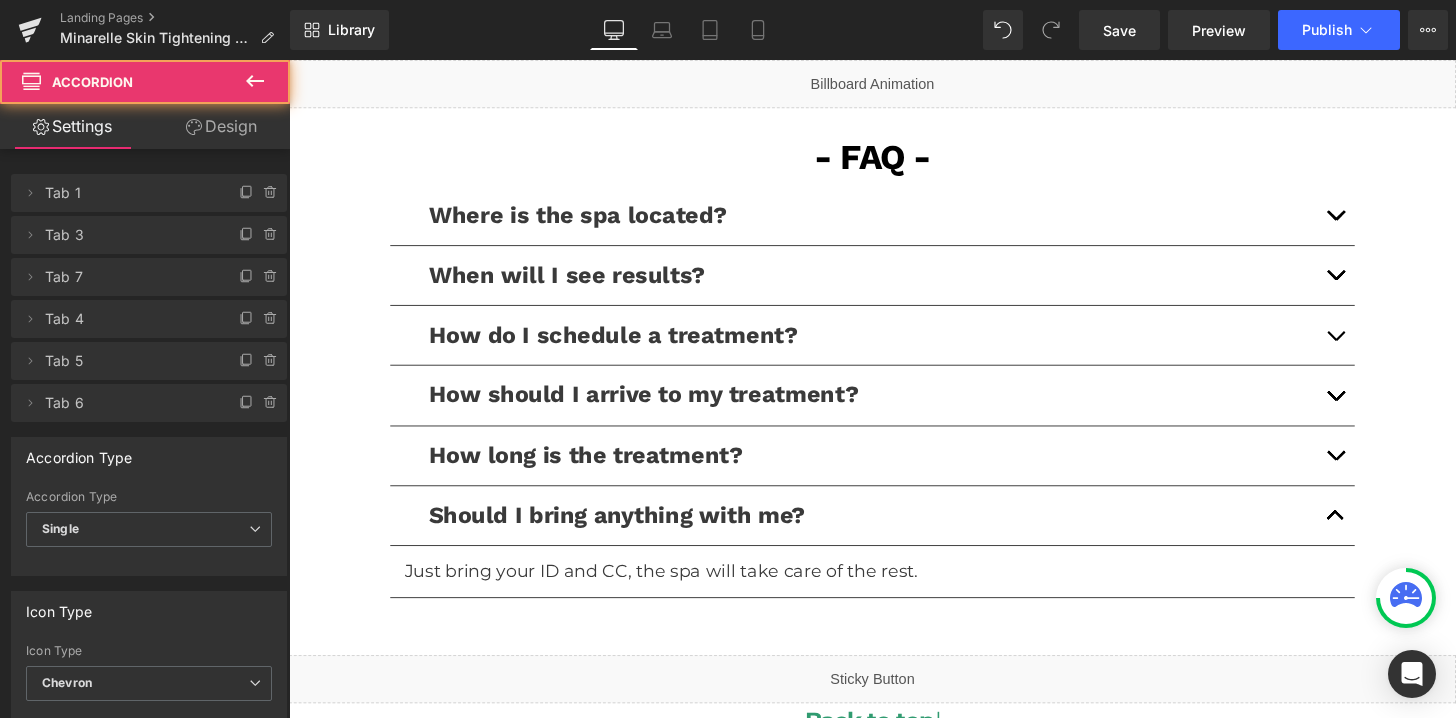 scroll, scrollTop: 4359, scrollLeft: 0, axis: vertical 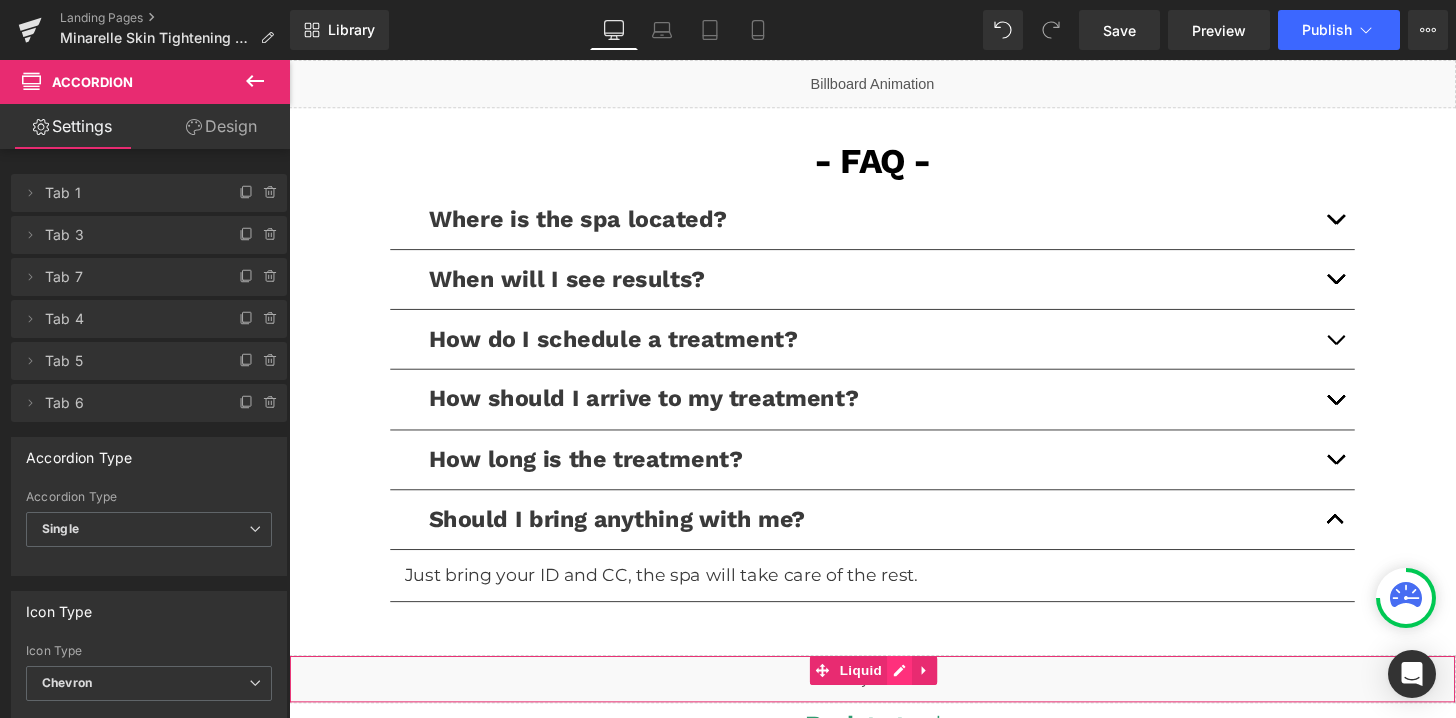 click on "Liquid" at bounding box center [894, 702] 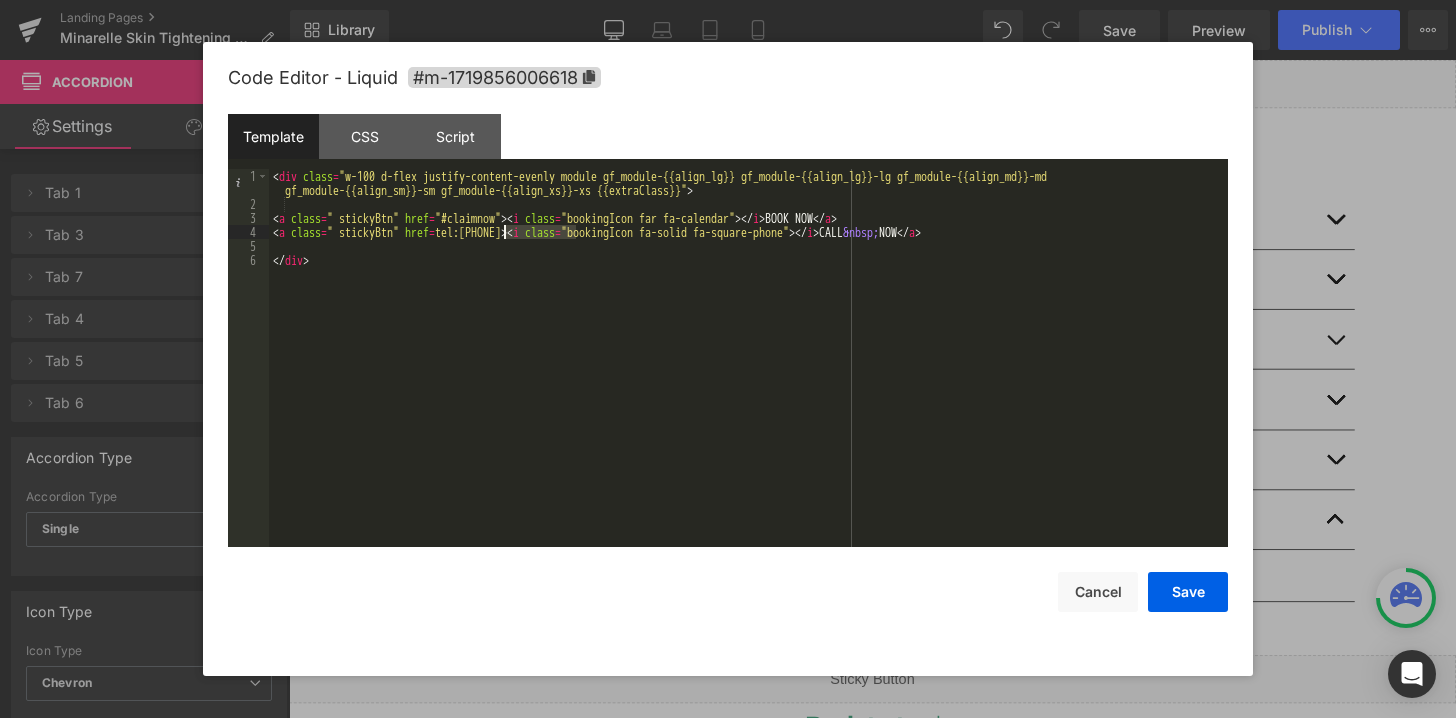 drag, startPoint x: 573, startPoint y: 235, endPoint x: 505, endPoint y: 231, distance: 68.117546 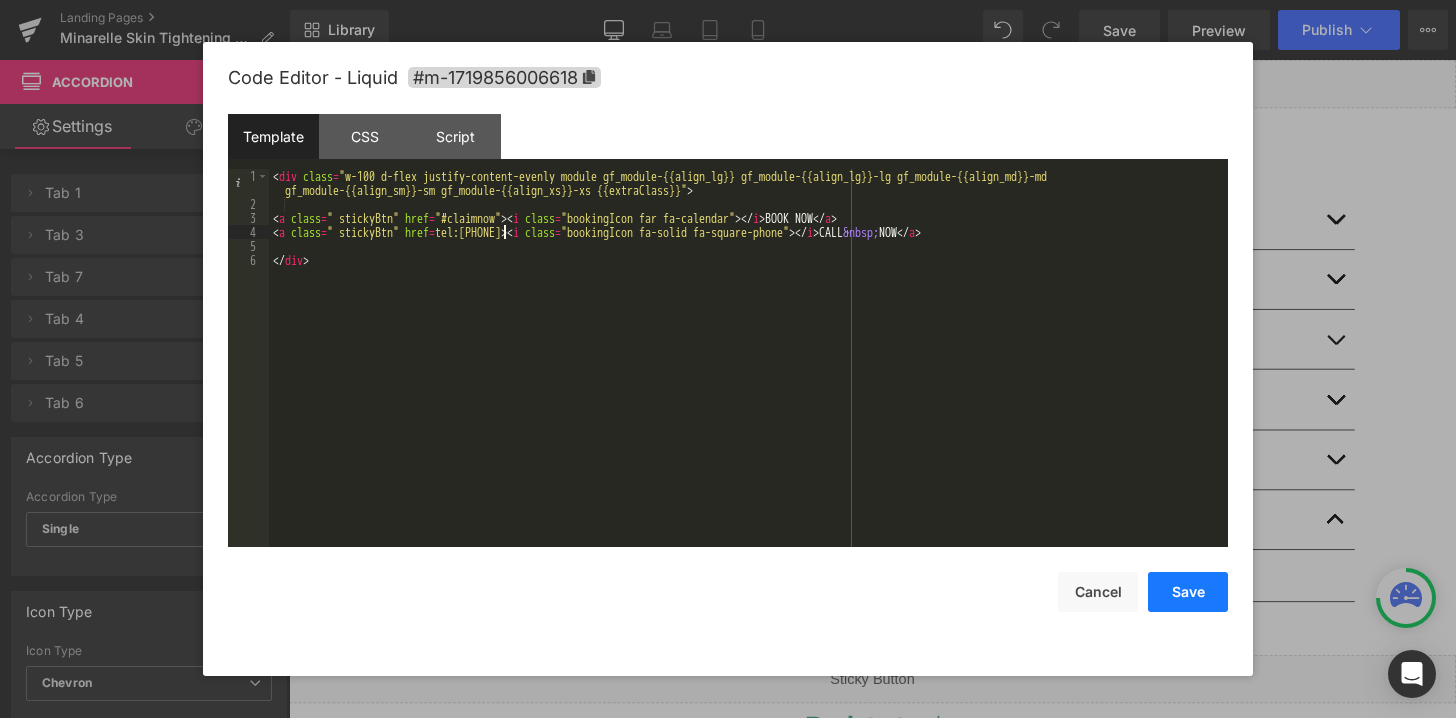 click on "Save" at bounding box center (1188, 592) 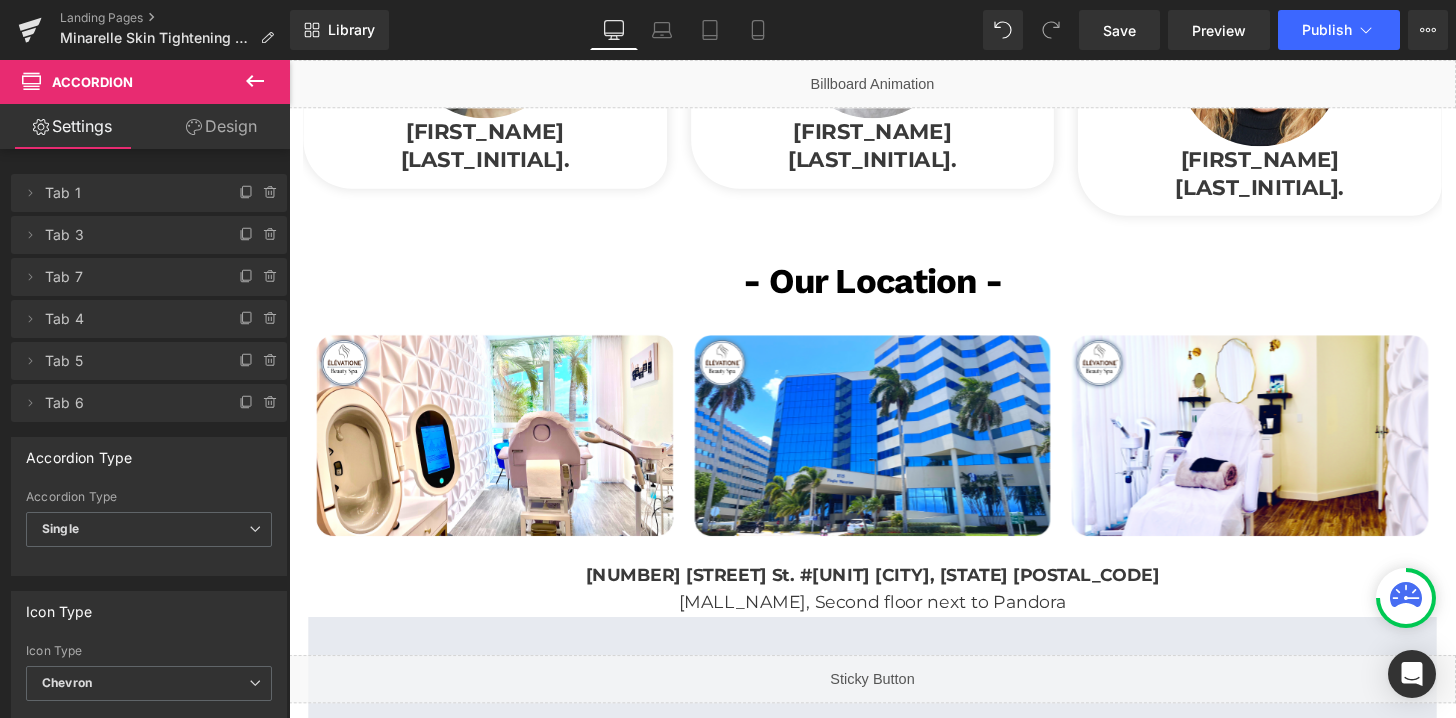 scroll, scrollTop: 3274, scrollLeft: 0, axis: vertical 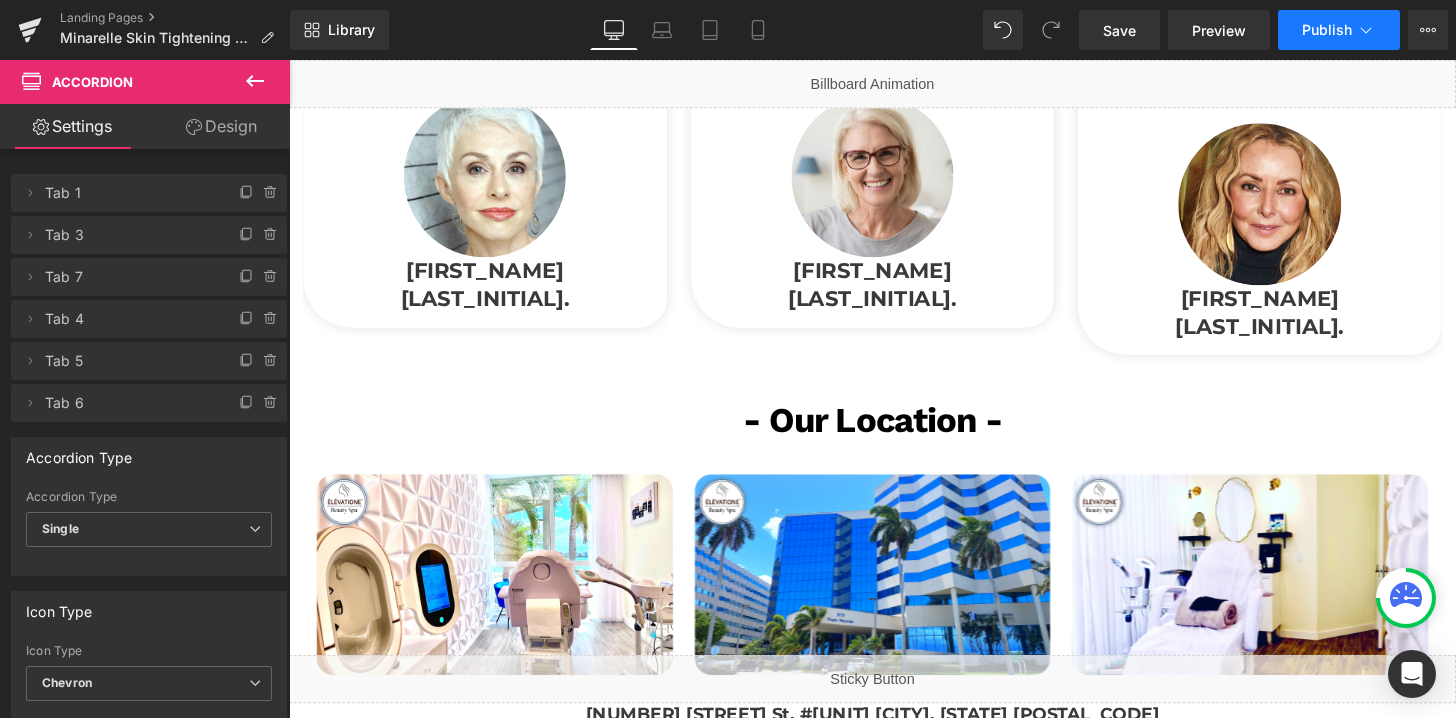 click on "Publish" at bounding box center (1339, 30) 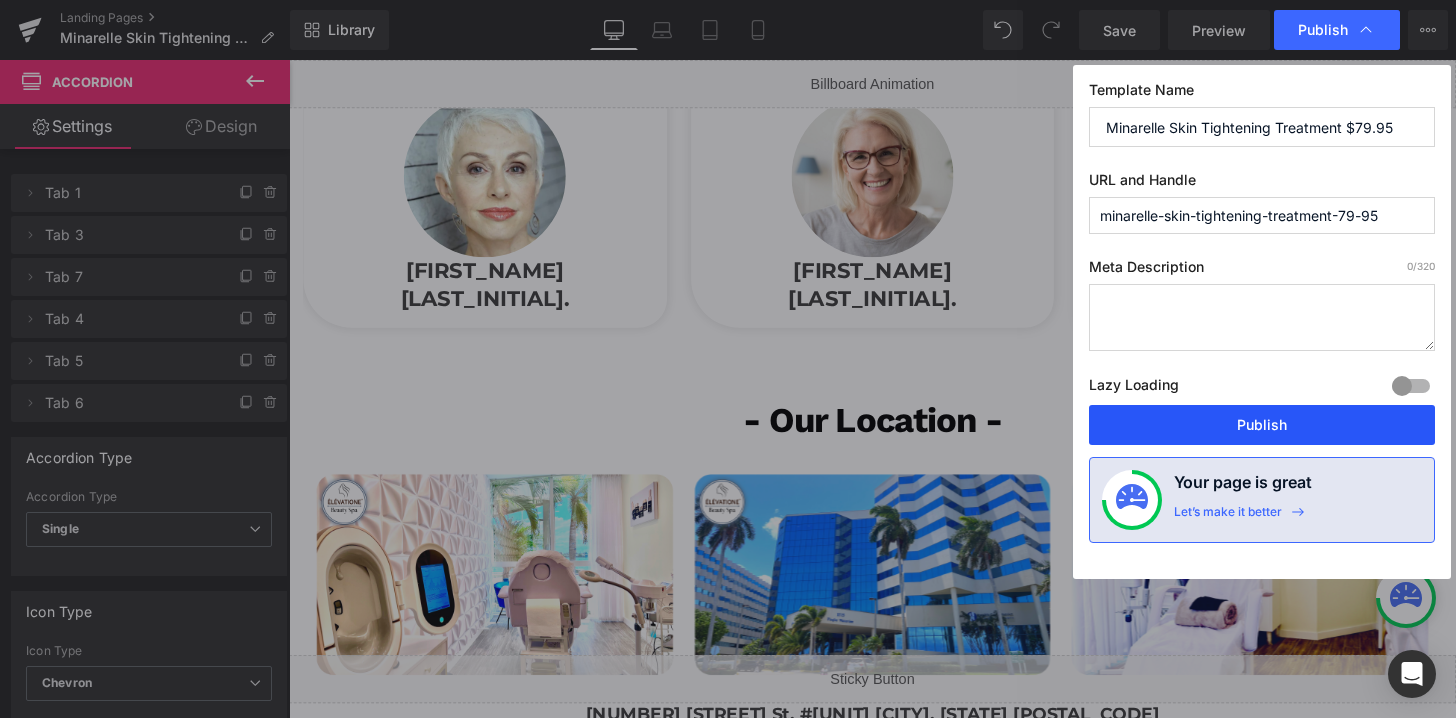 click on "Publish" at bounding box center (1262, 425) 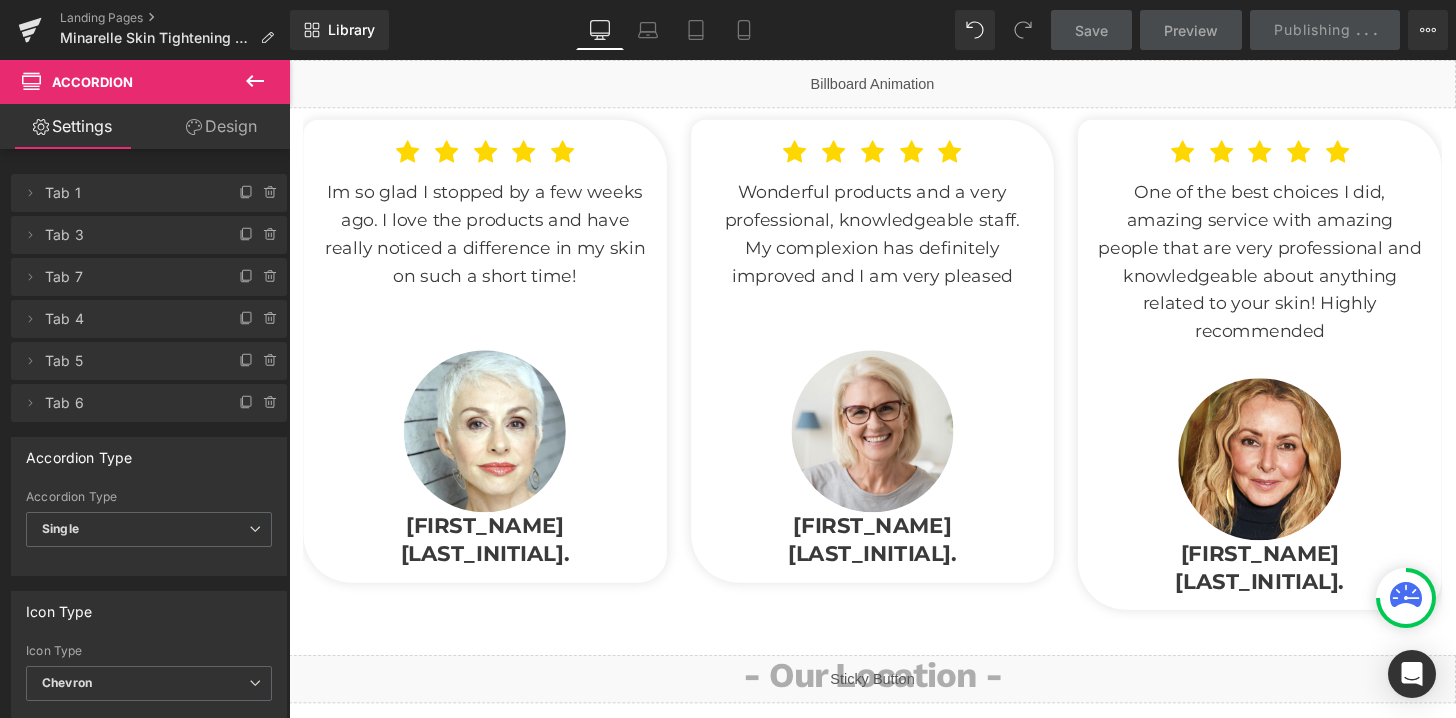 scroll, scrollTop: 2964, scrollLeft: 0, axis: vertical 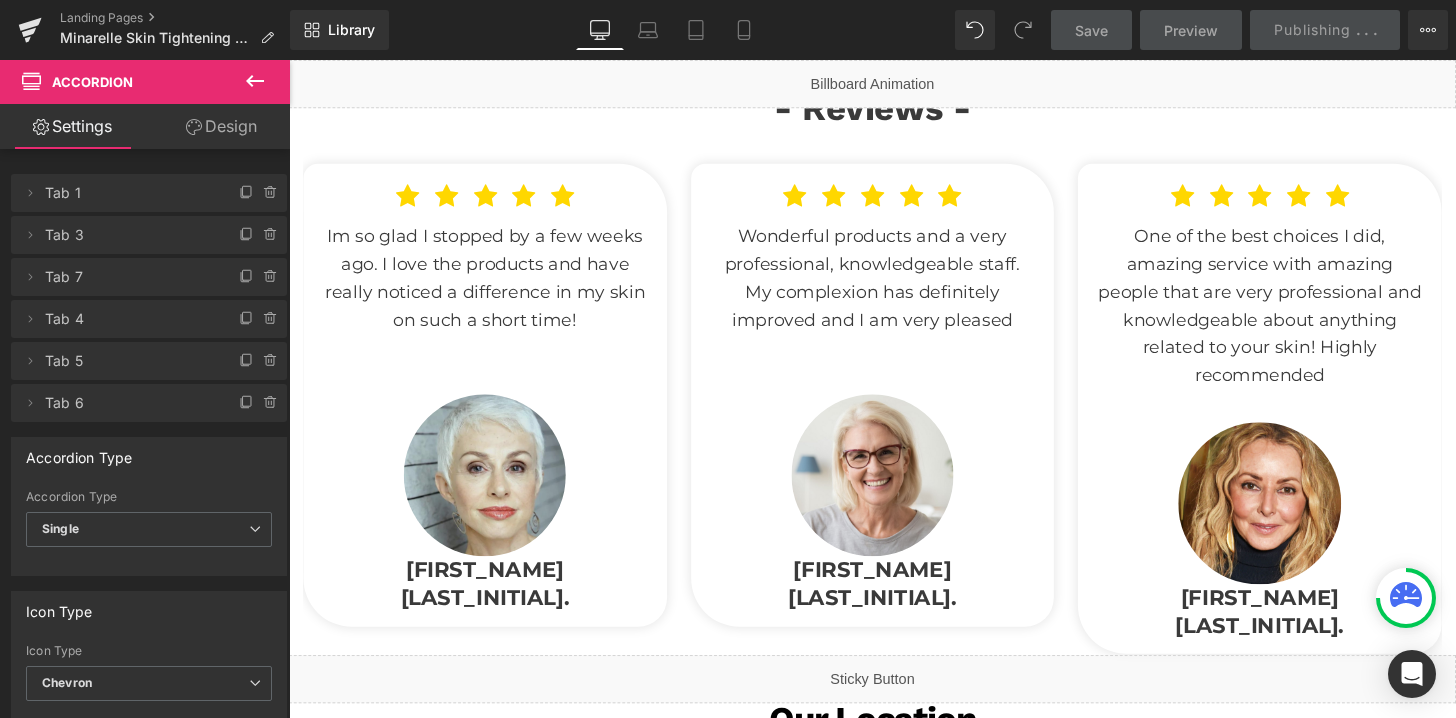 click at bounding box center (492, 491) 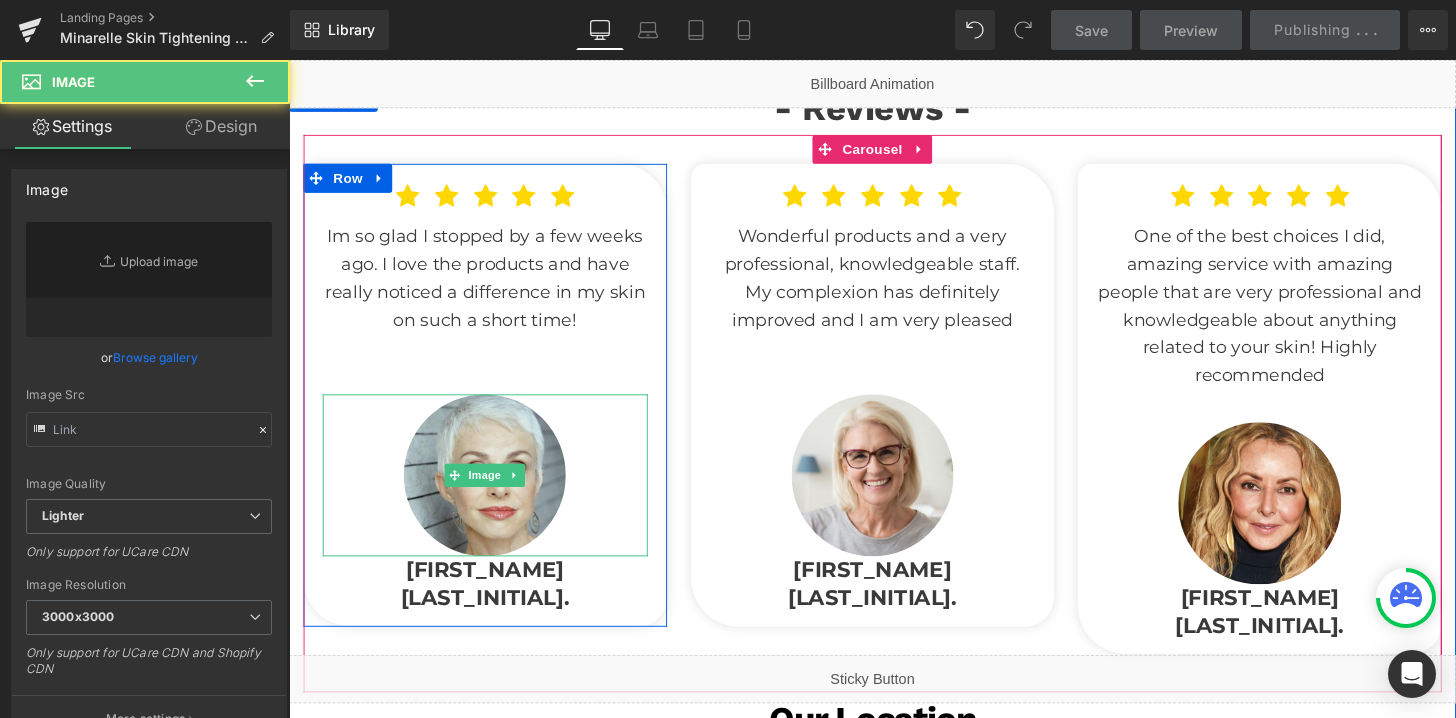 click at bounding box center [492, 491] 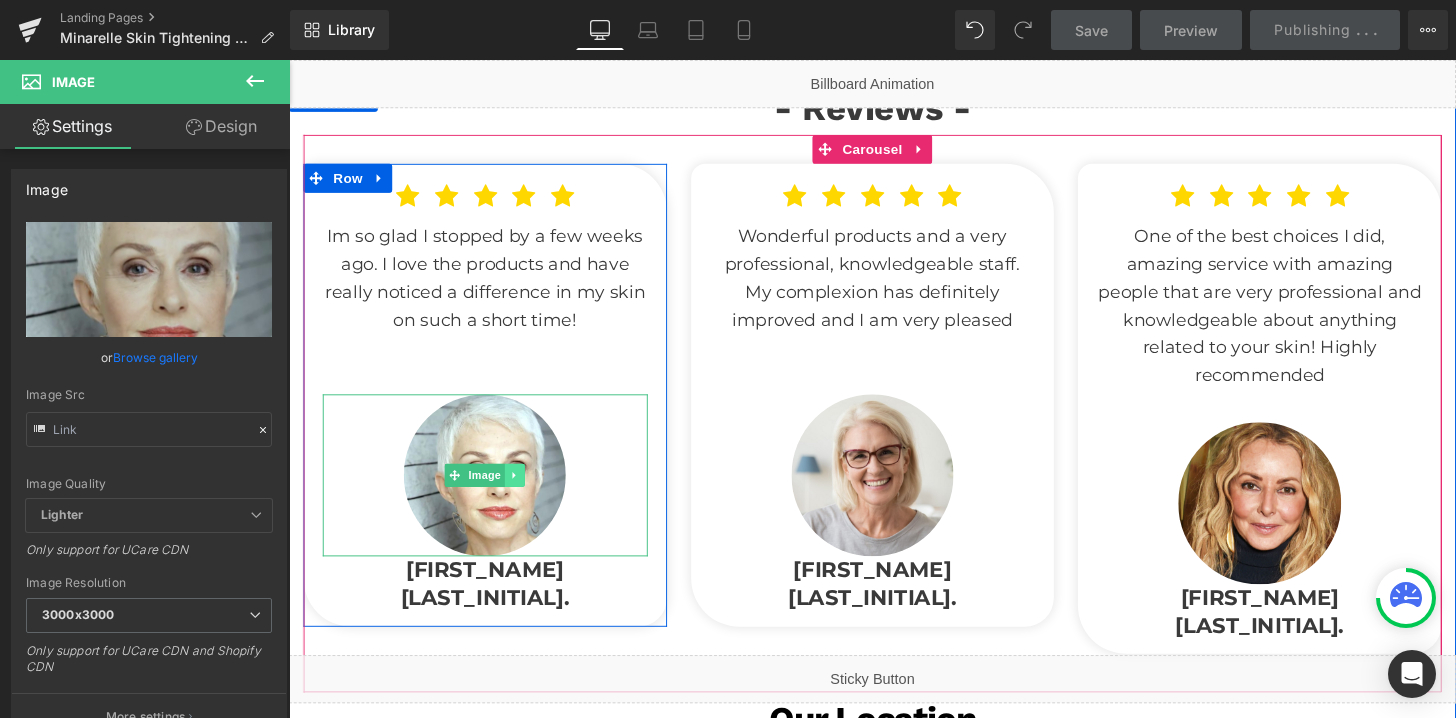click 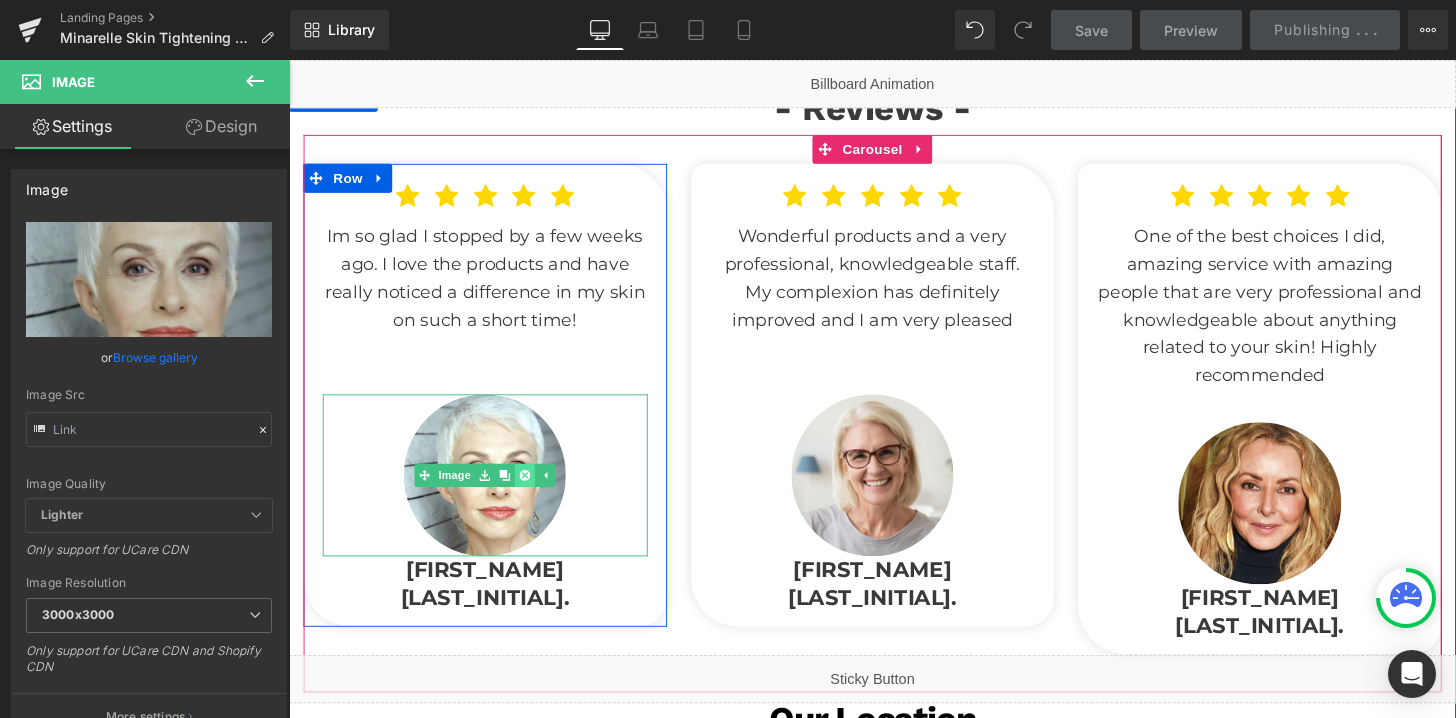 click 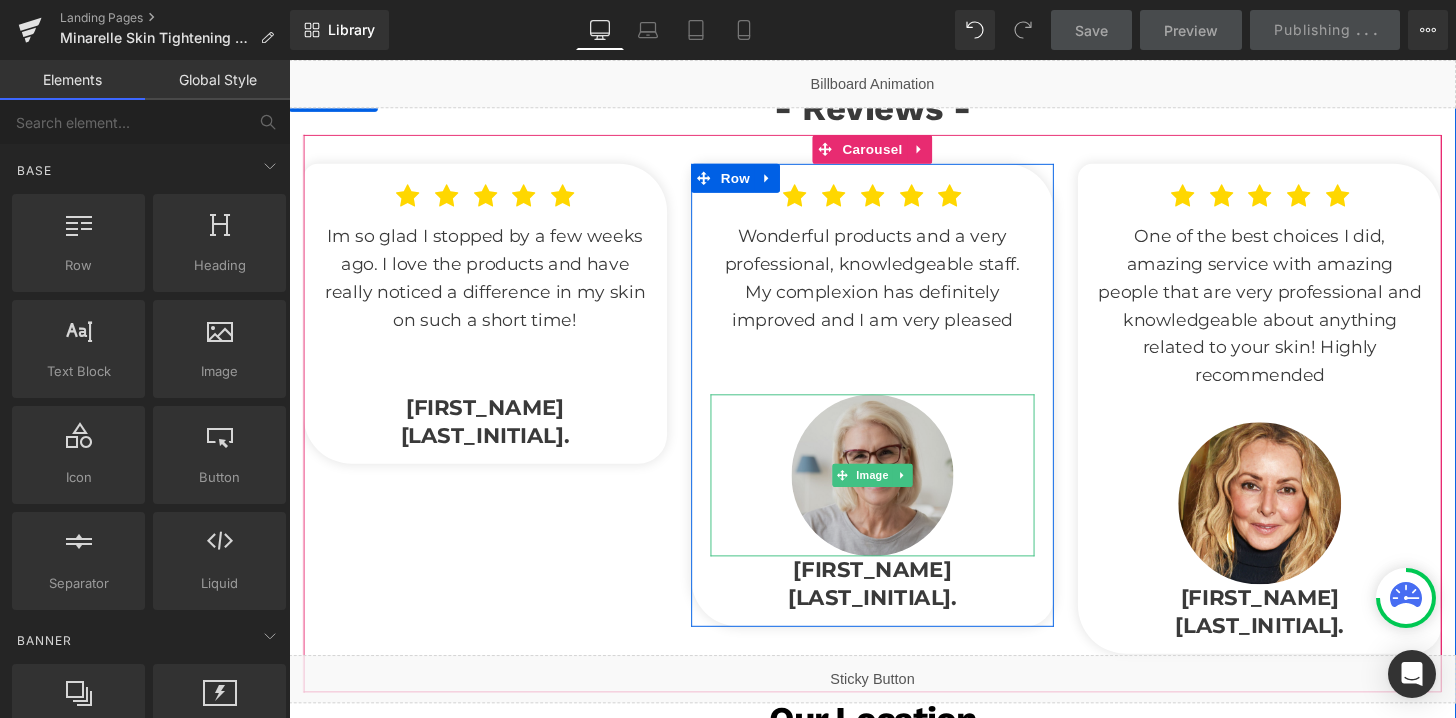 click at bounding box center (894, 491) 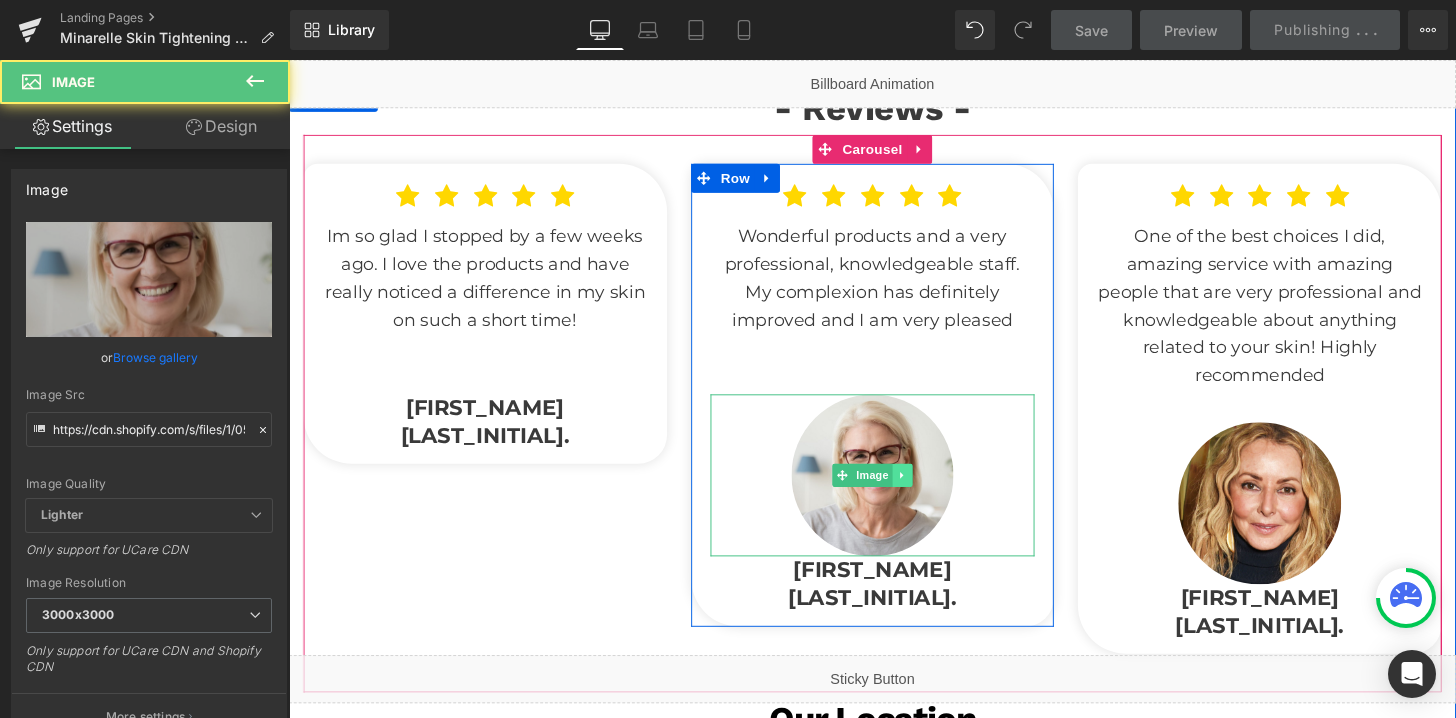 click 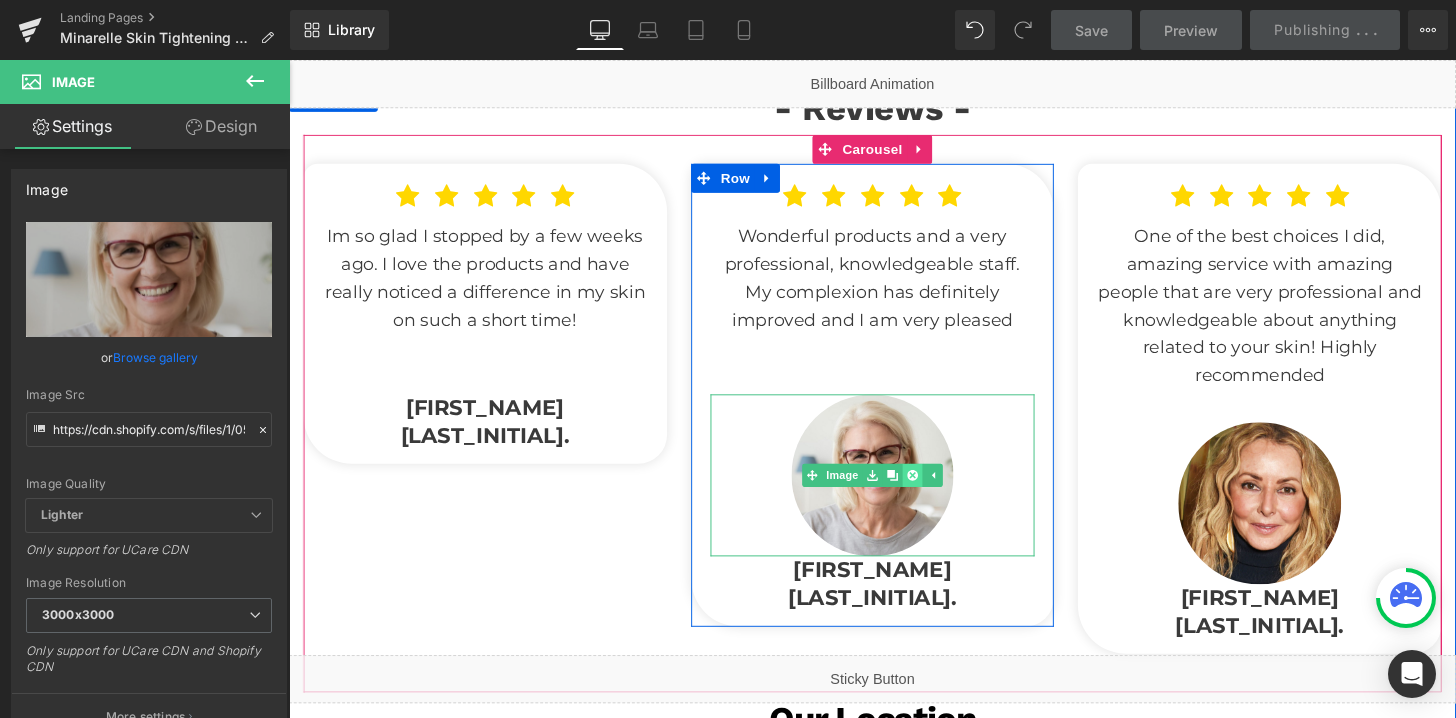 click 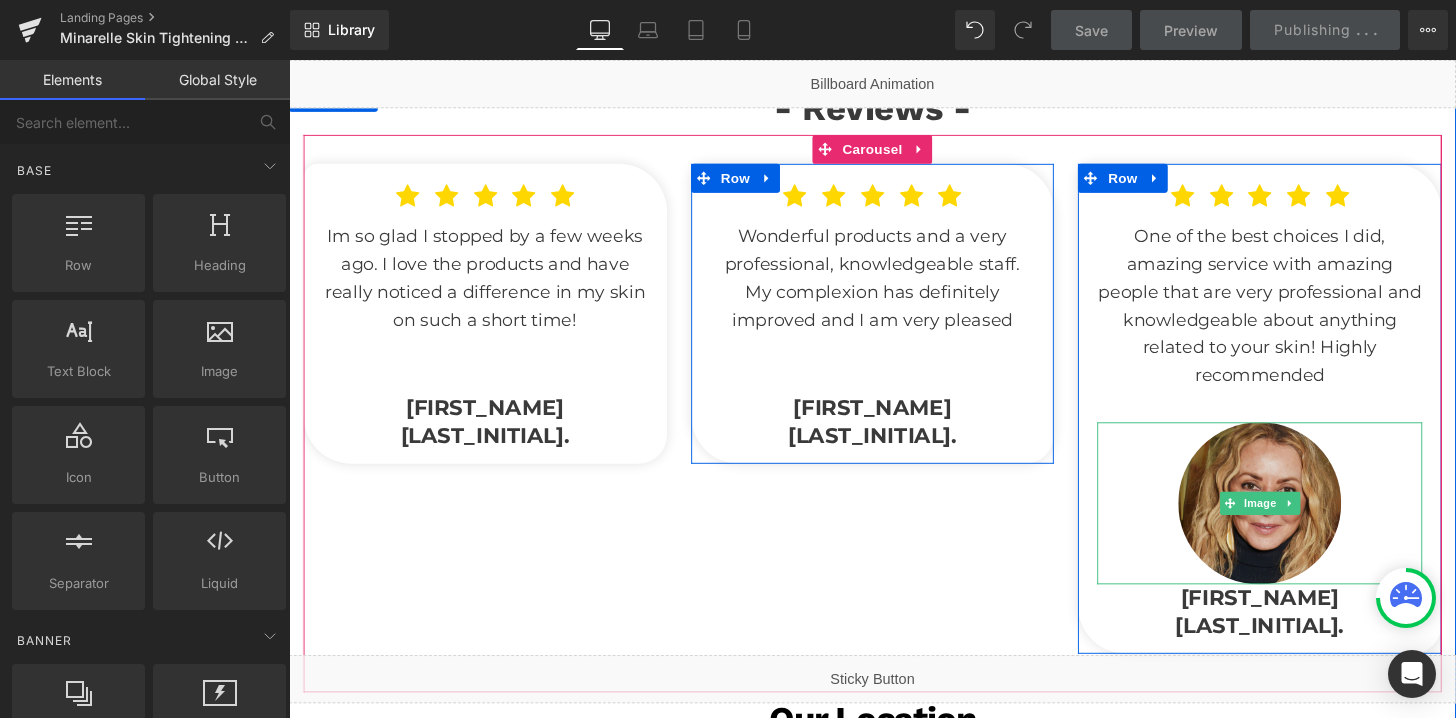 click at bounding box center [1295, 520] 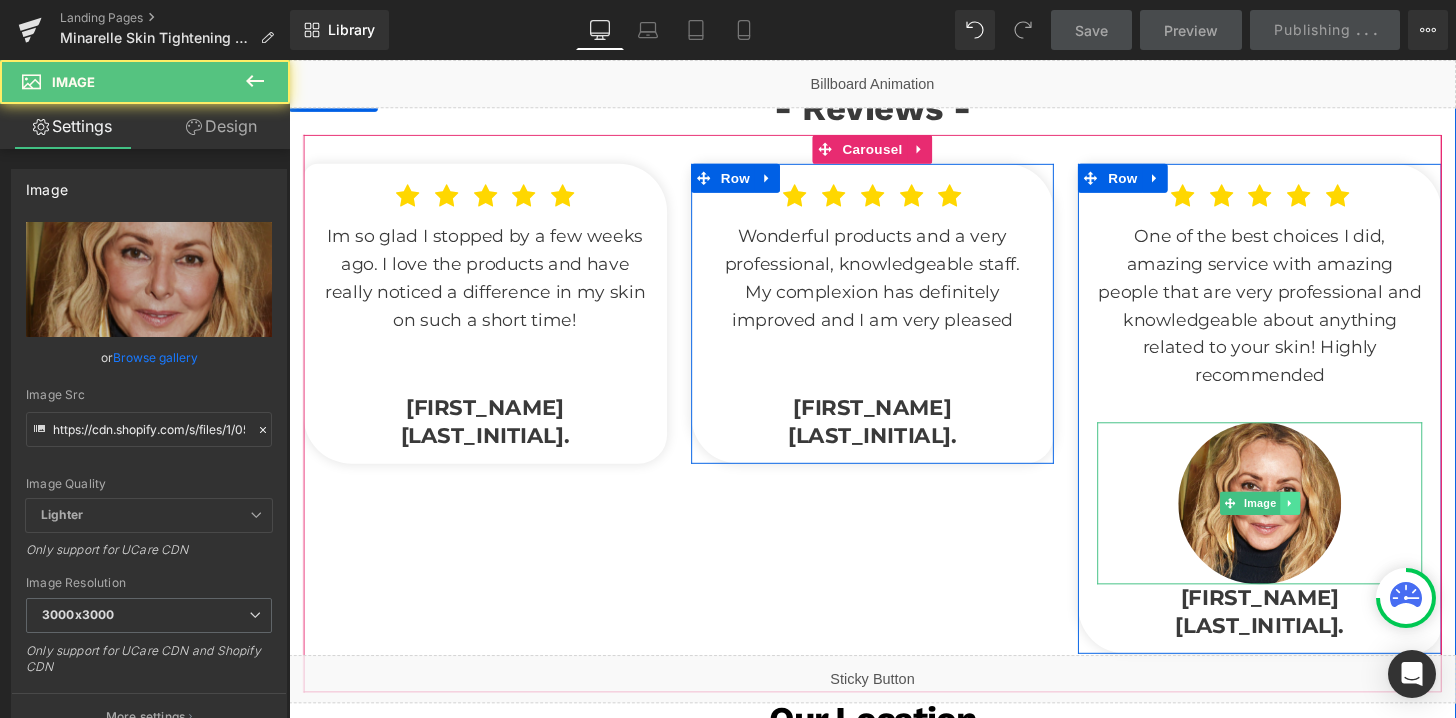 click 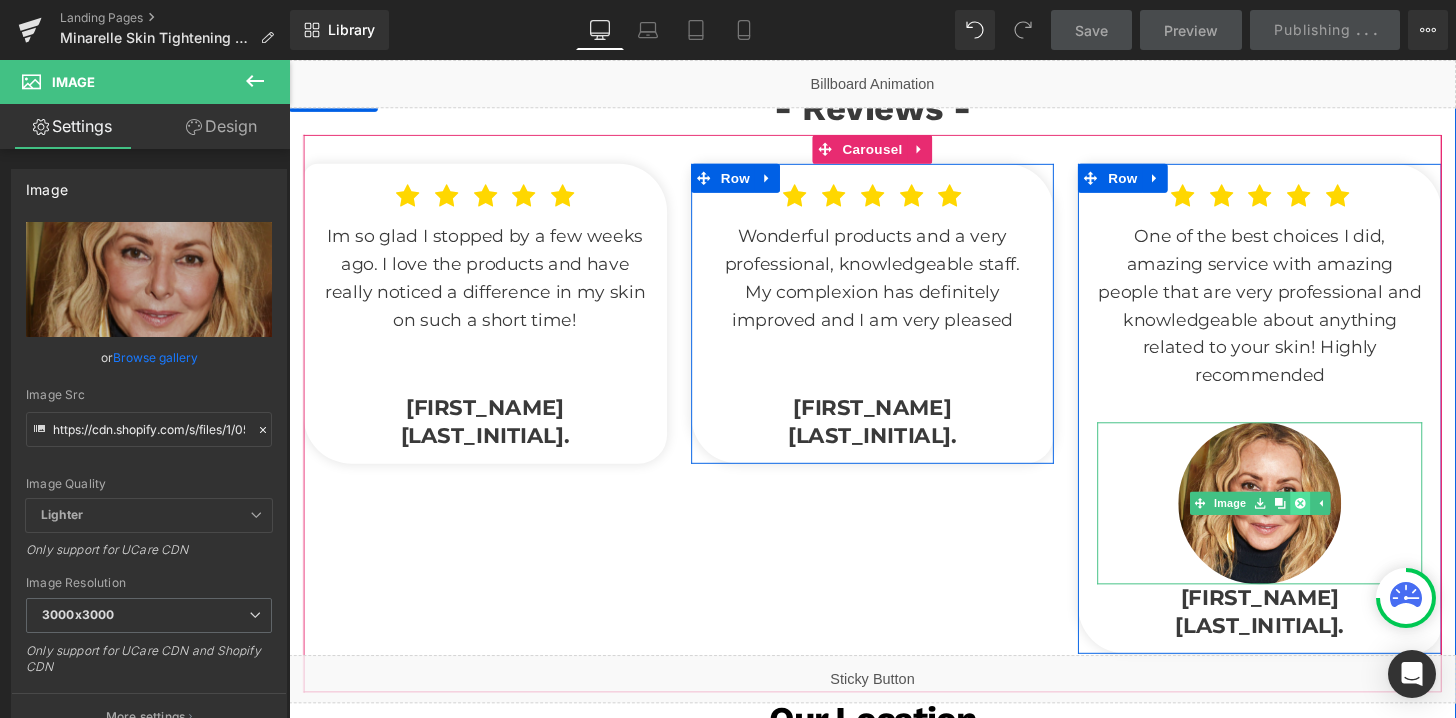 click 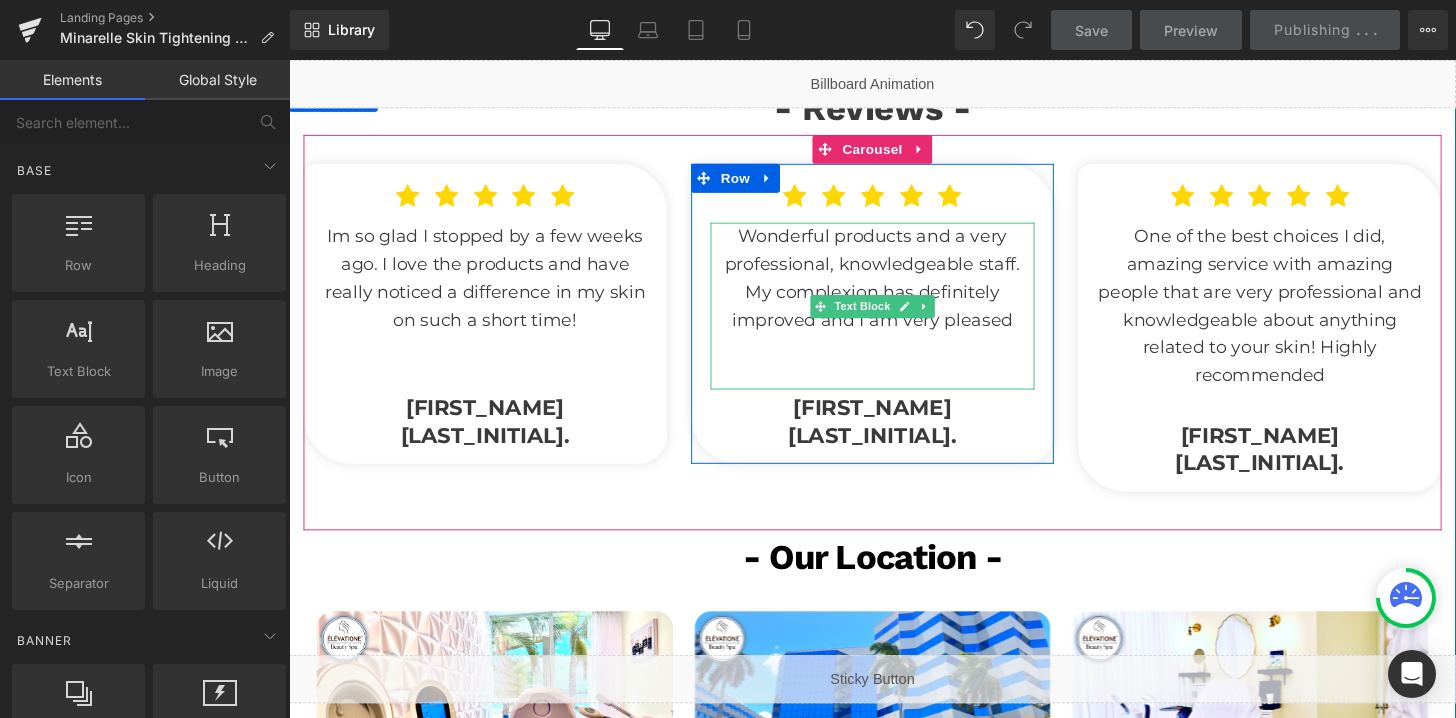 click at bounding box center [894, 387] 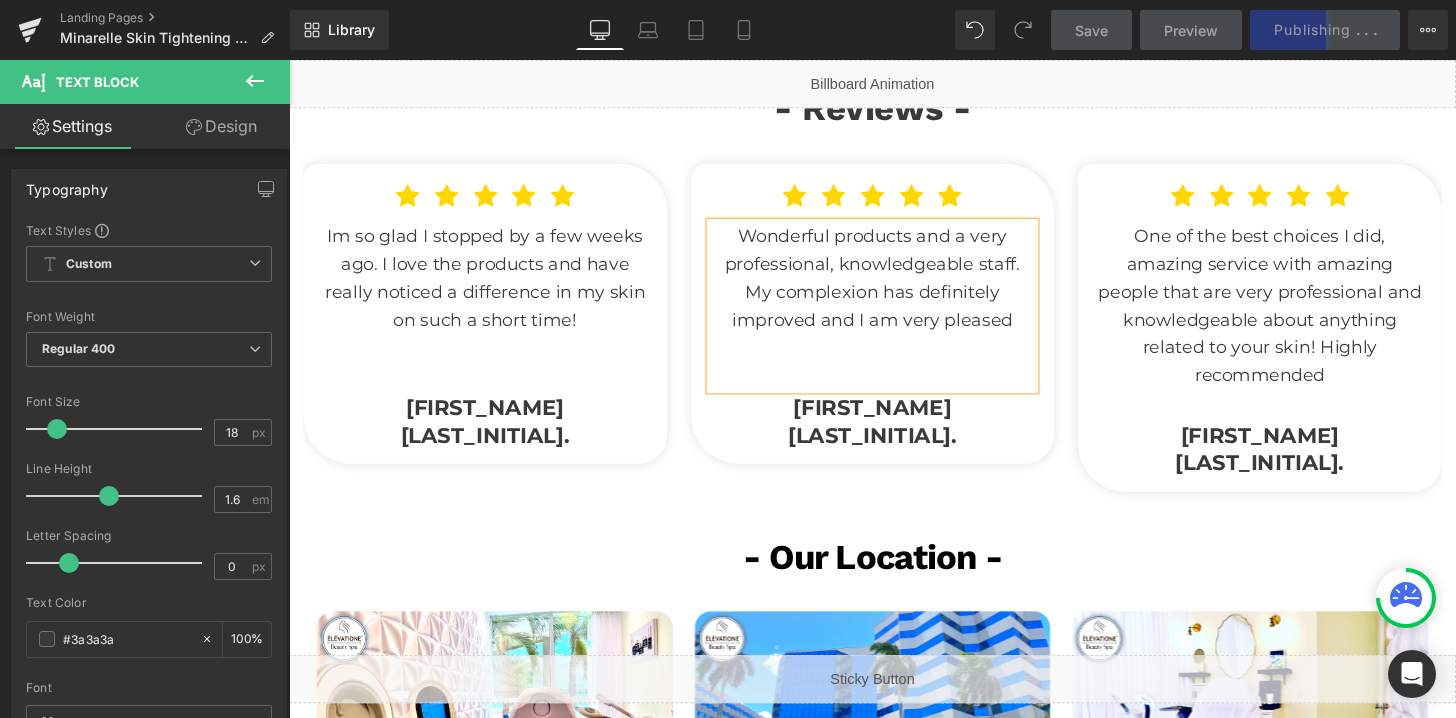 click at bounding box center (894, 387) 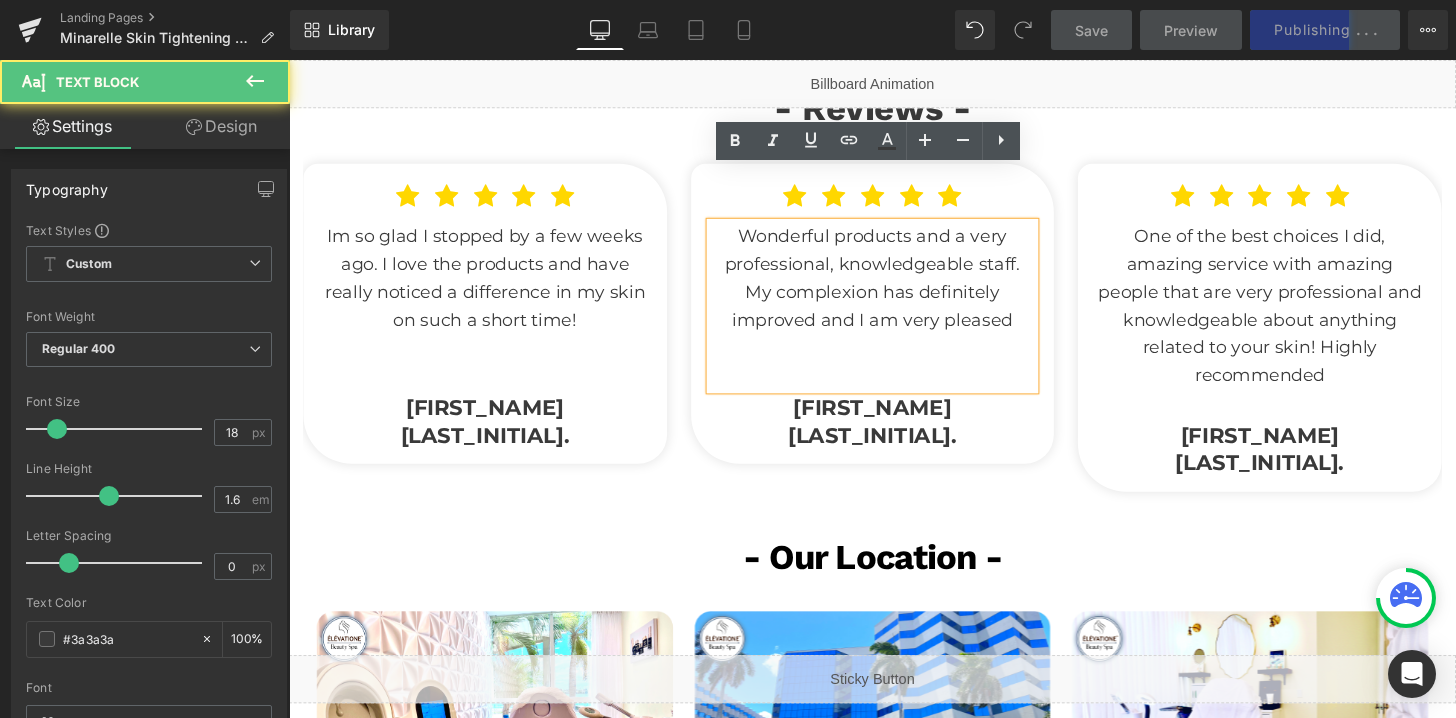 type 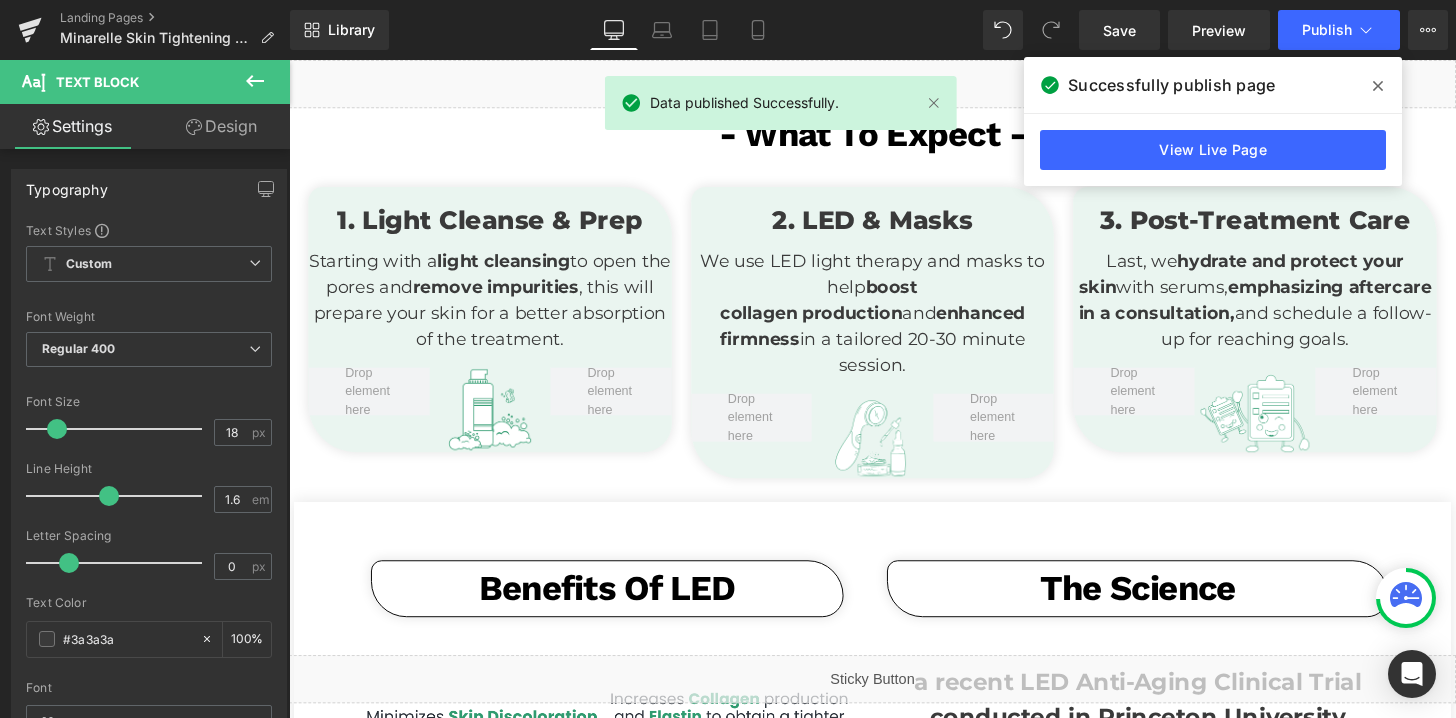 scroll, scrollTop: 1078, scrollLeft: 0, axis: vertical 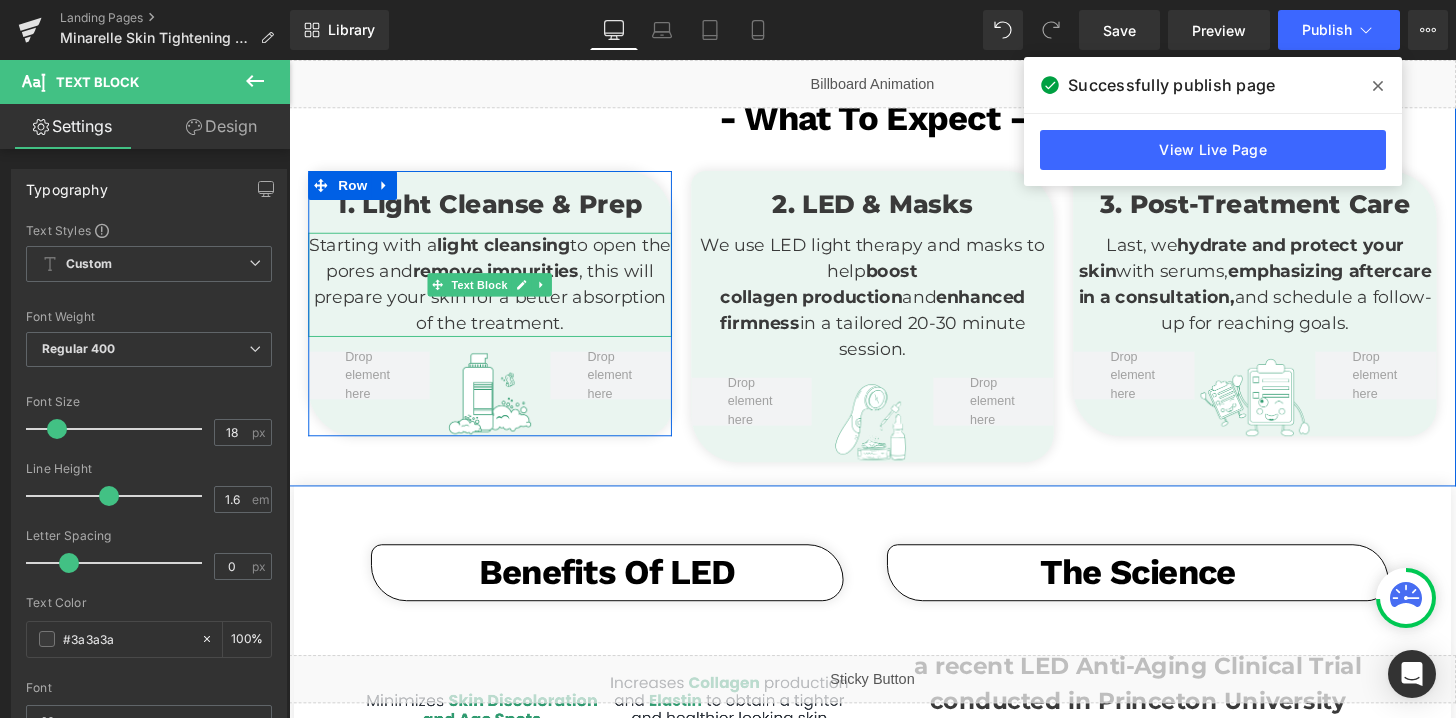 click on "light cleansing" at bounding box center (512, 252) 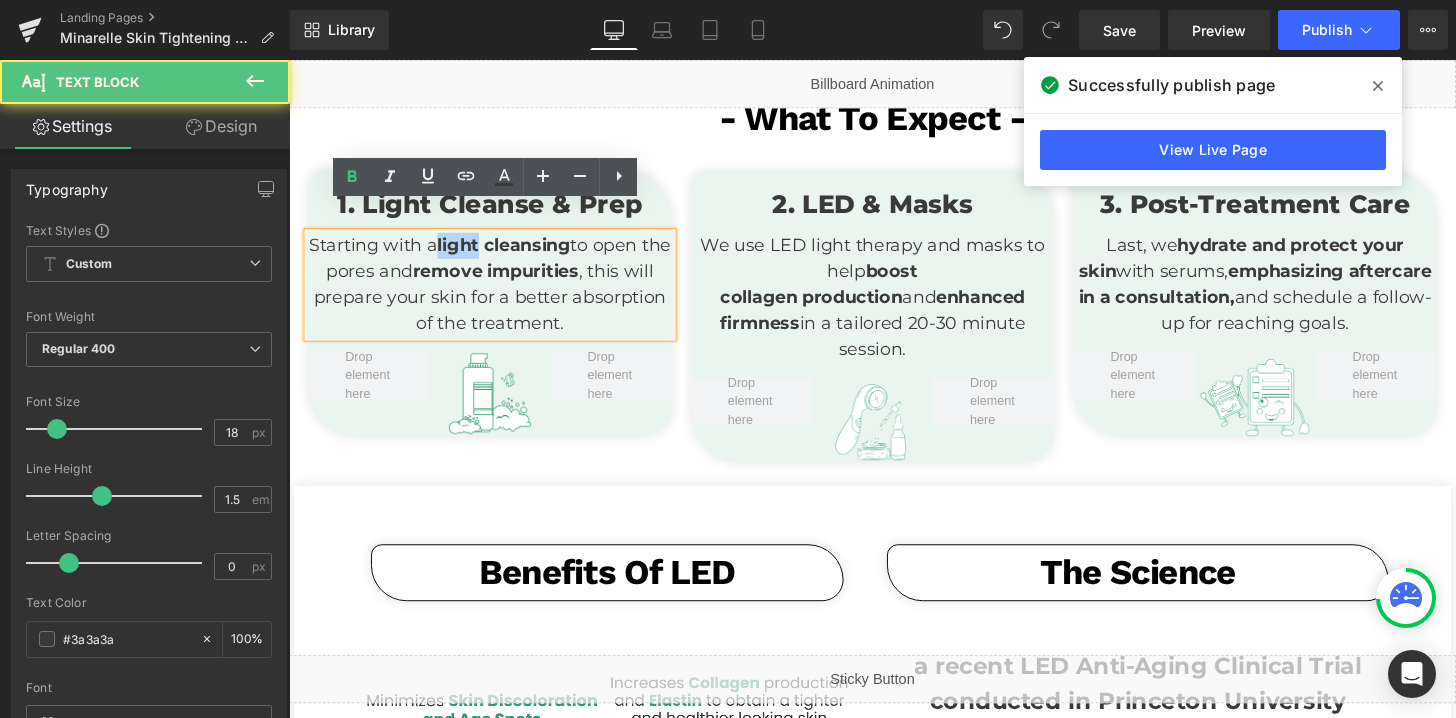 drag, startPoint x: 505, startPoint y: 223, endPoint x: 459, endPoint y: 229, distance: 46.389652 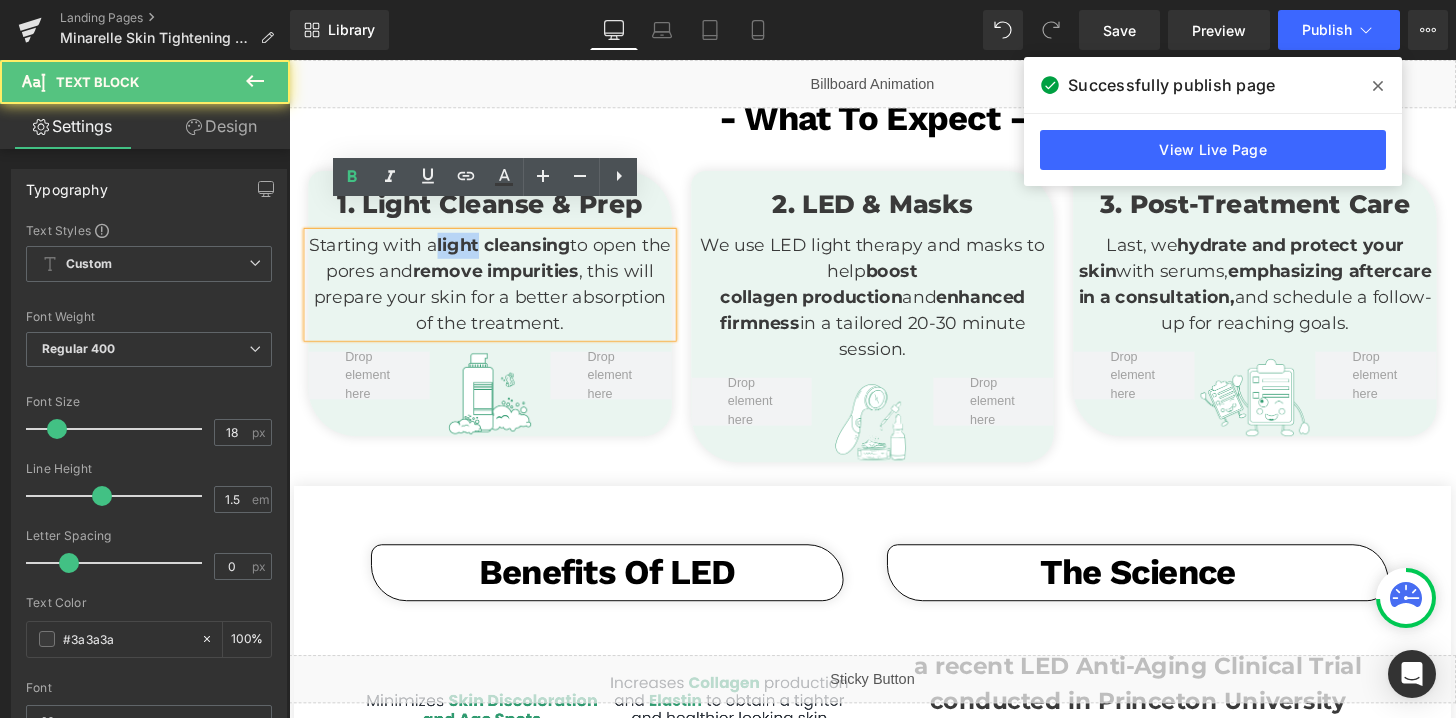 click on "light cleansing" at bounding box center (512, 252) 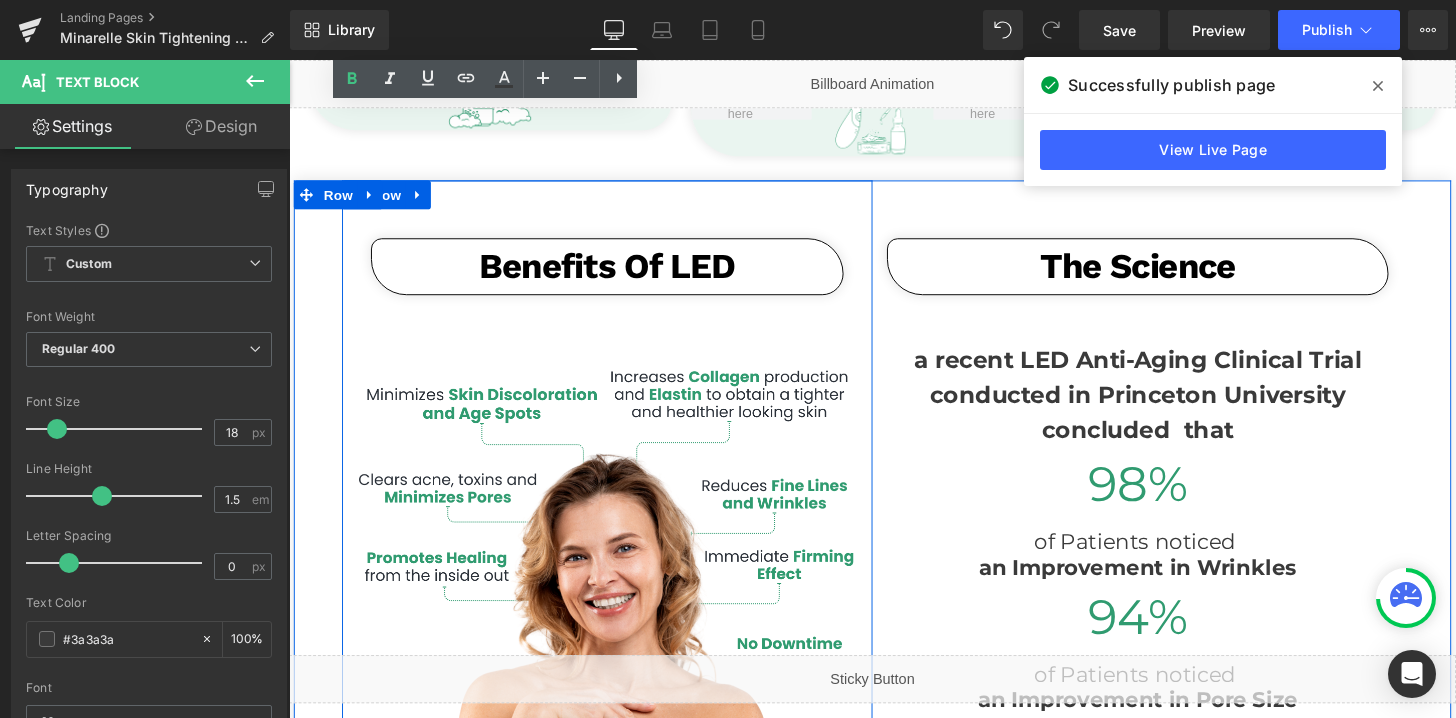 scroll, scrollTop: 1376, scrollLeft: 0, axis: vertical 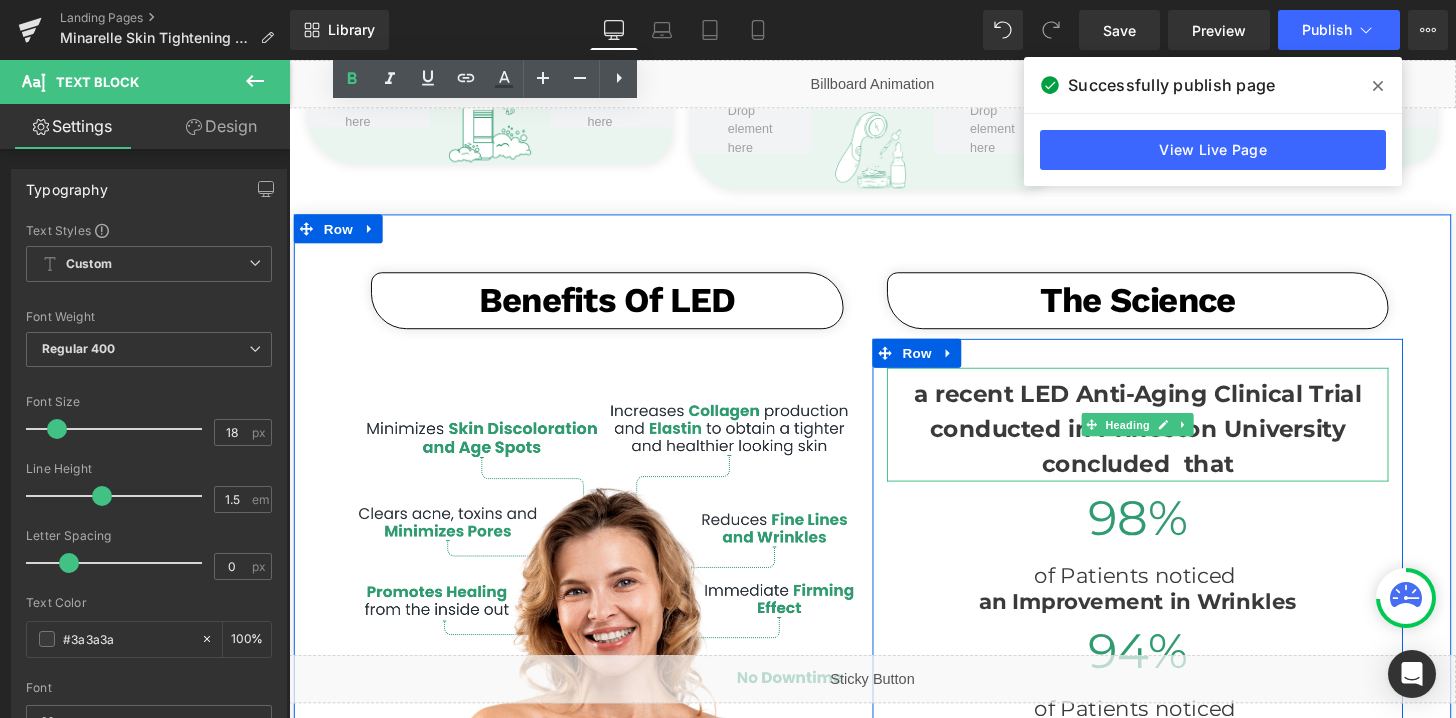 click on "a recent LED Anti-Aging Clinical Trial conducted in Princeton University concluded  that" at bounding box center [1169, 443] 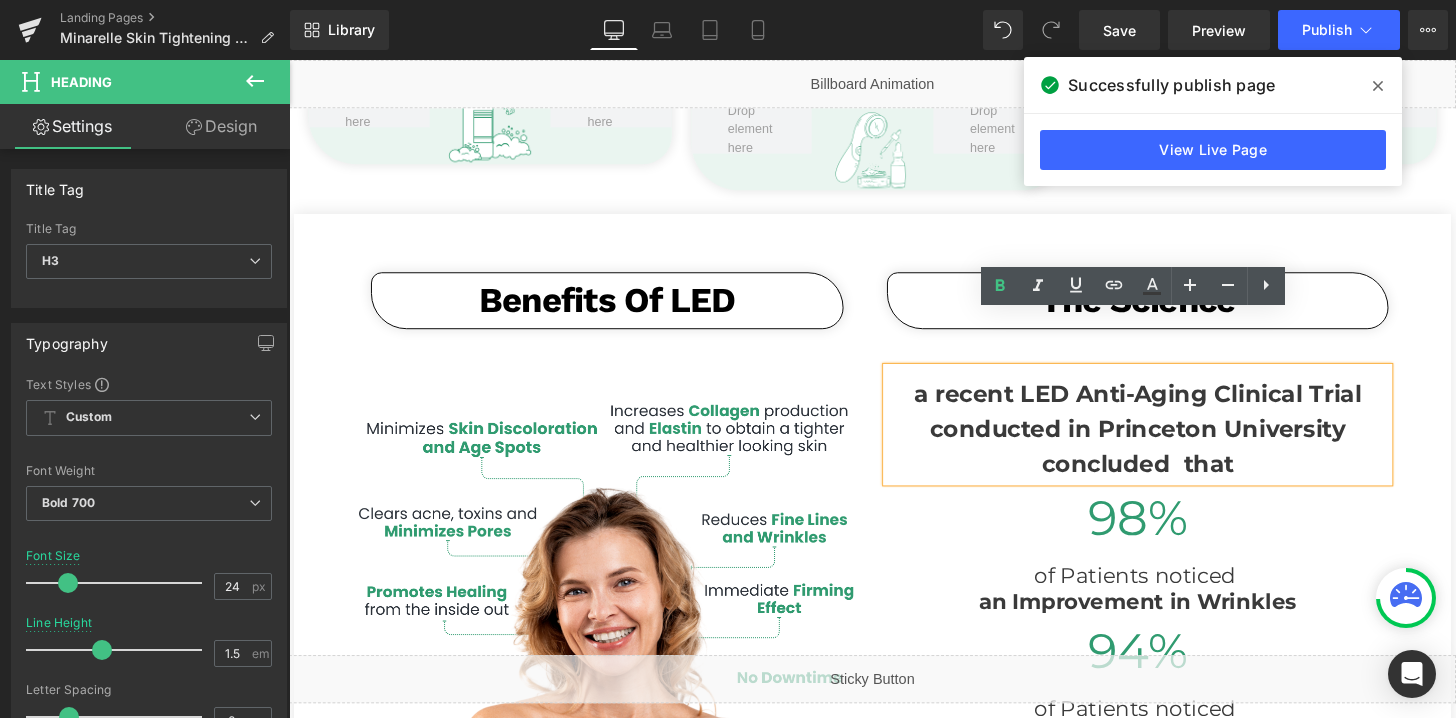 click on "a recent LED Anti-Aging Clinical Trial conducted in Princeton University concluded  that" at bounding box center (1169, 443) 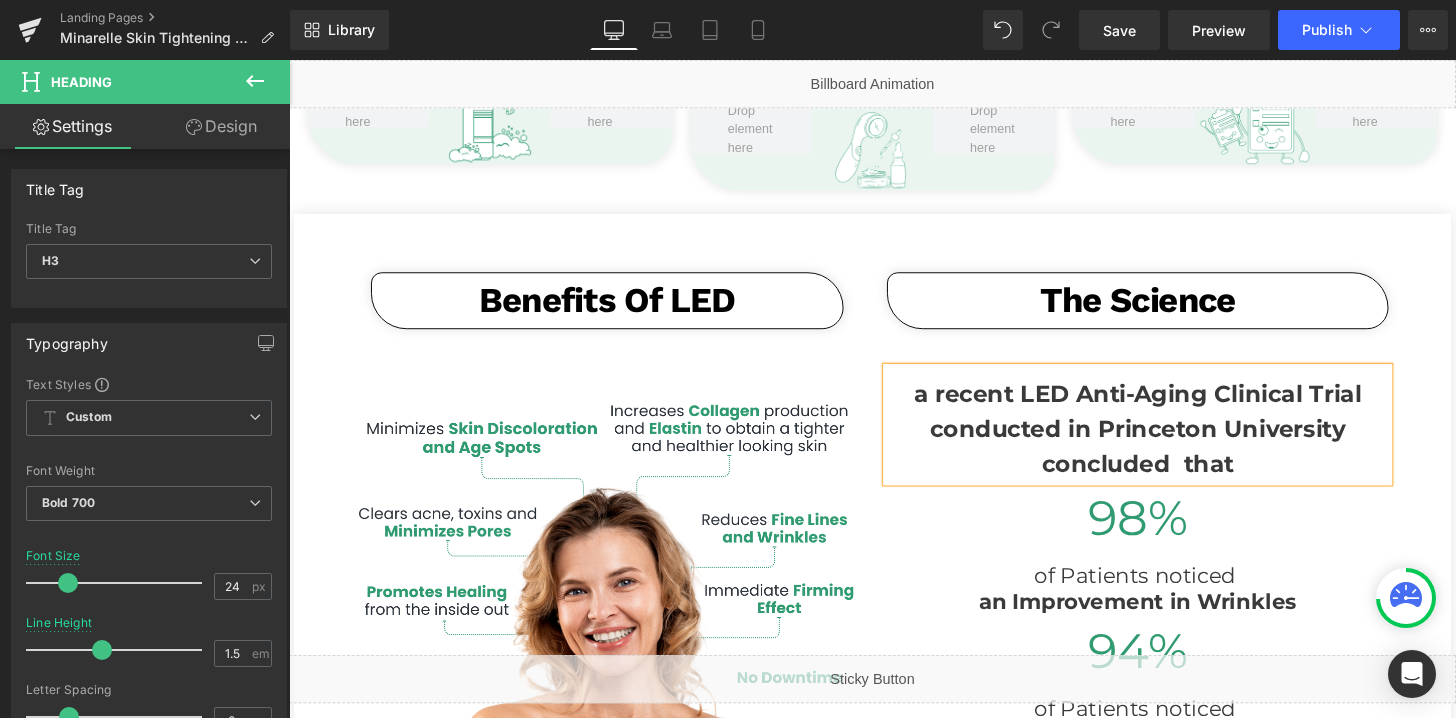 type 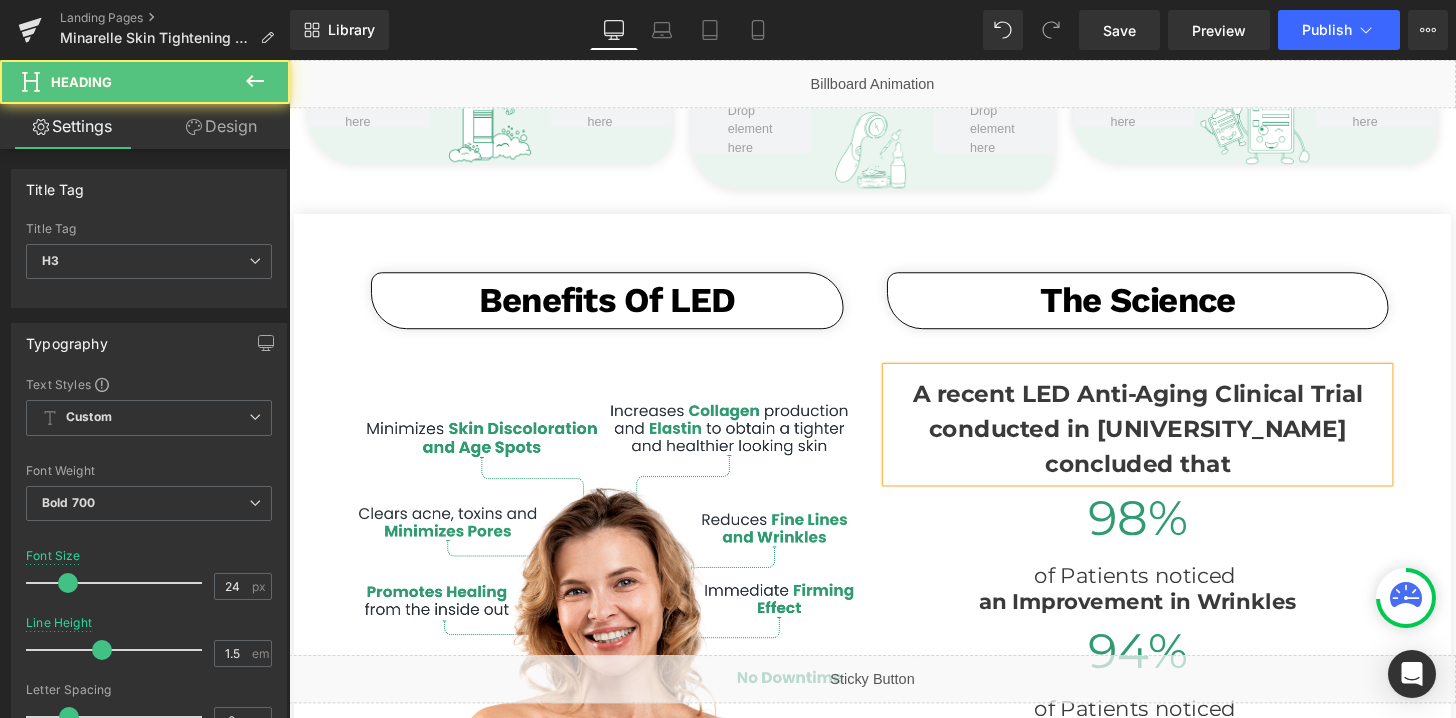 drag, startPoint x: 936, startPoint y: 349, endPoint x: 1401, endPoint y: 438, distance: 473.4406 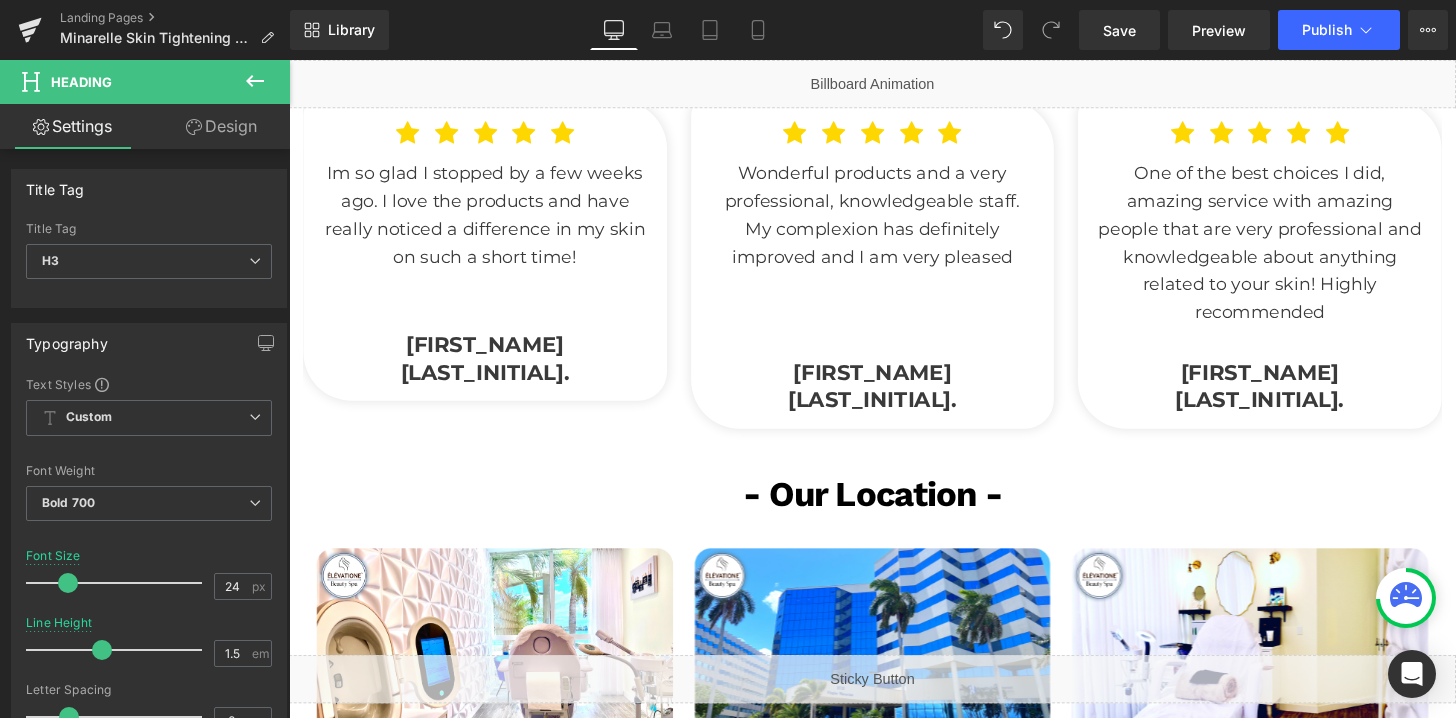 scroll, scrollTop: 3011, scrollLeft: 0, axis: vertical 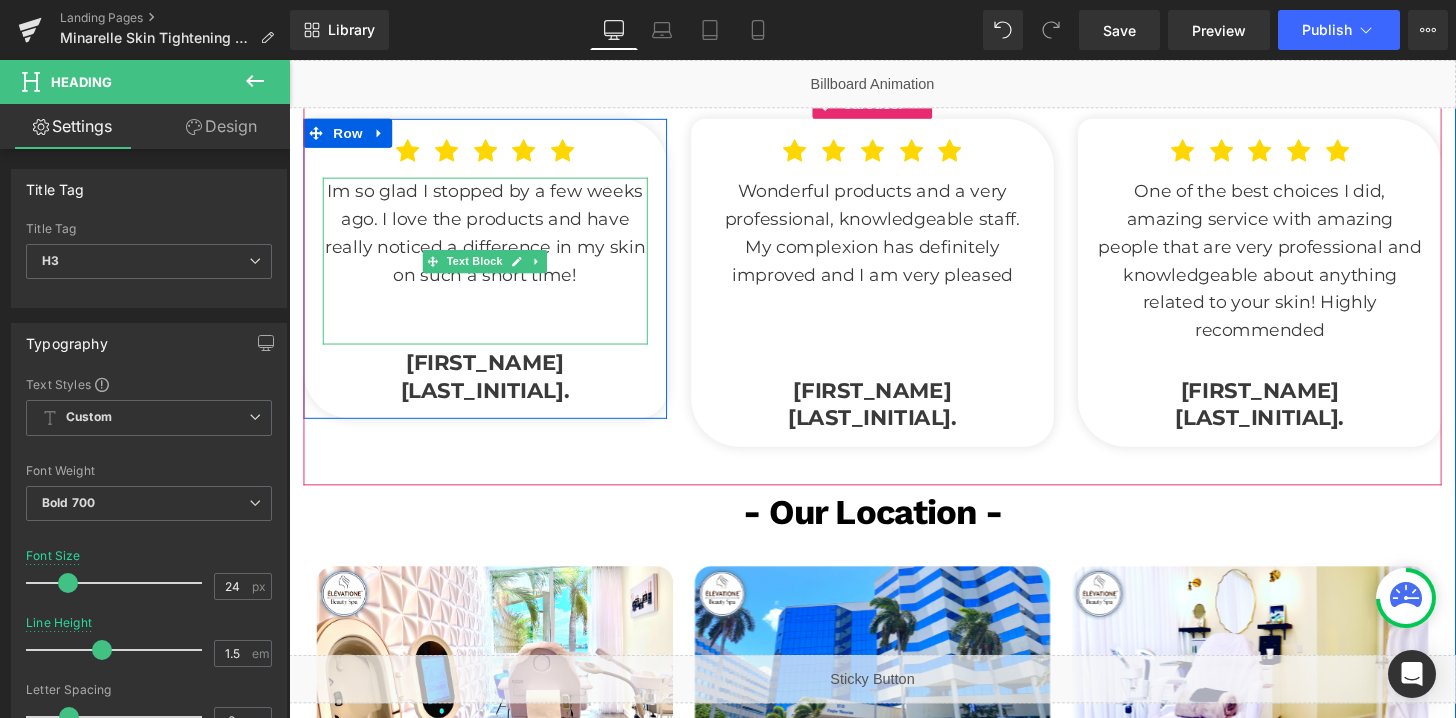 click on "Im so glad I stopped by a few weeks ago. I love the products and have really noticed a difference in my skin on such a short time!" at bounding box center (492, 239) 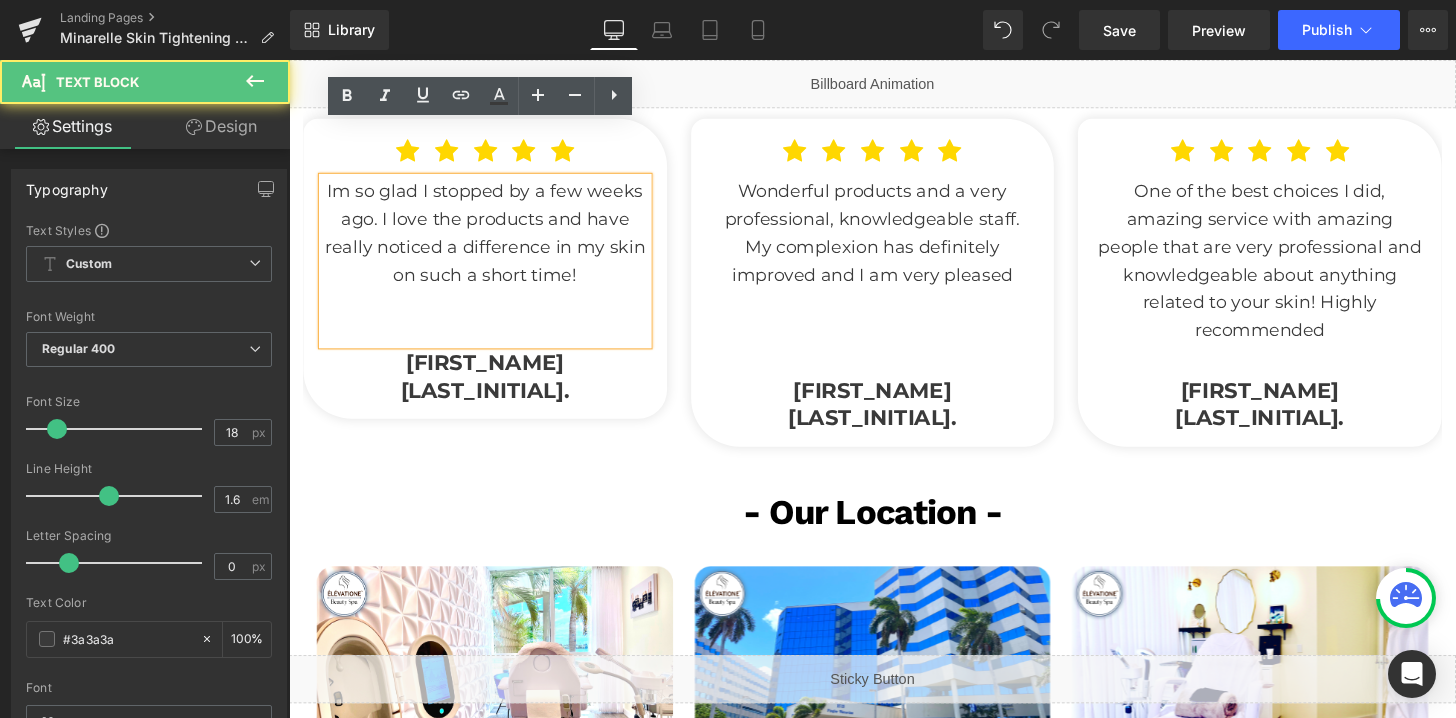 click on "Im so glad I stopped by a few weeks ago. I love the products and have really noticed a difference in my skin on such a short time!" at bounding box center [492, 239] 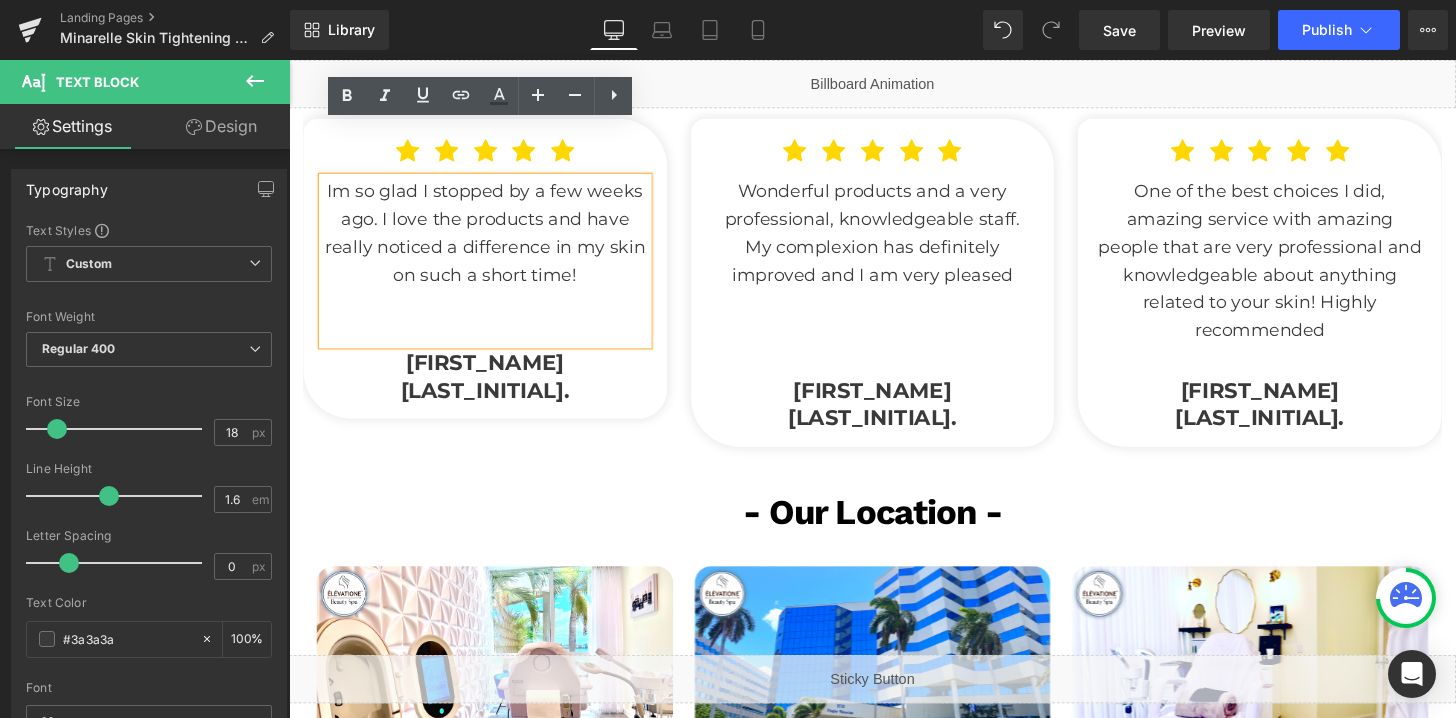 type 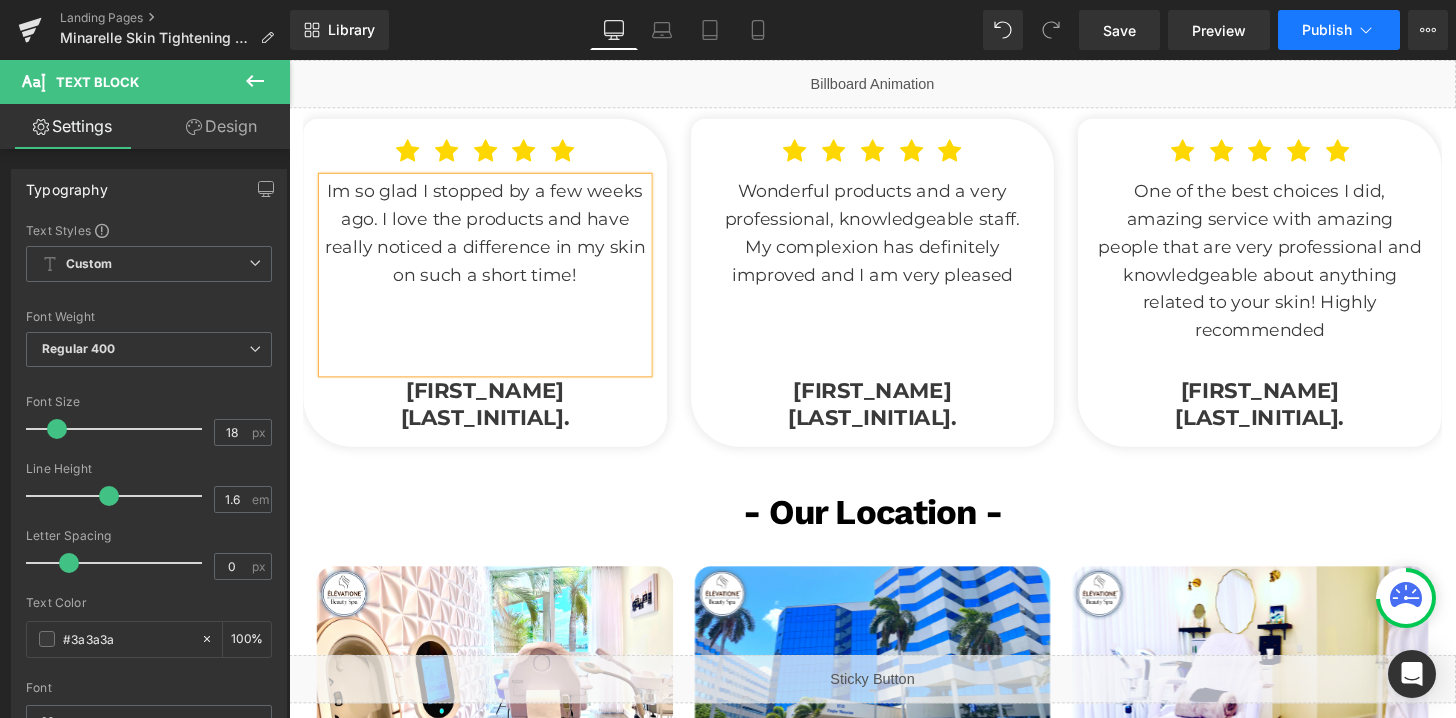 click on "Publish" at bounding box center (1339, 30) 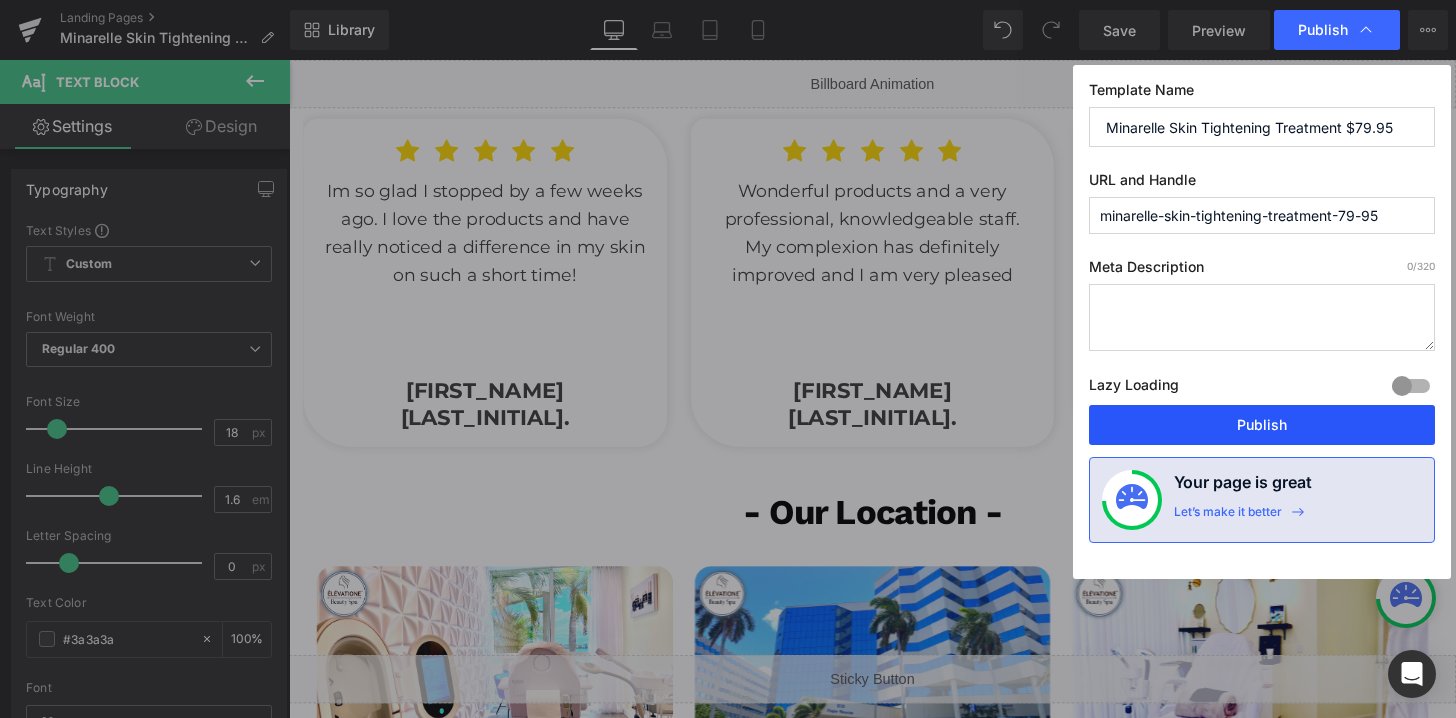 click on "Publish" at bounding box center [1262, 425] 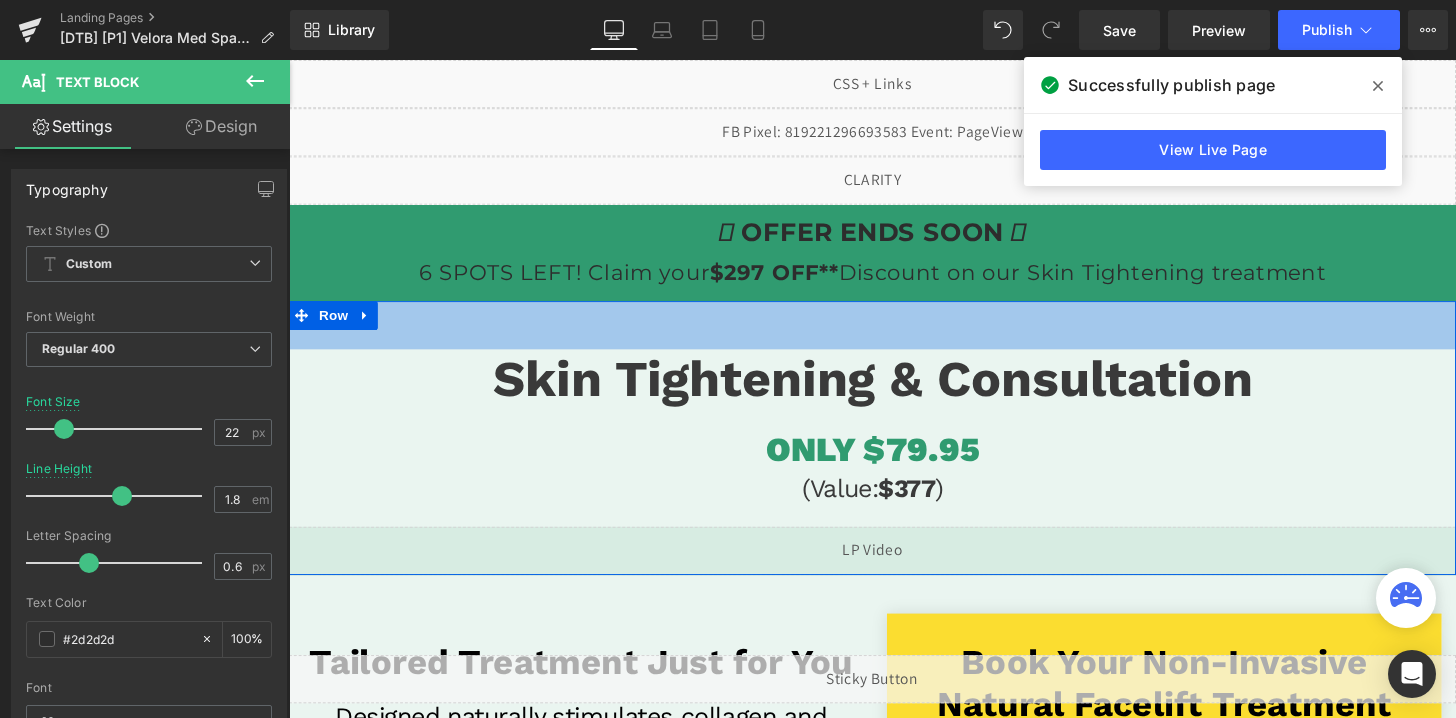 scroll, scrollTop: 717, scrollLeft: 0, axis: vertical 